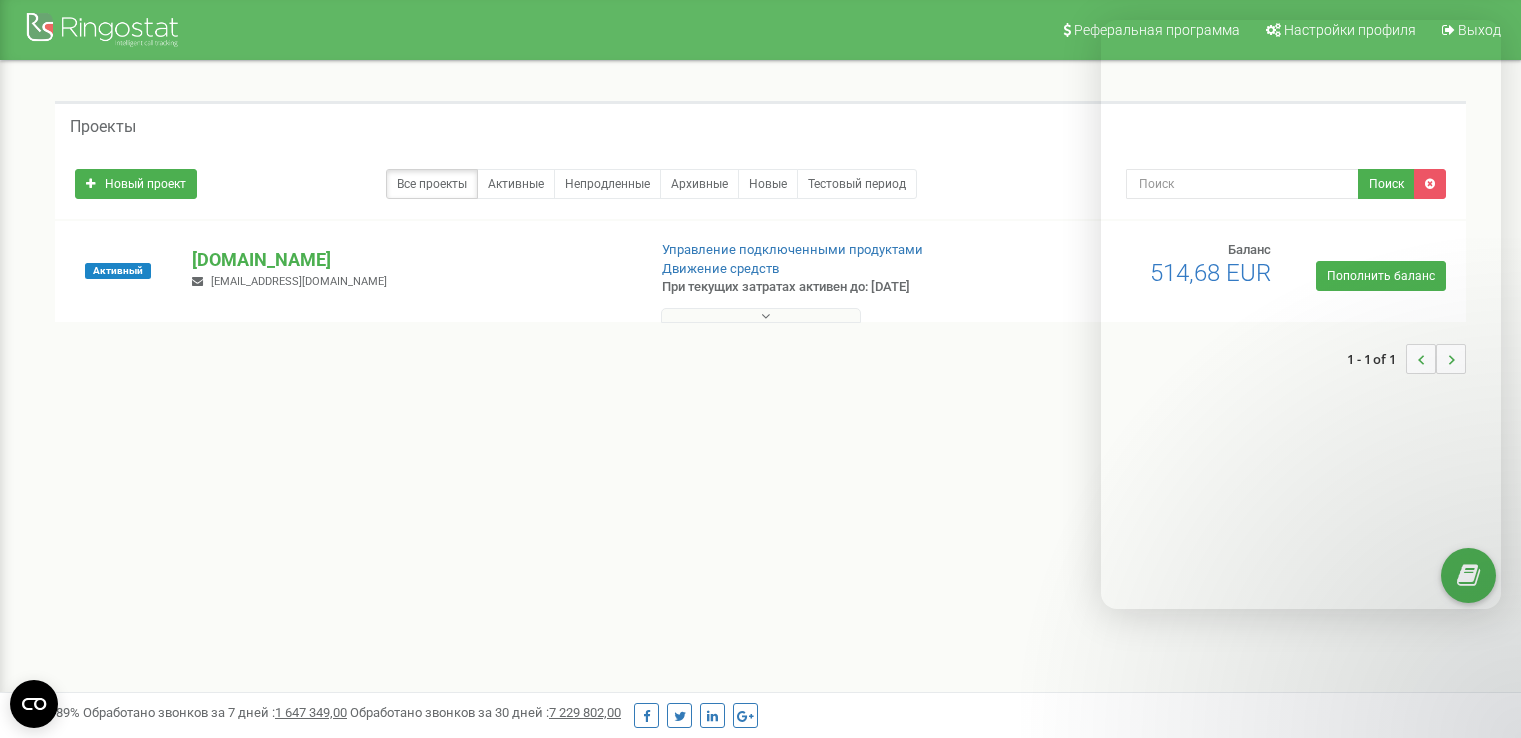 scroll, scrollTop: 0, scrollLeft: 0, axis: both 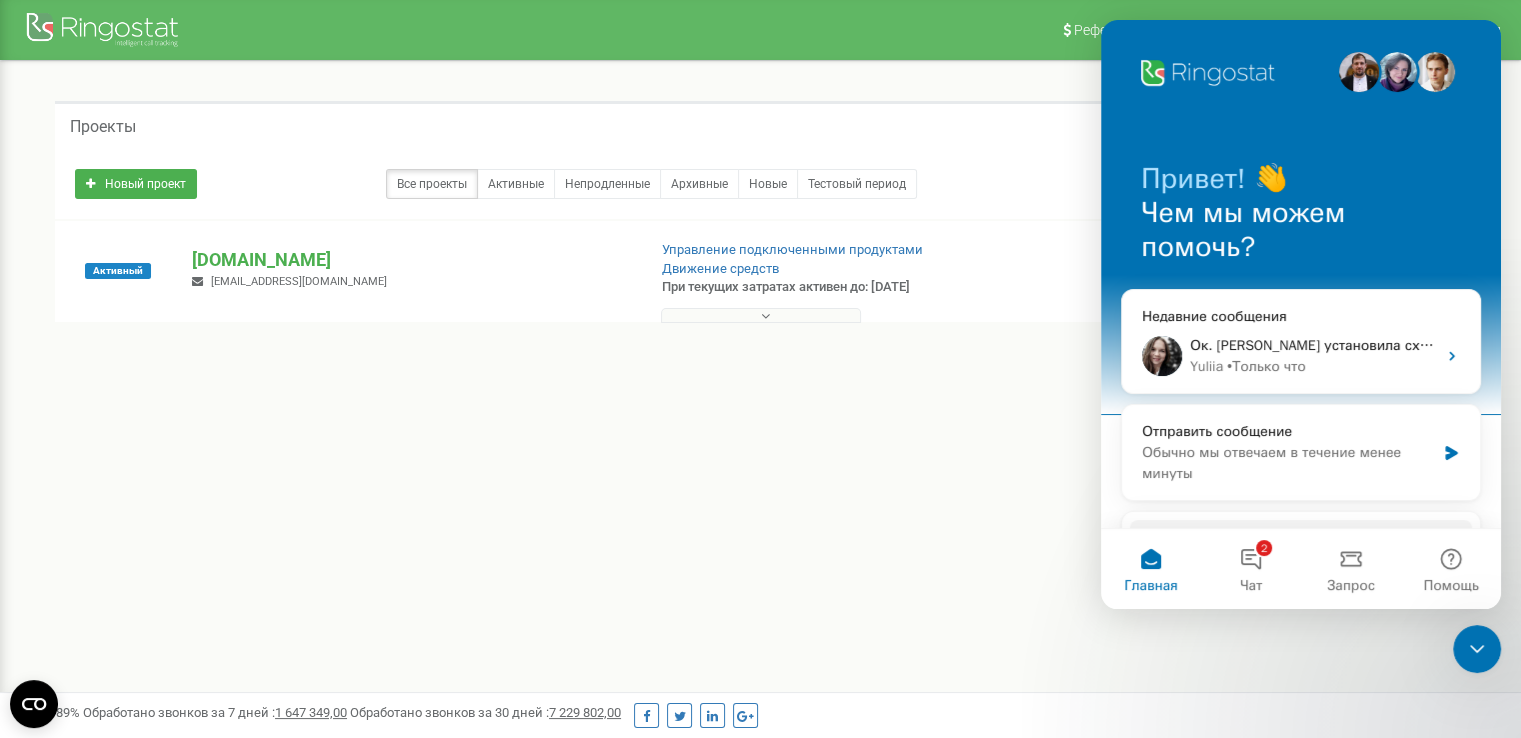 click on "Проекты" at bounding box center (760, 125) 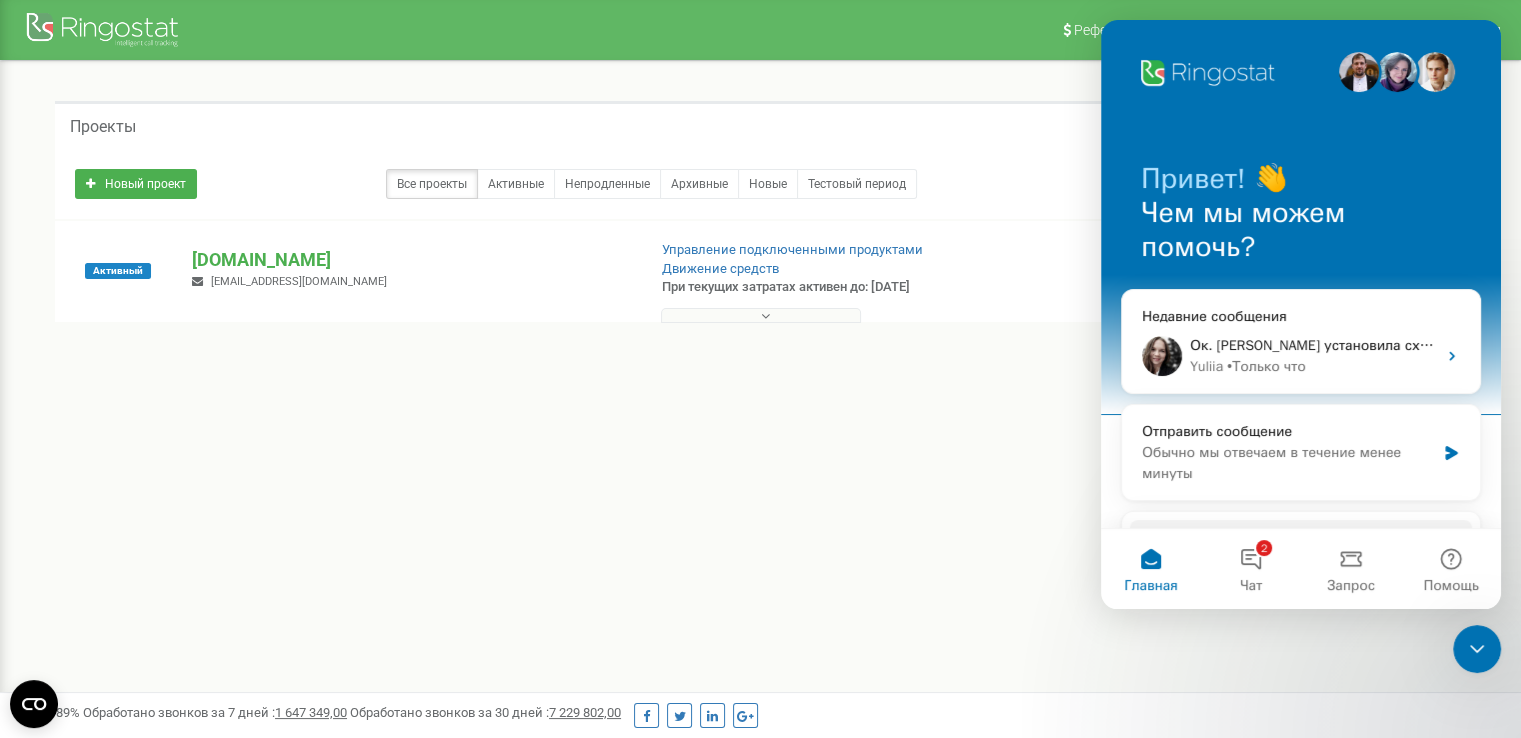 drag, startPoint x: 355, startPoint y: 288, endPoint x: 222, endPoint y: 293, distance: 133.09395 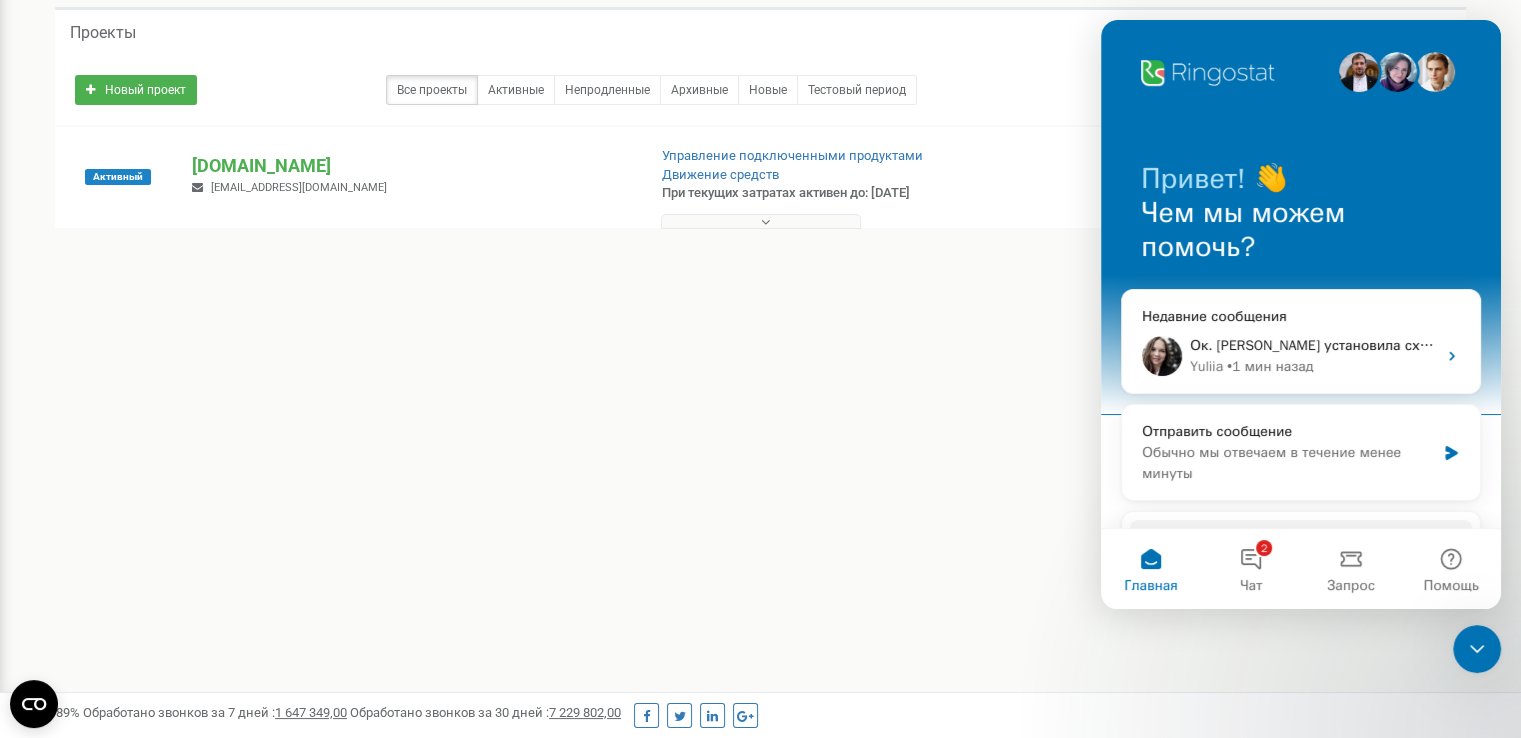 scroll, scrollTop: 0, scrollLeft: 0, axis: both 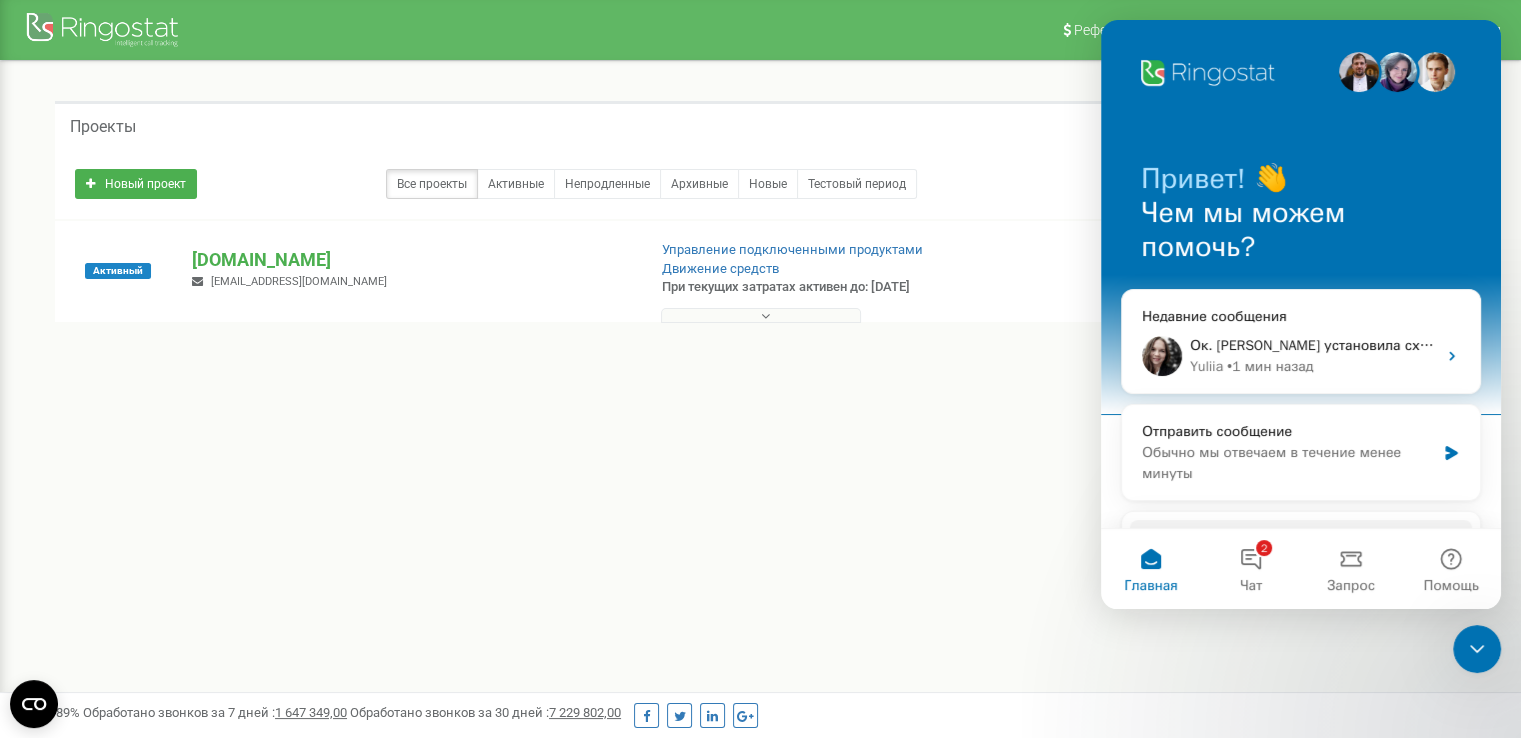 click at bounding box center (761, 315) 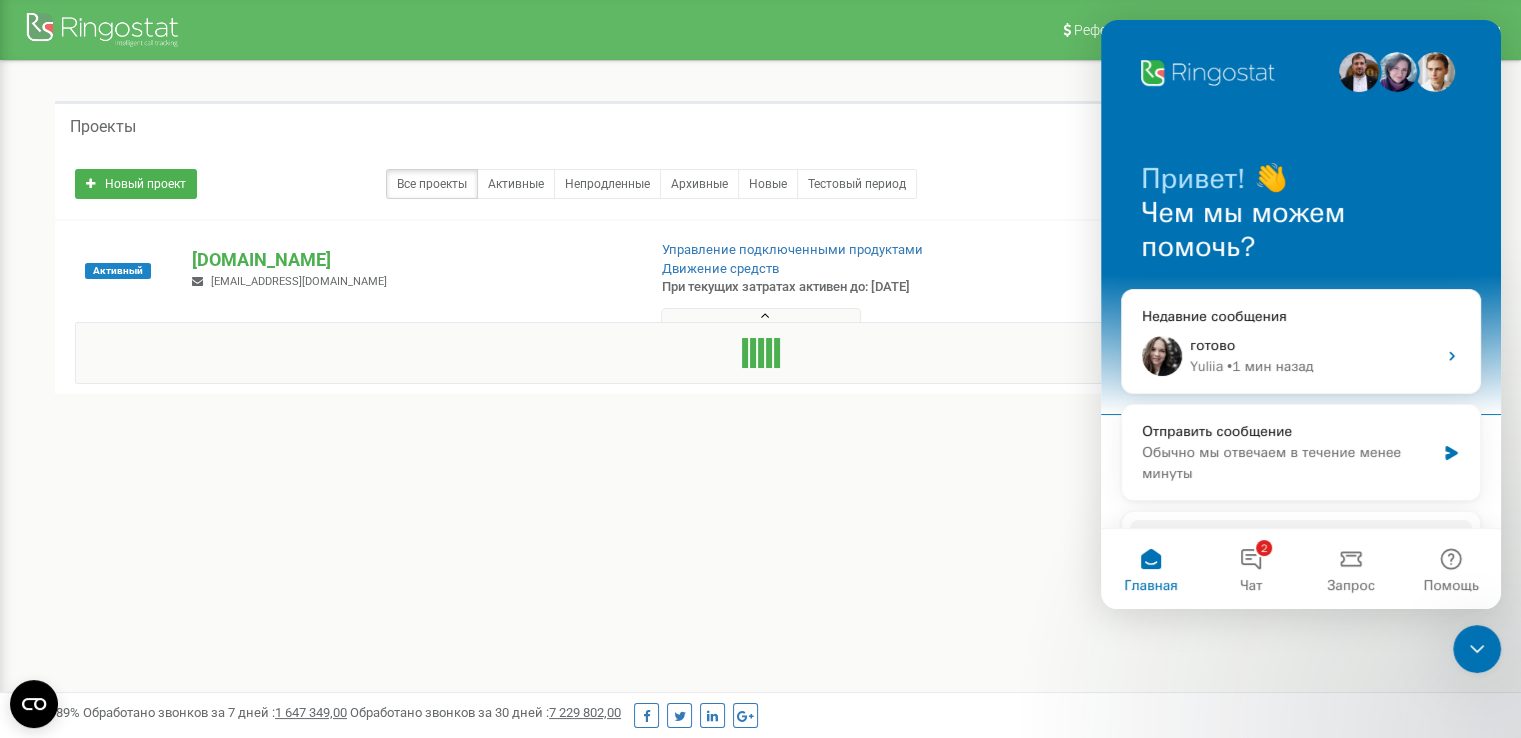 click 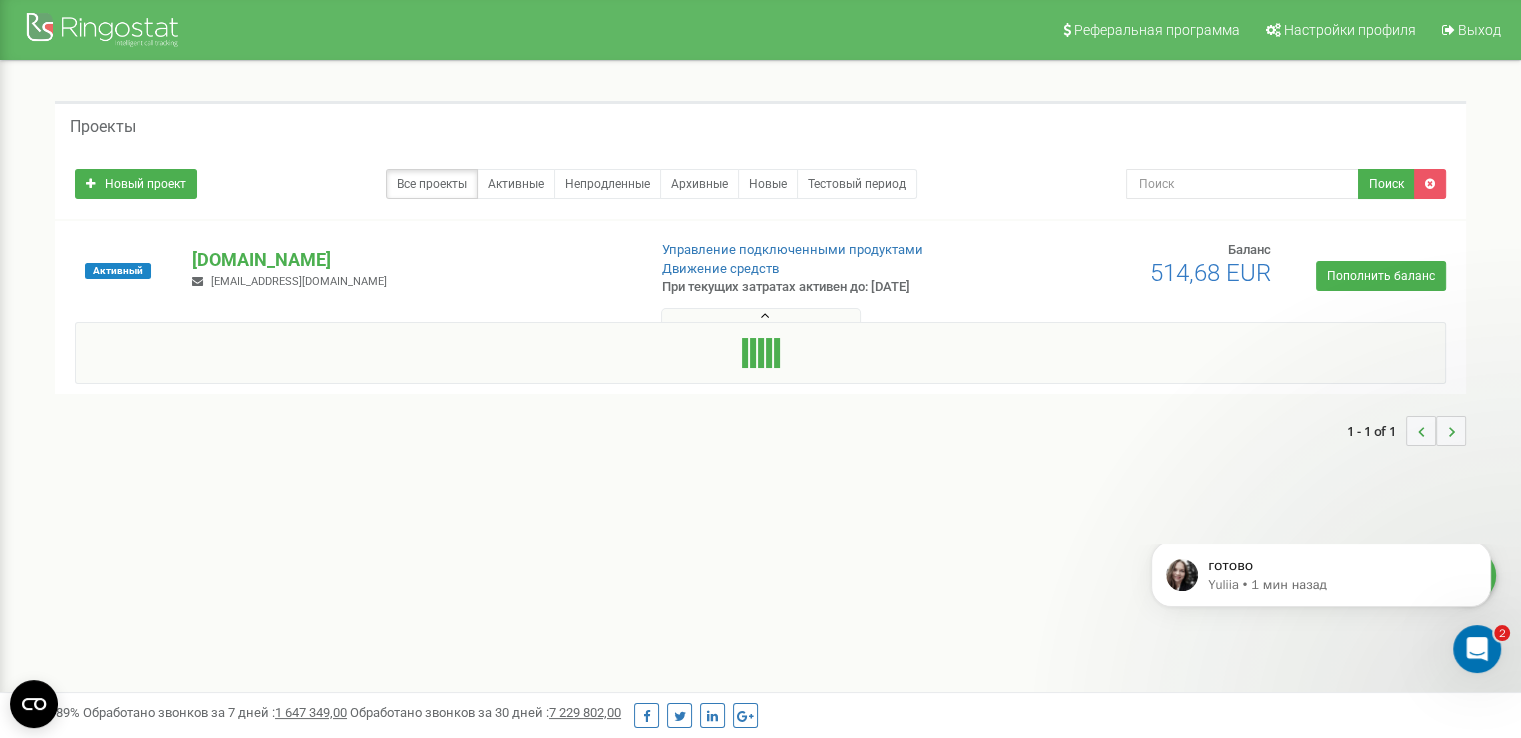 scroll, scrollTop: 0, scrollLeft: 0, axis: both 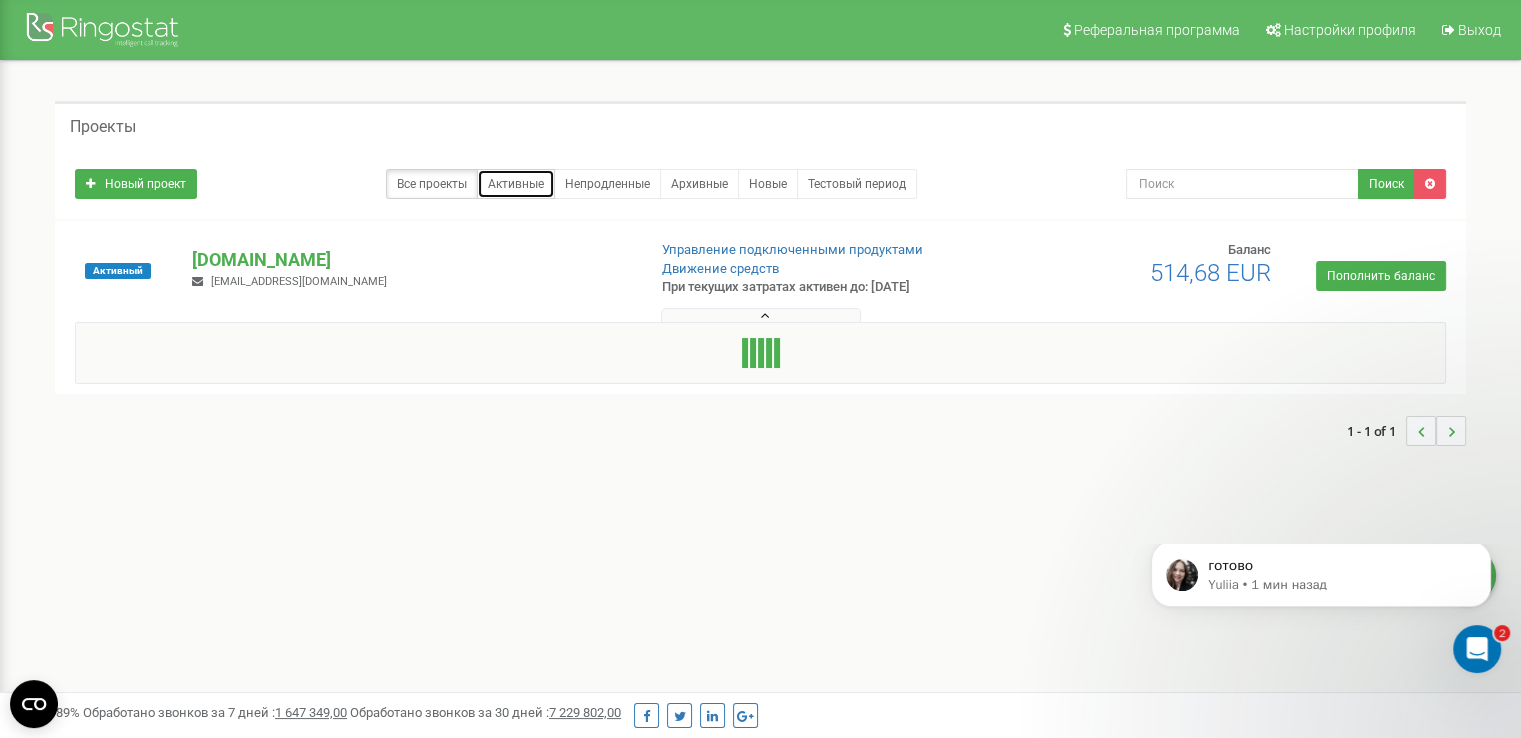 click on "Активные" at bounding box center (516, 184) 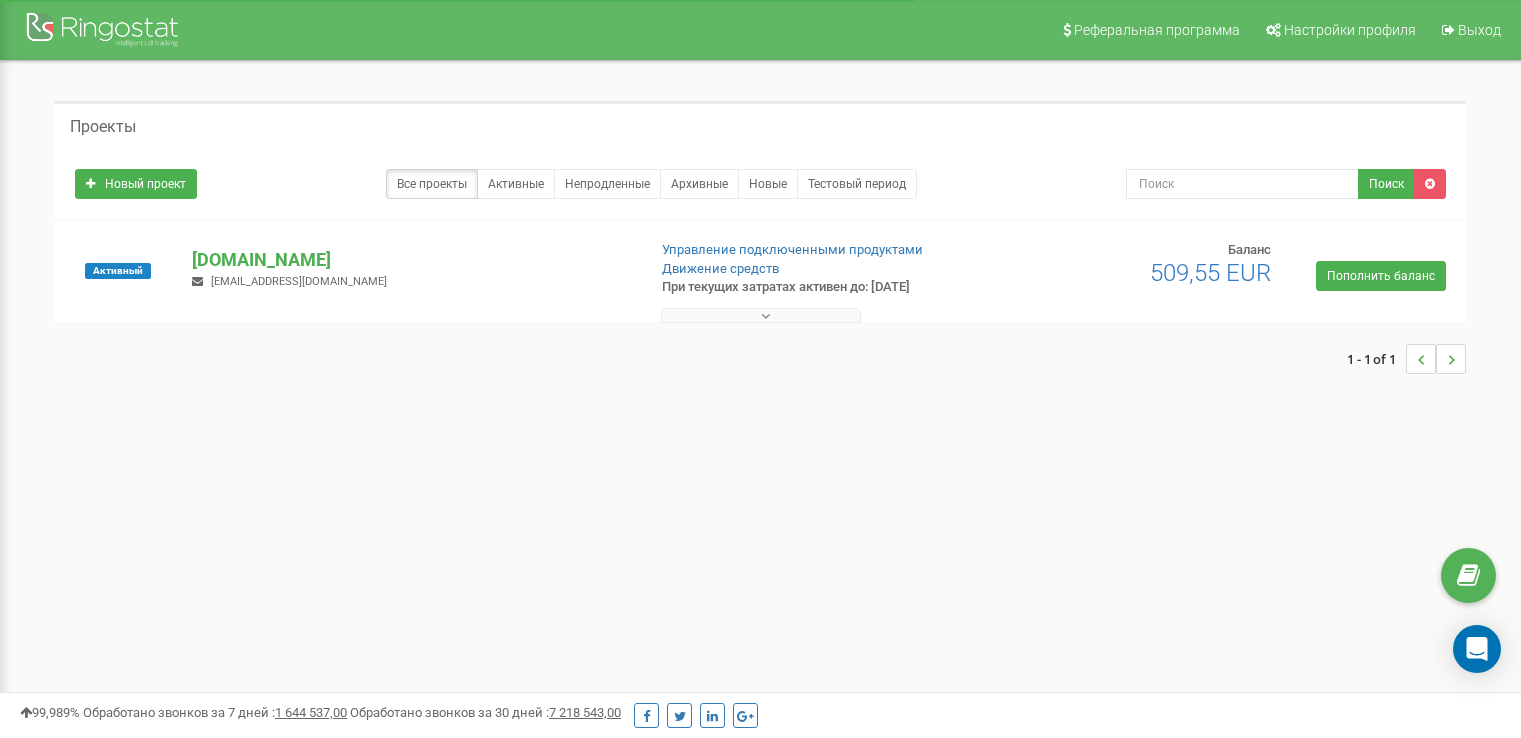 scroll, scrollTop: 0, scrollLeft: 0, axis: both 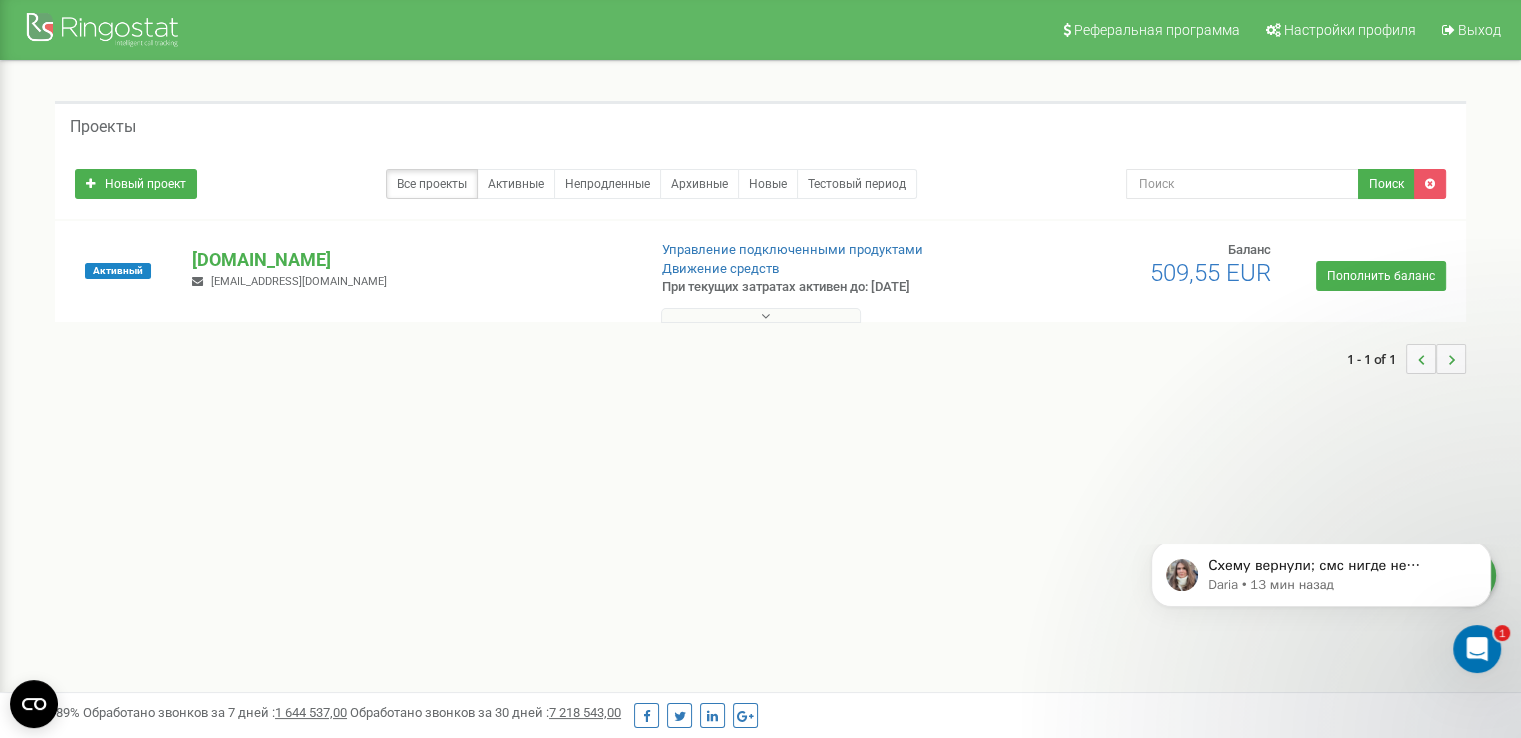 click 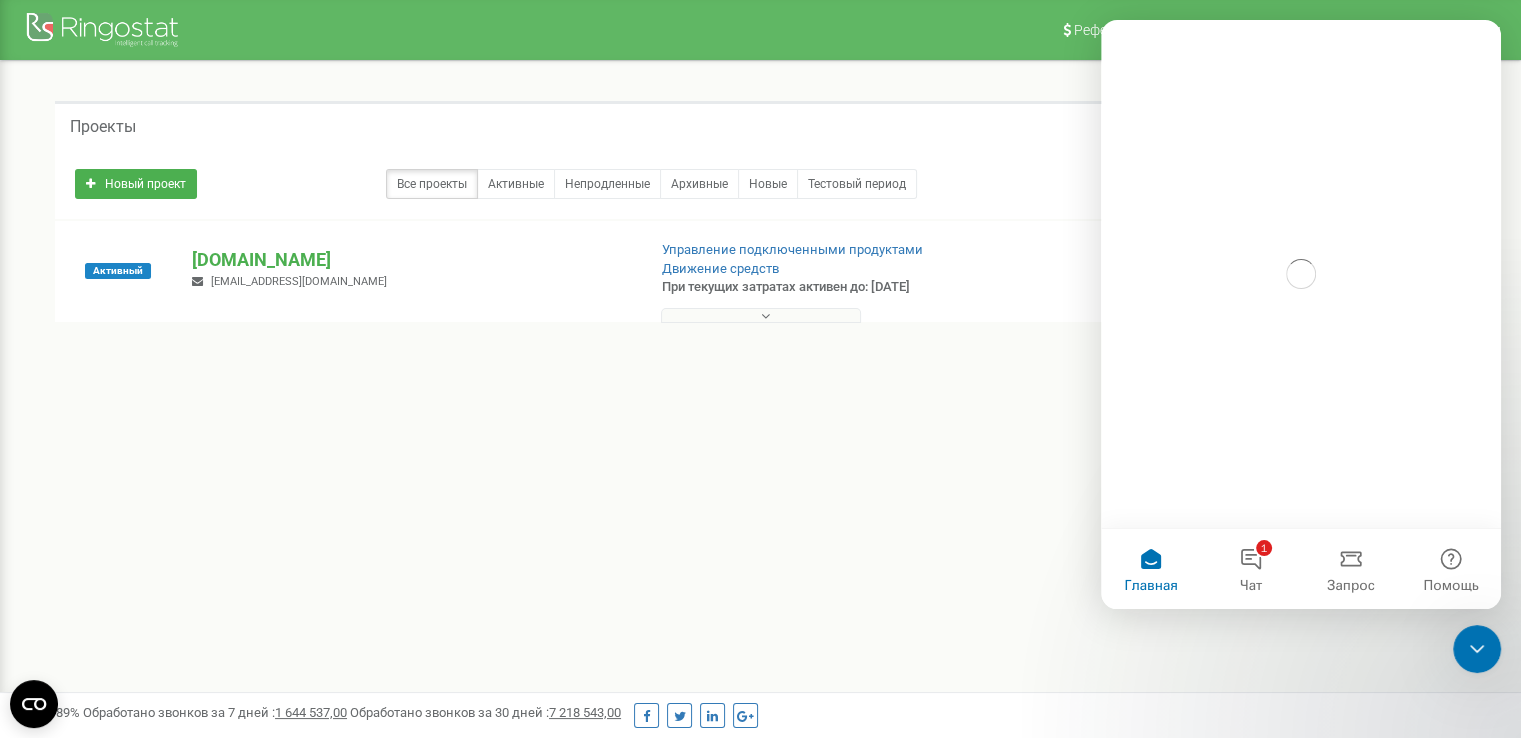 scroll, scrollTop: 0, scrollLeft: 0, axis: both 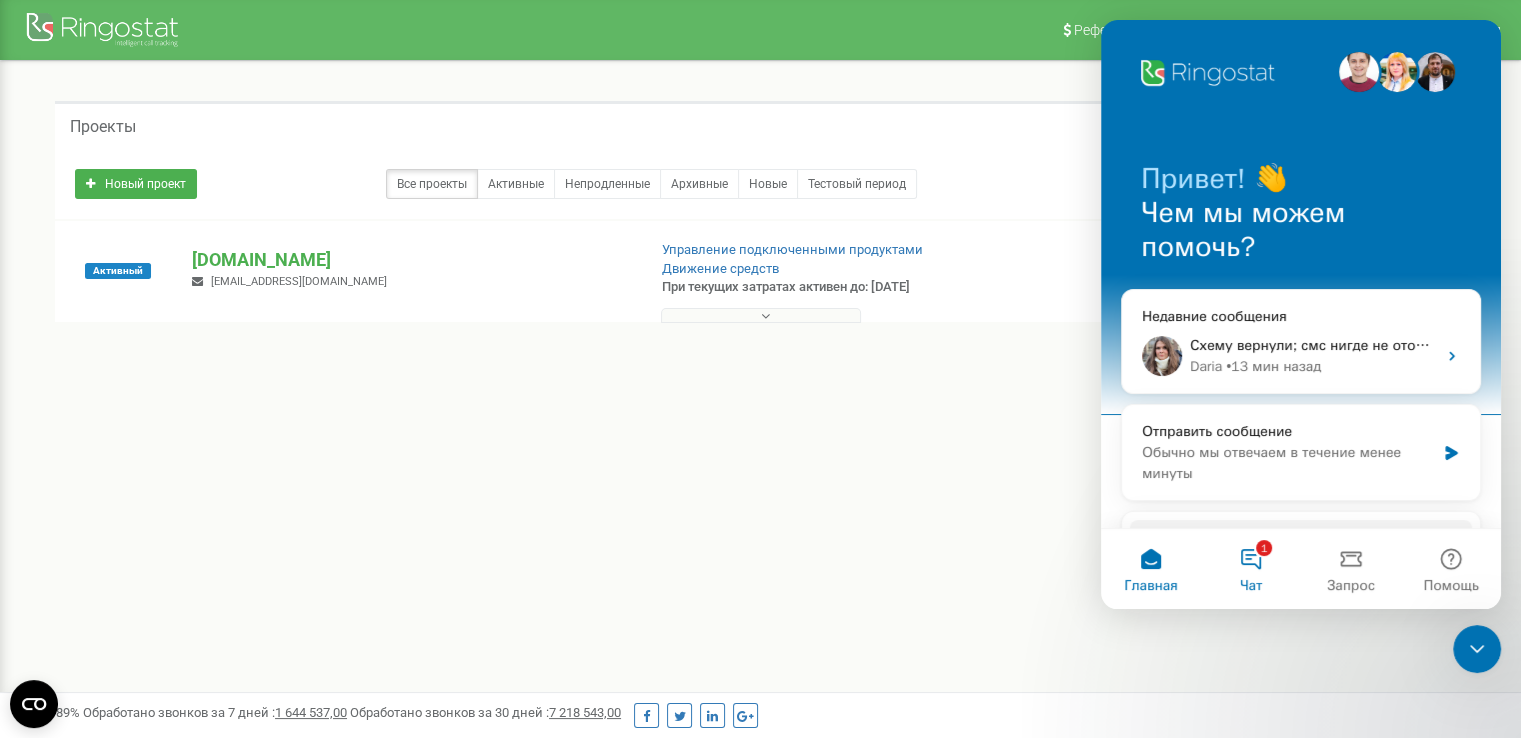 click on "1 Чат" at bounding box center [1251, 569] 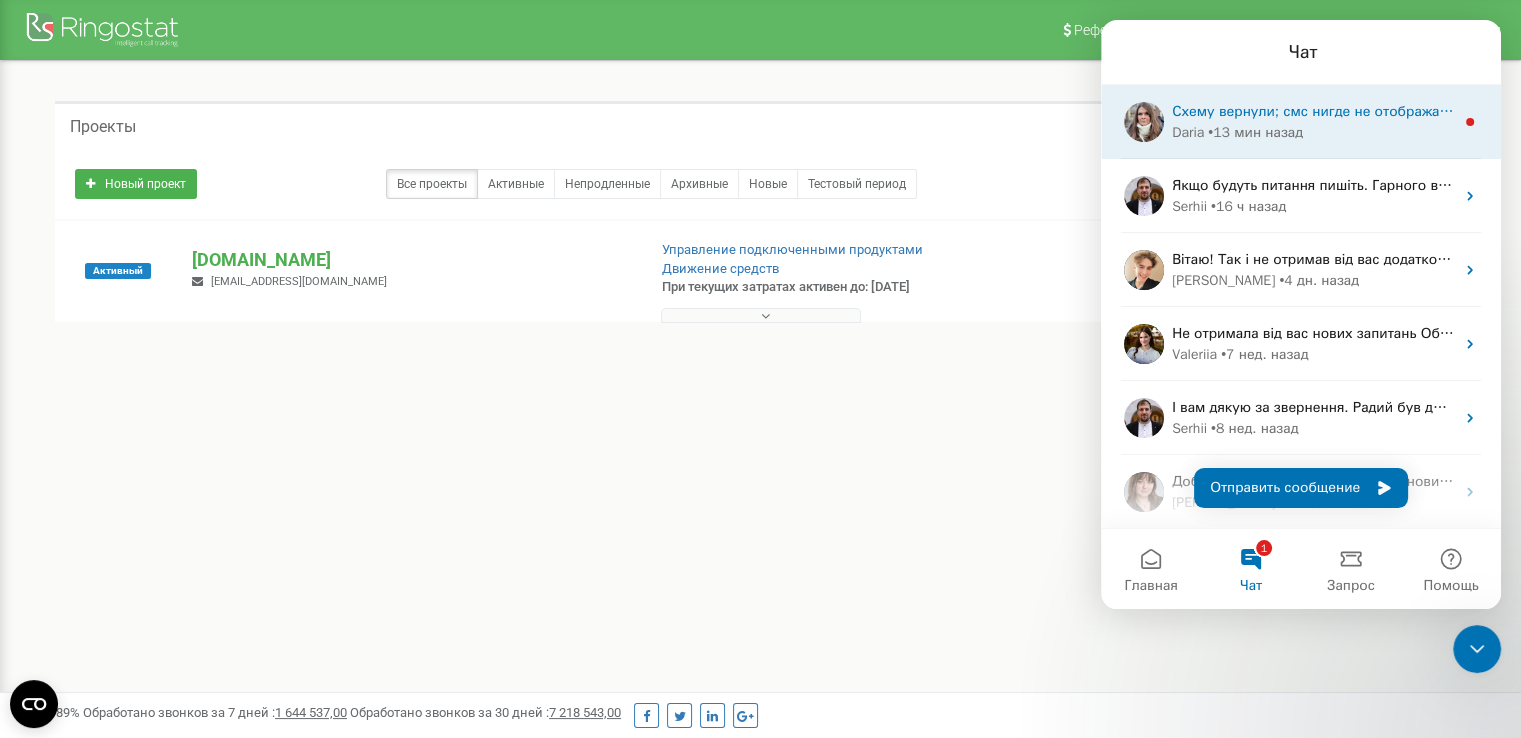 click on "Схему вернули; смс нигде не отображаются на данный момент. Есть возможность получать/отправлять SMS сообщения в приложении, подробнее о работе с SMS сообщениями описано здесь" at bounding box center (1825, 111) 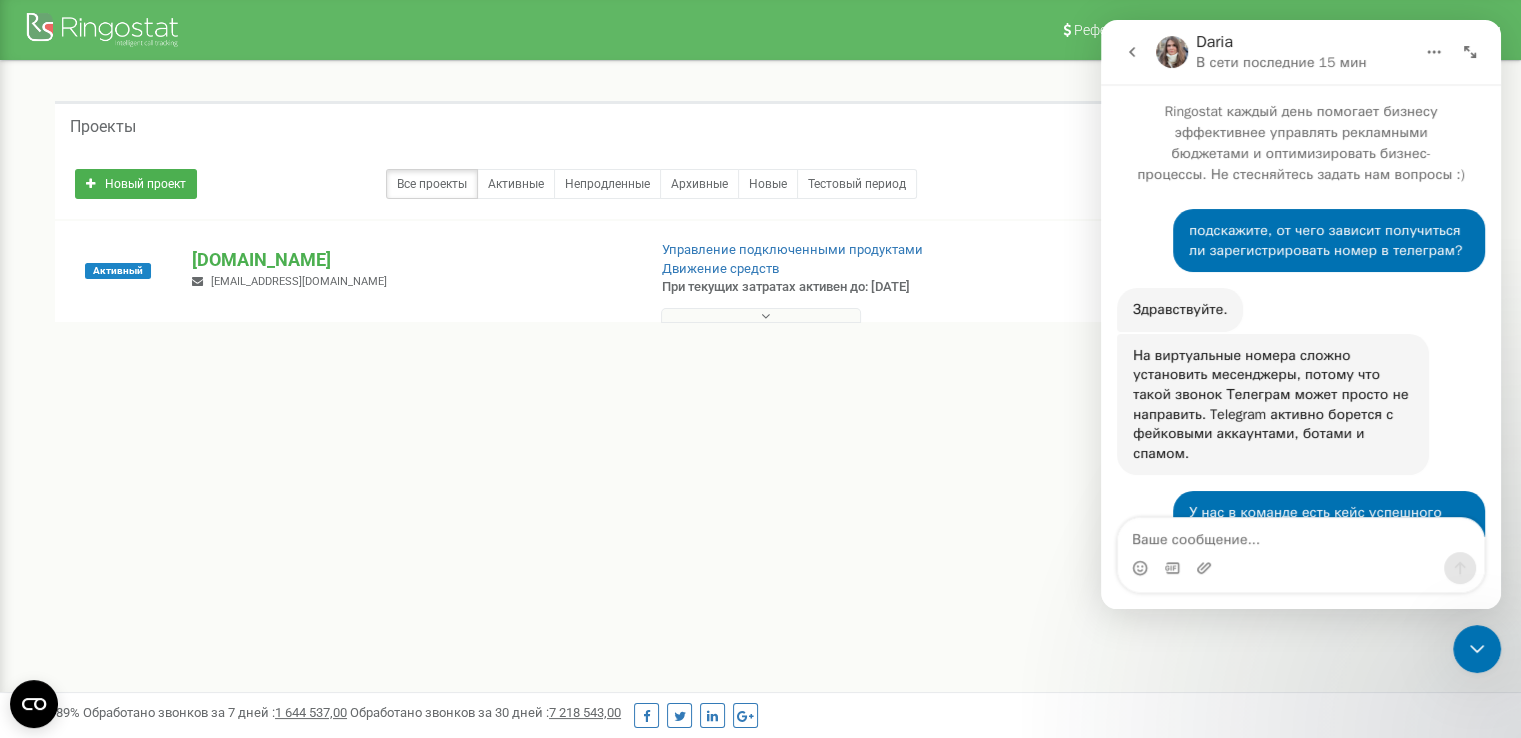 scroll, scrollTop: 3, scrollLeft: 0, axis: vertical 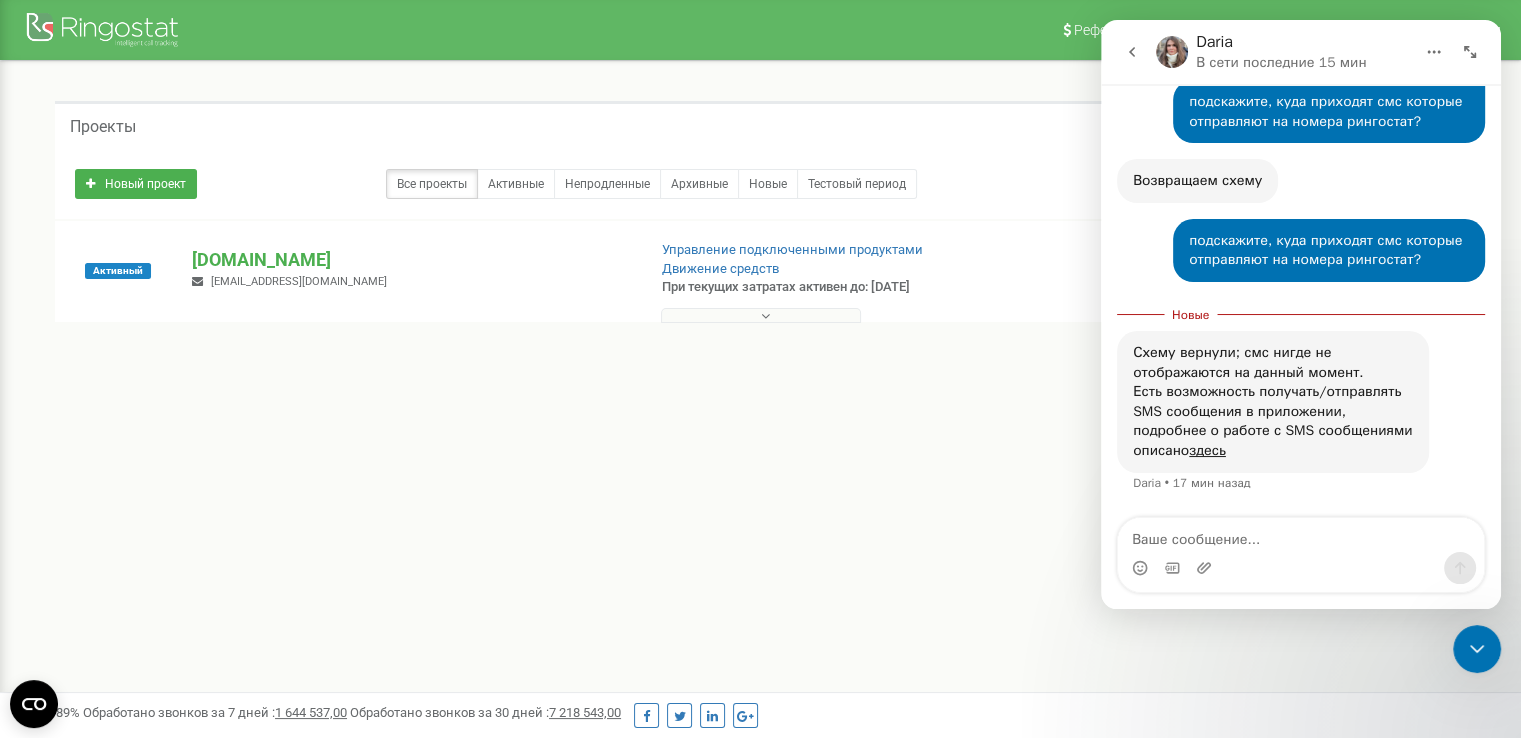 click 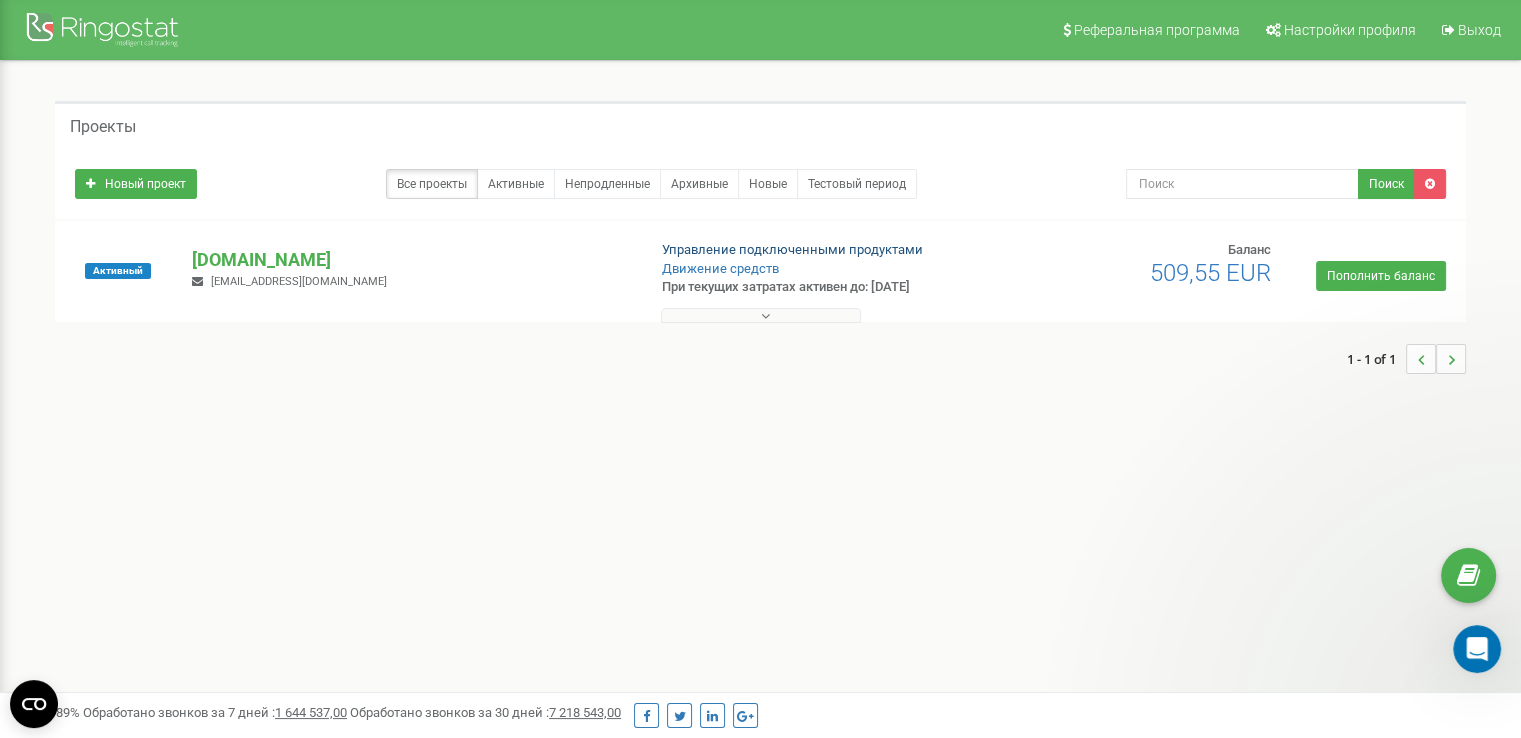 scroll, scrollTop: 0, scrollLeft: 0, axis: both 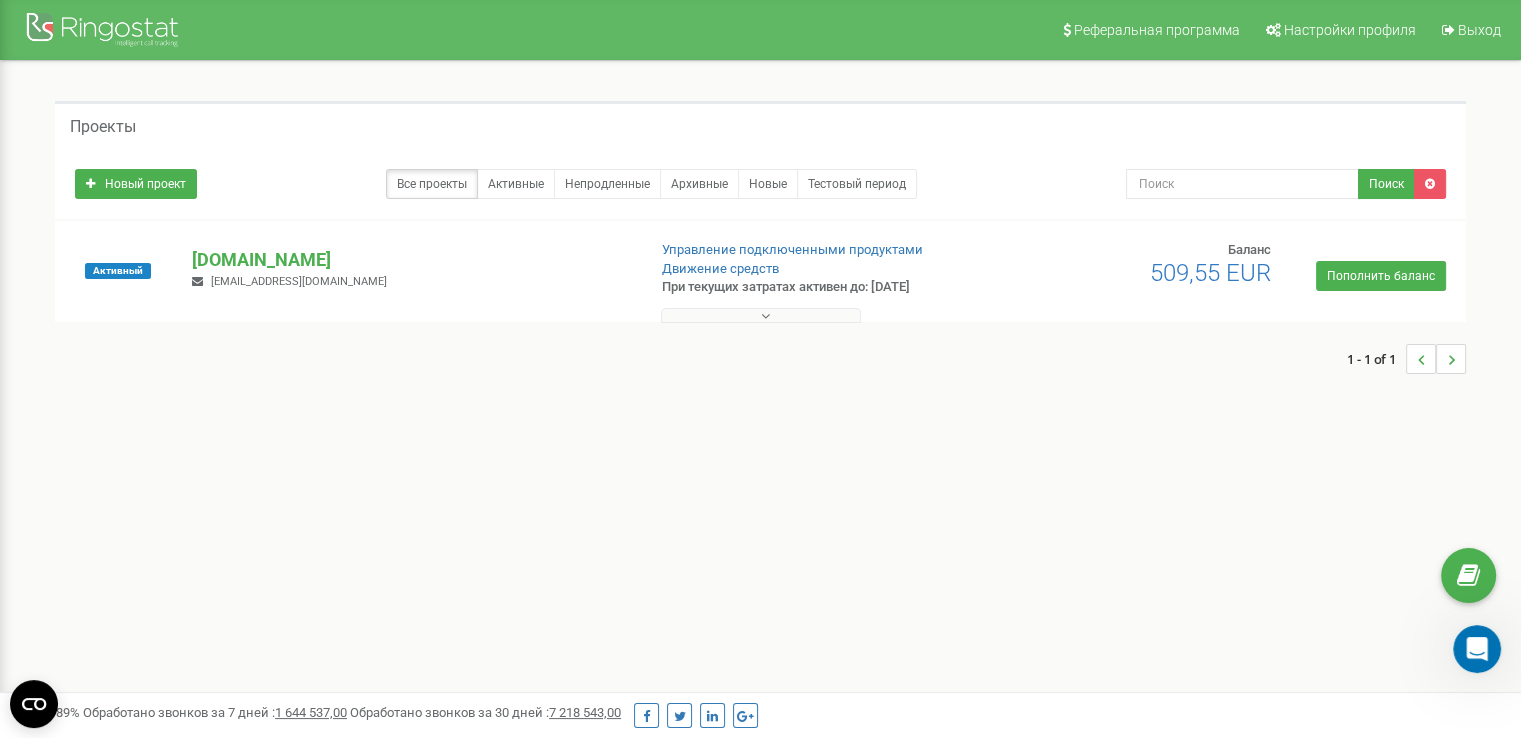 click at bounding box center (761, 315) 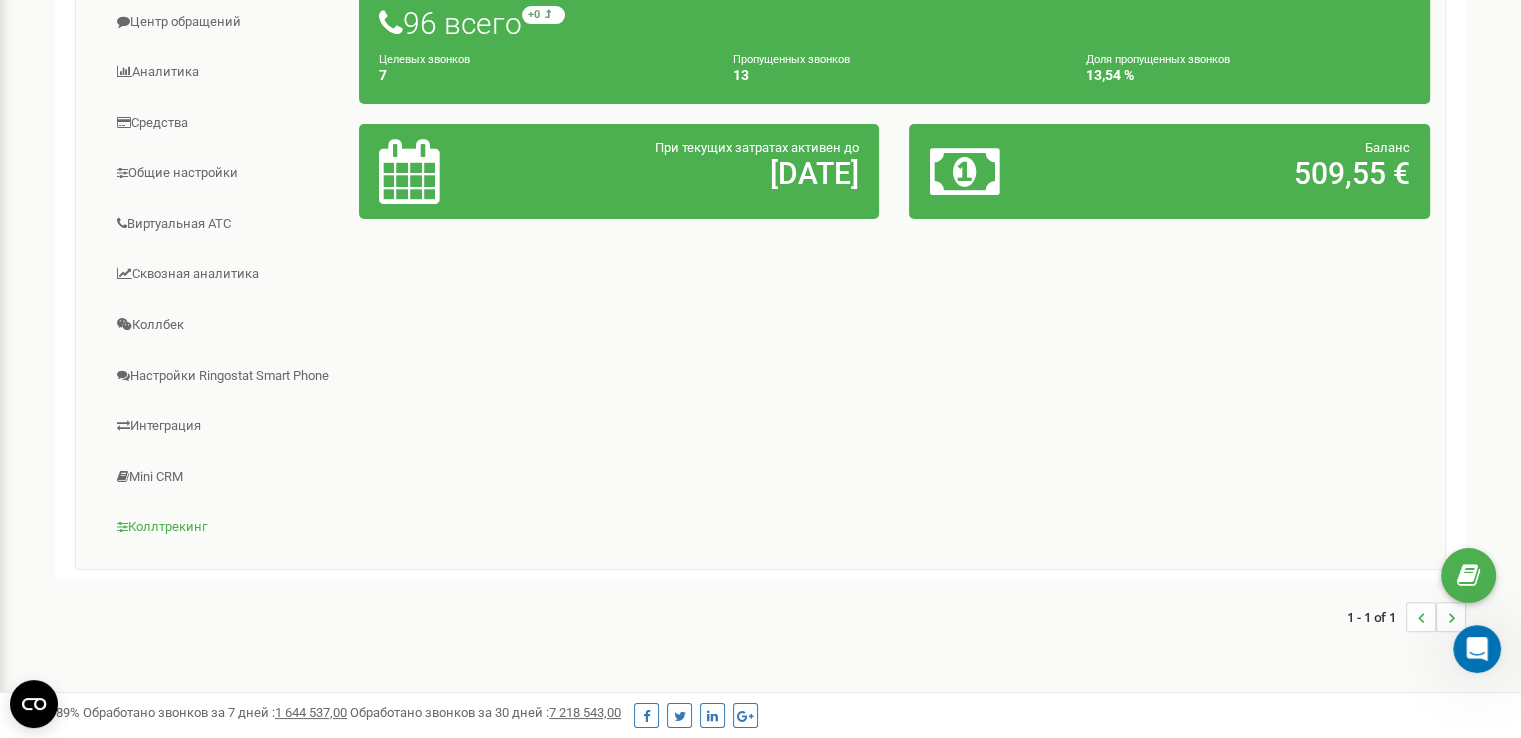 scroll, scrollTop: 400, scrollLeft: 0, axis: vertical 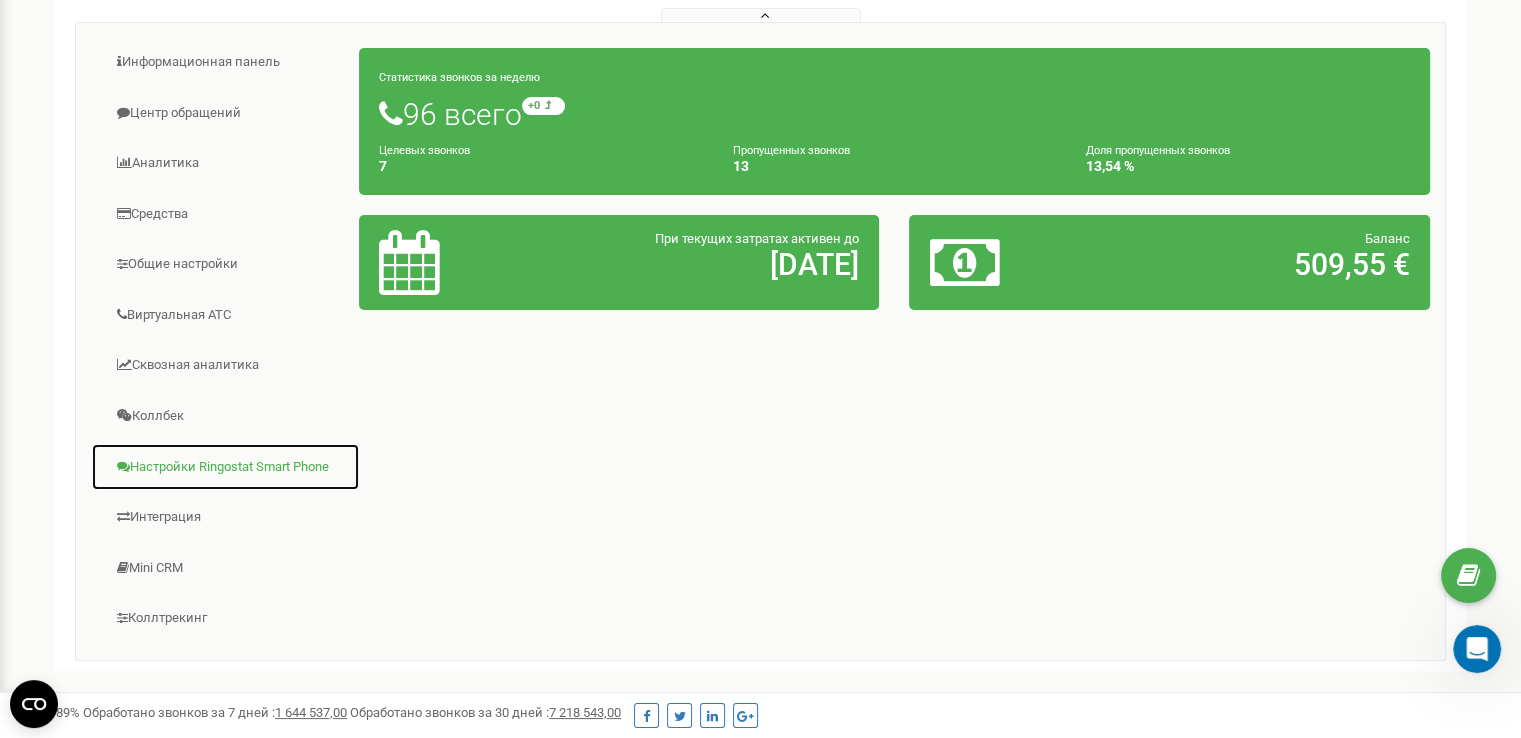 click on "Настройки Ringostat Smart Phone" at bounding box center (225, 467) 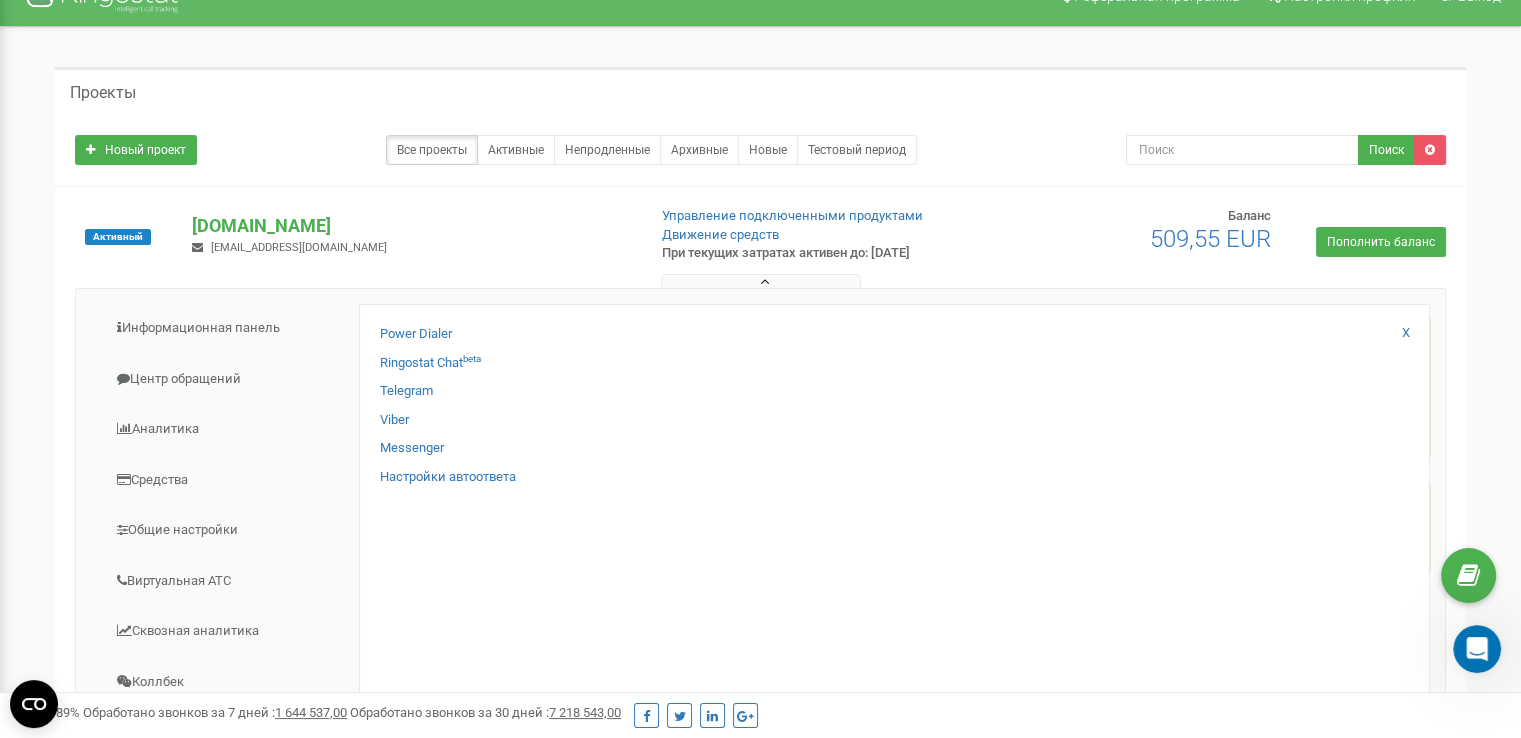 scroll, scrollTop: 0, scrollLeft: 0, axis: both 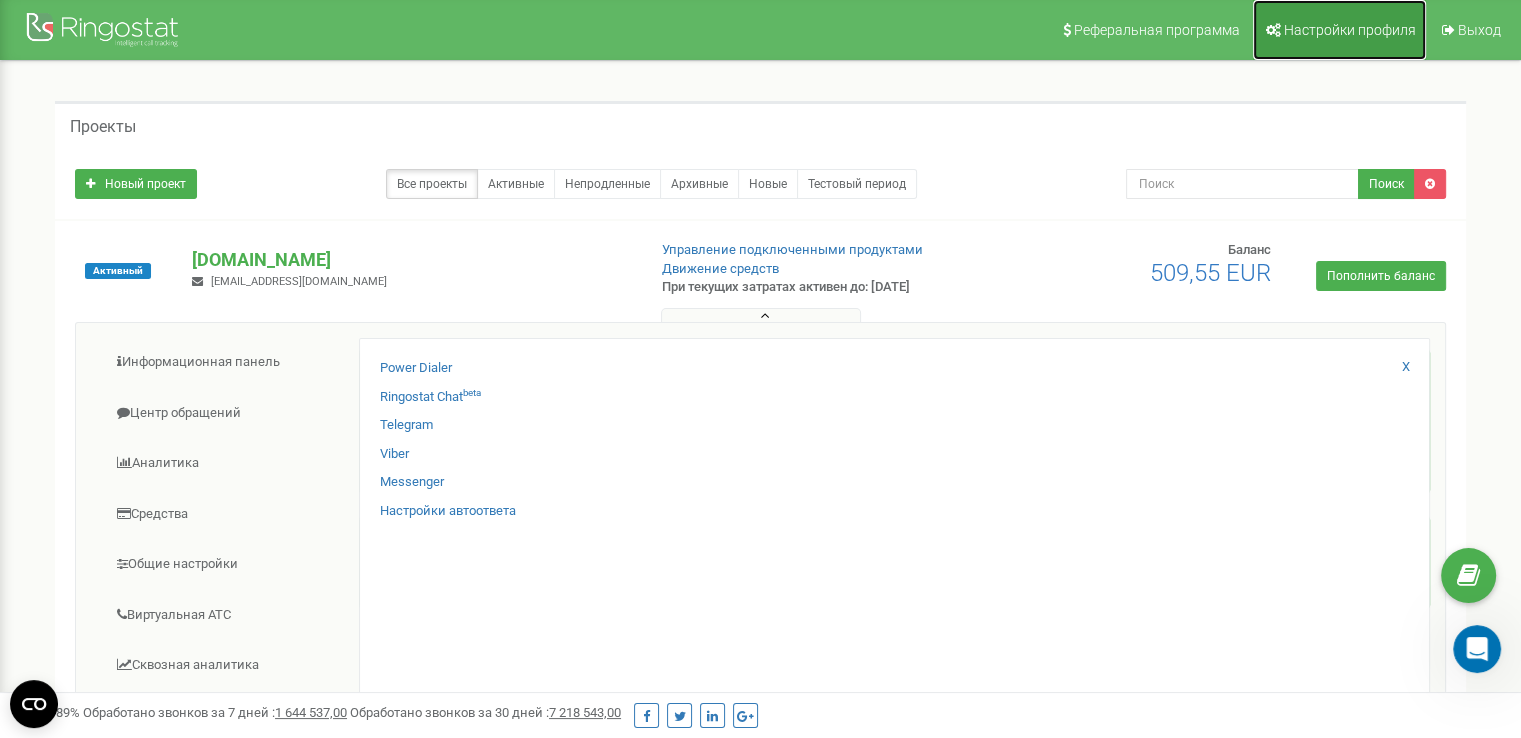 click on "Настройки профиля" at bounding box center [1350, 30] 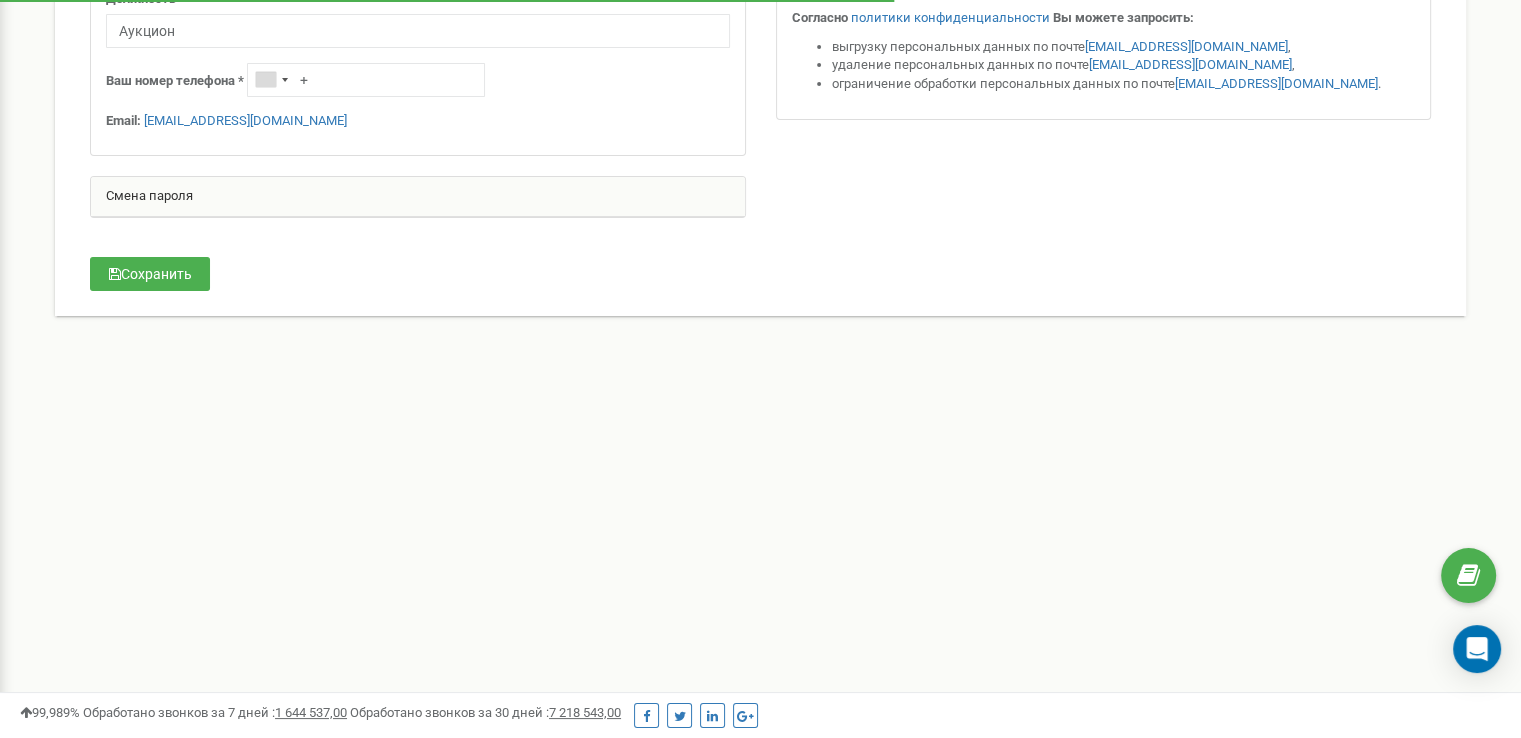 scroll, scrollTop: 0, scrollLeft: 0, axis: both 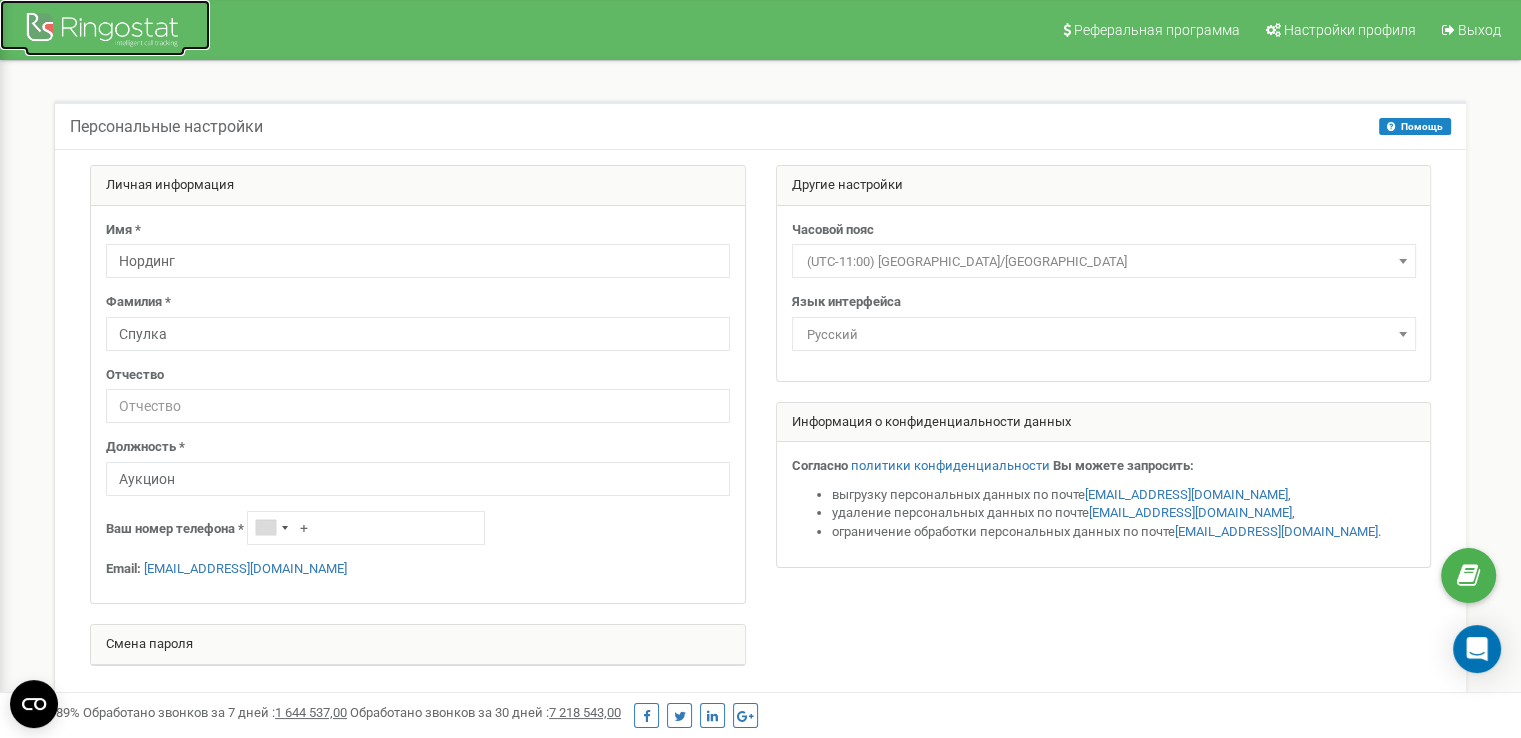 click at bounding box center (105, 32) 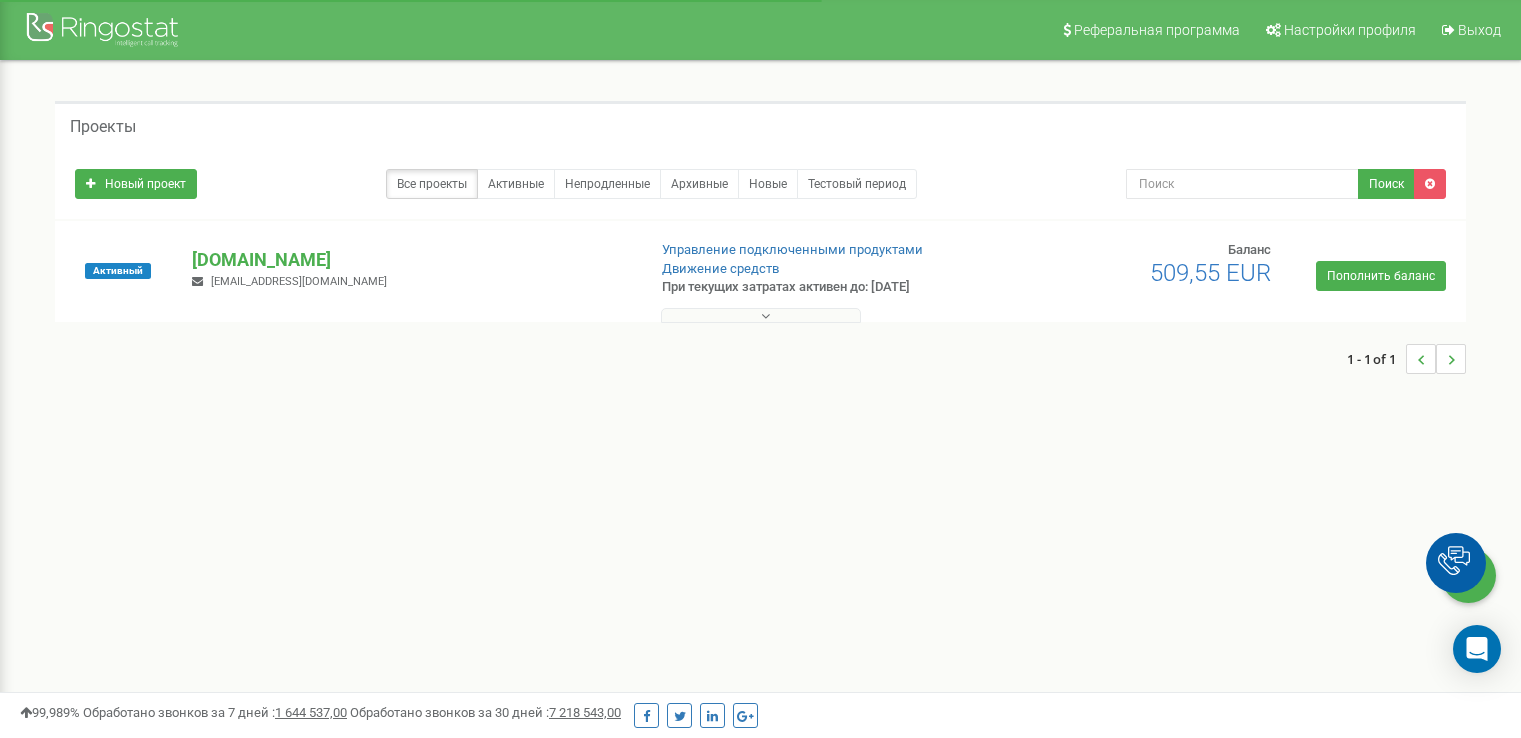 scroll, scrollTop: 0, scrollLeft: 0, axis: both 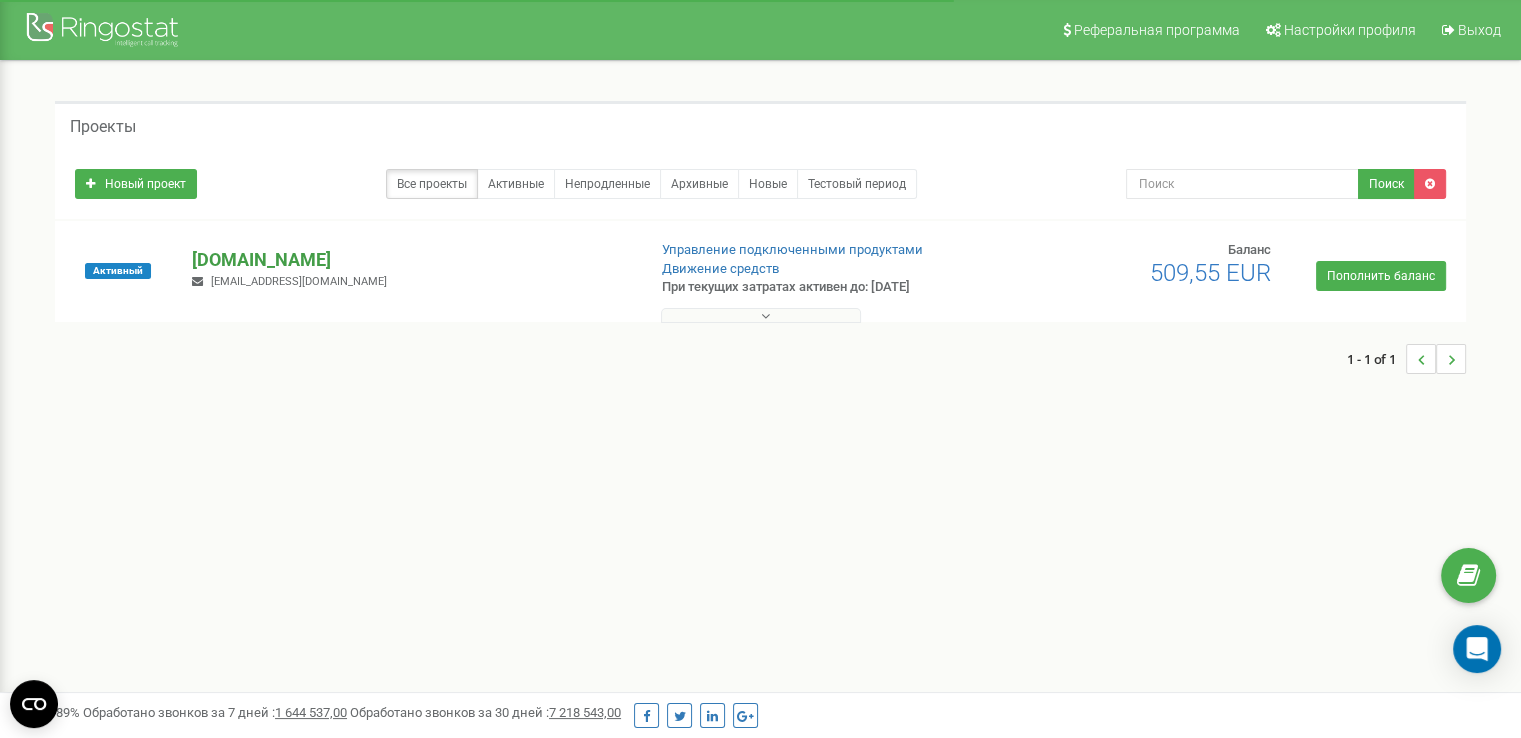 click on "auctioncar.eu" at bounding box center [410, 260] 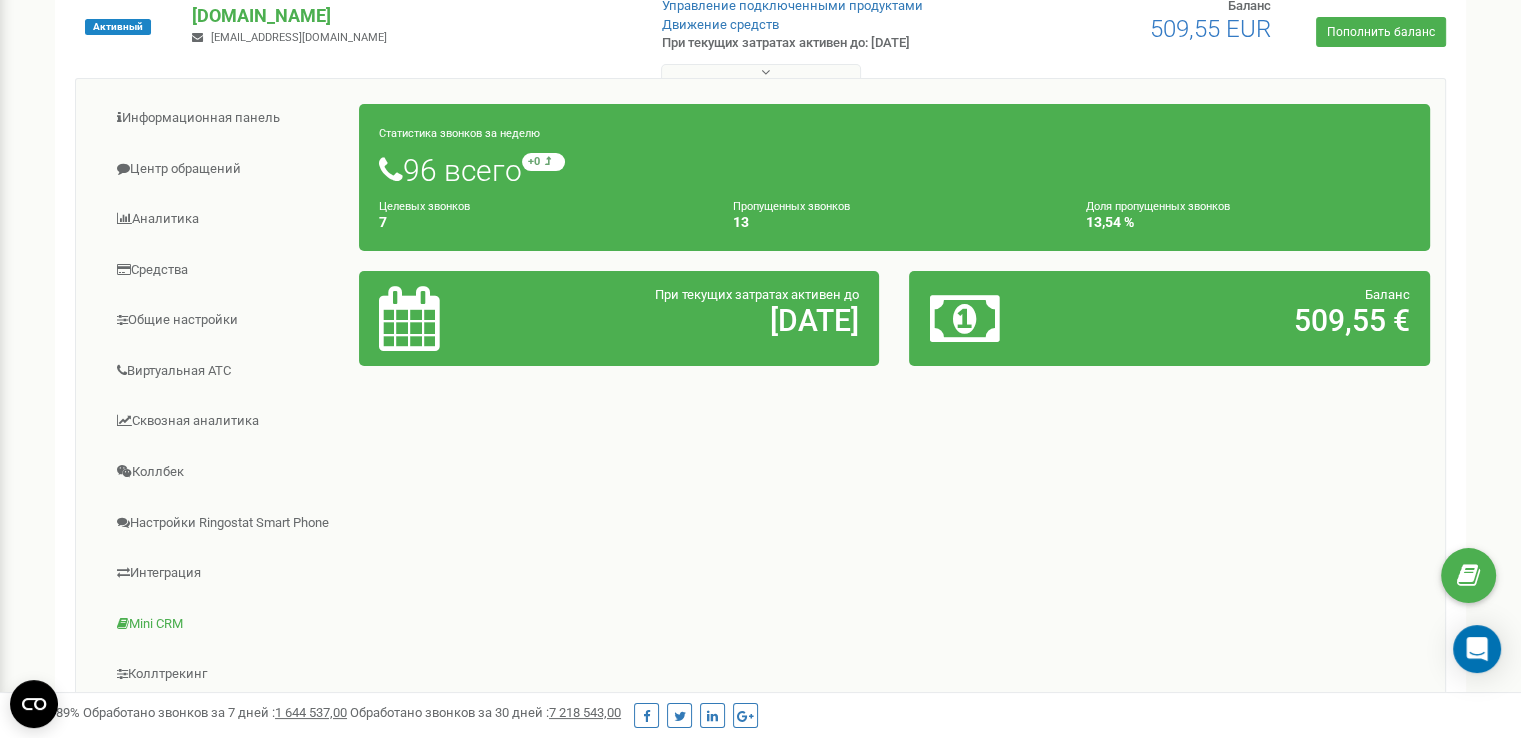 scroll, scrollTop: 200, scrollLeft: 0, axis: vertical 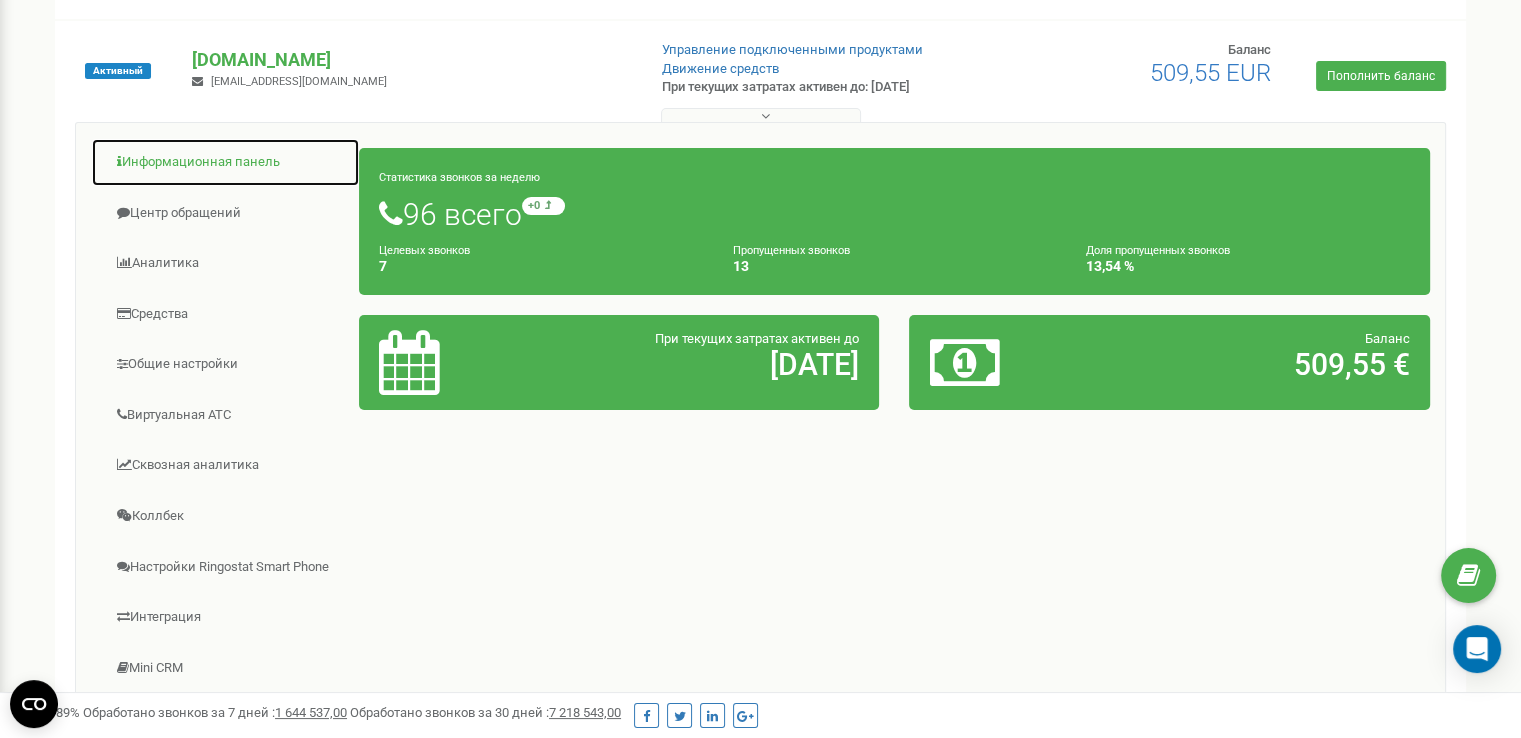 click on "Информационная панель" at bounding box center [225, 162] 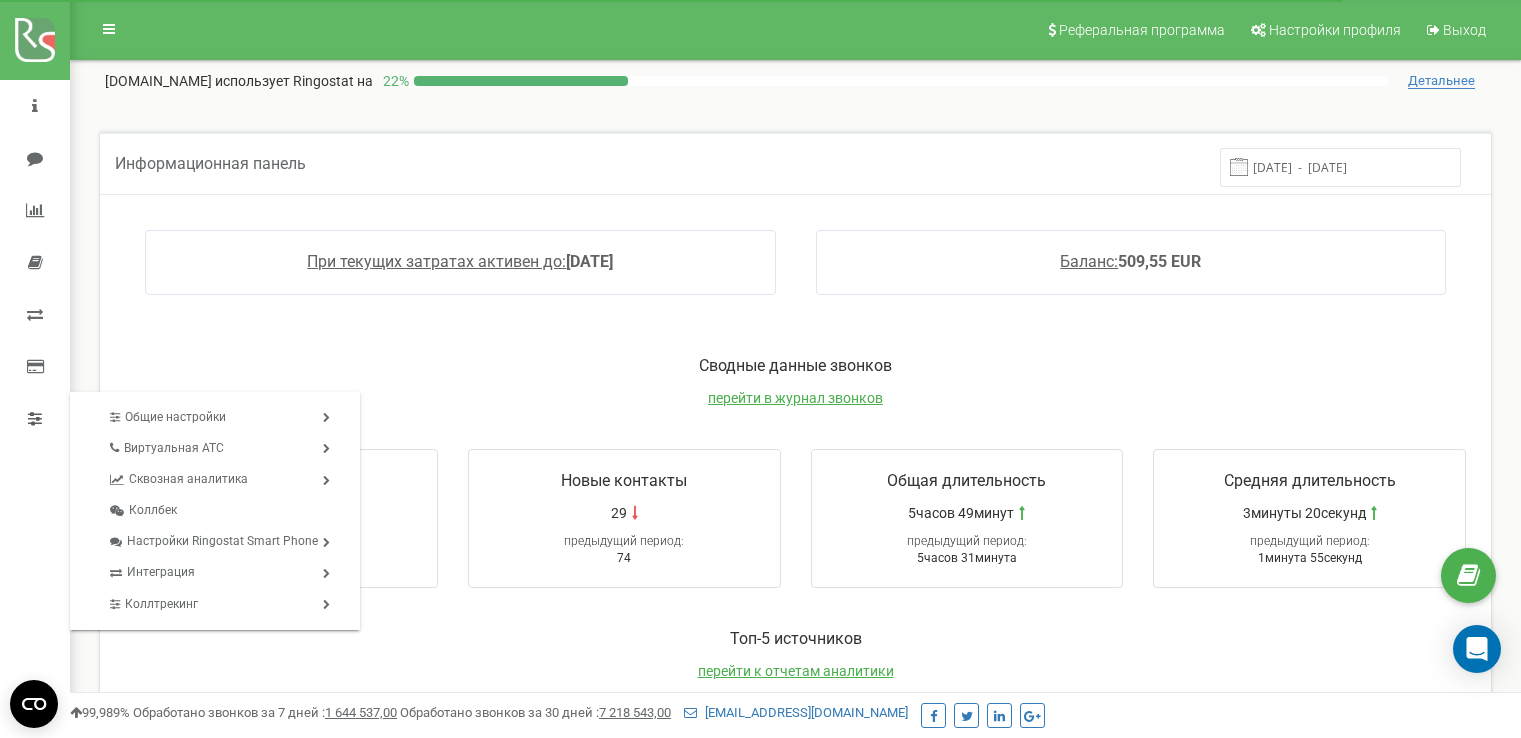 scroll, scrollTop: 0, scrollLeft: 0, axis: both 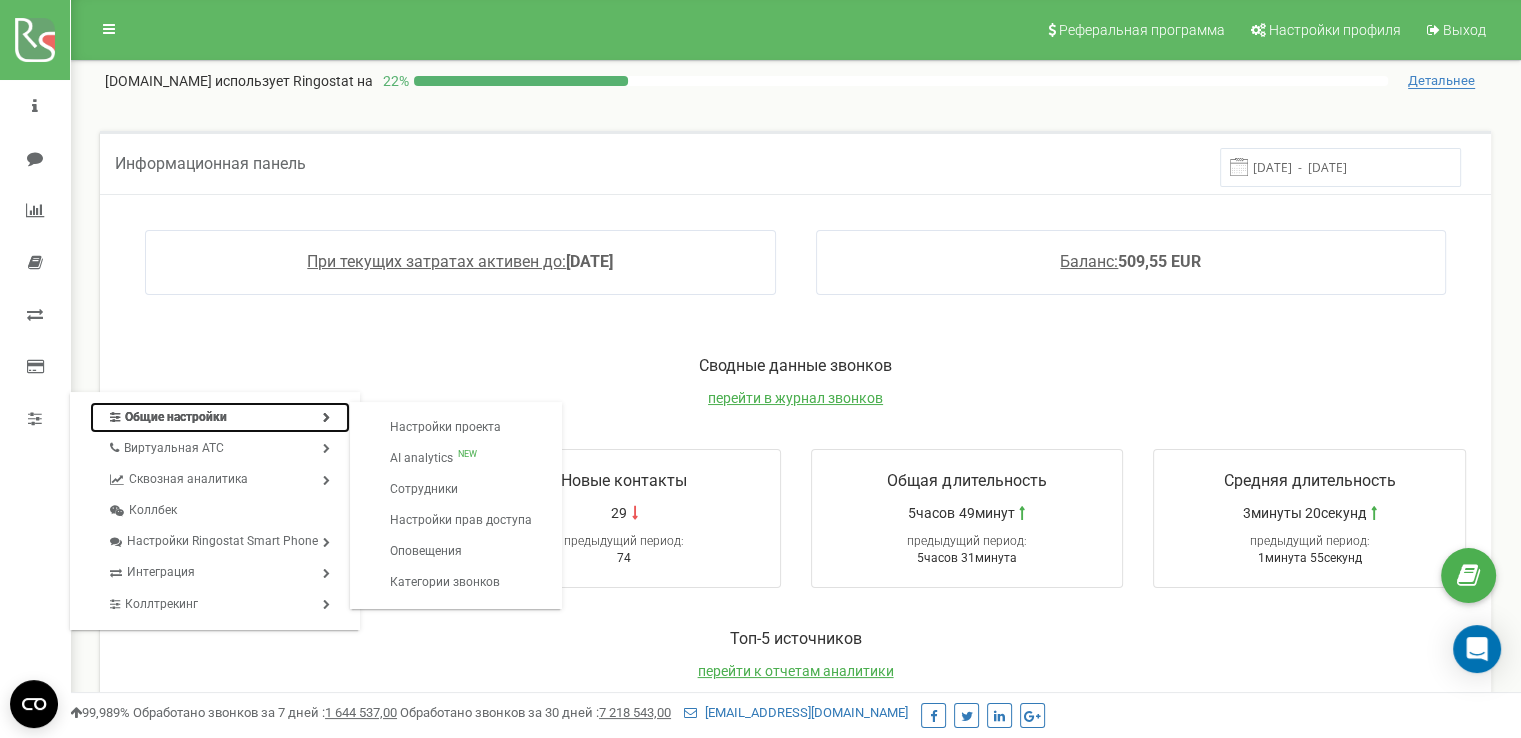 click on "Общие настройки" at bounding box center [220, 417] 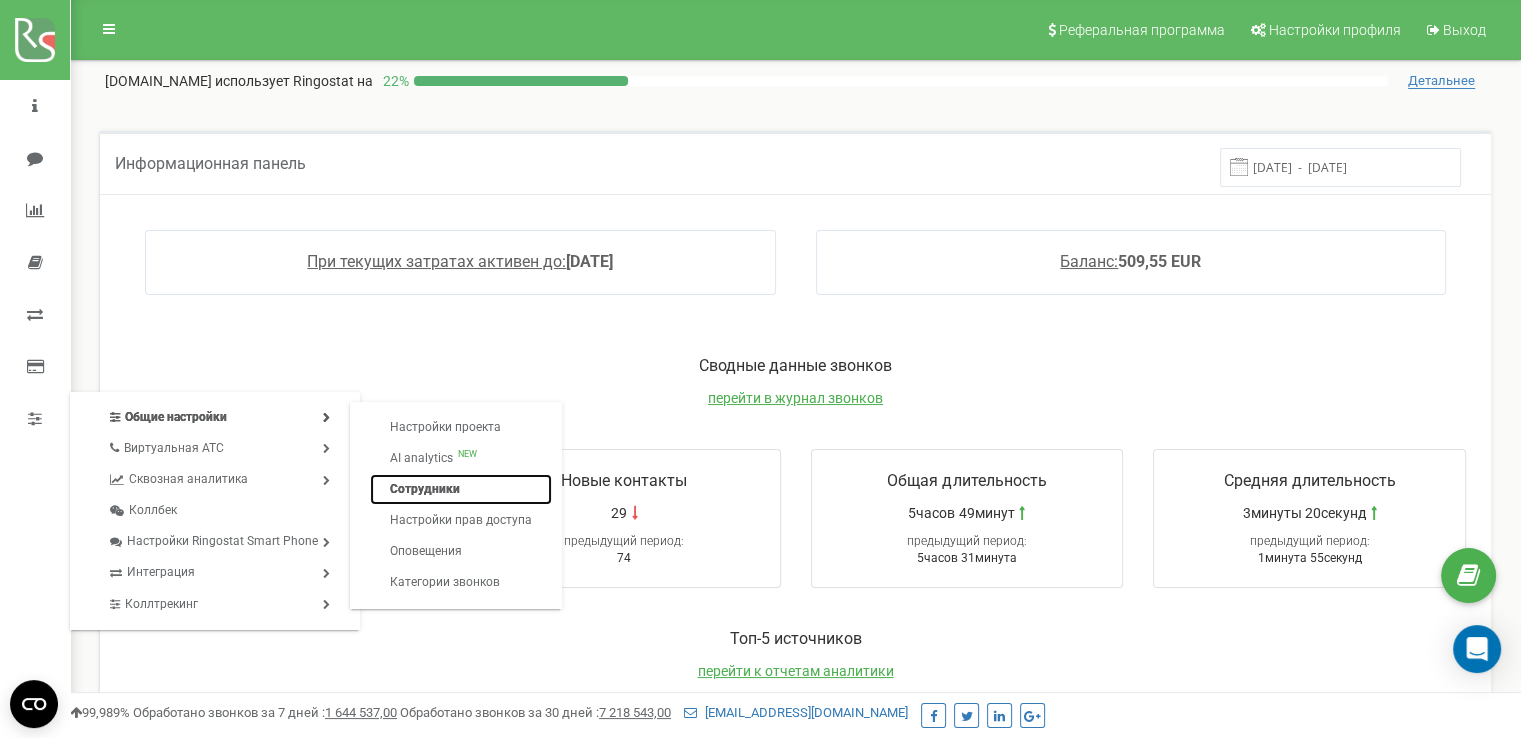click on "Сотрудники" at bounding box center (461, 489) 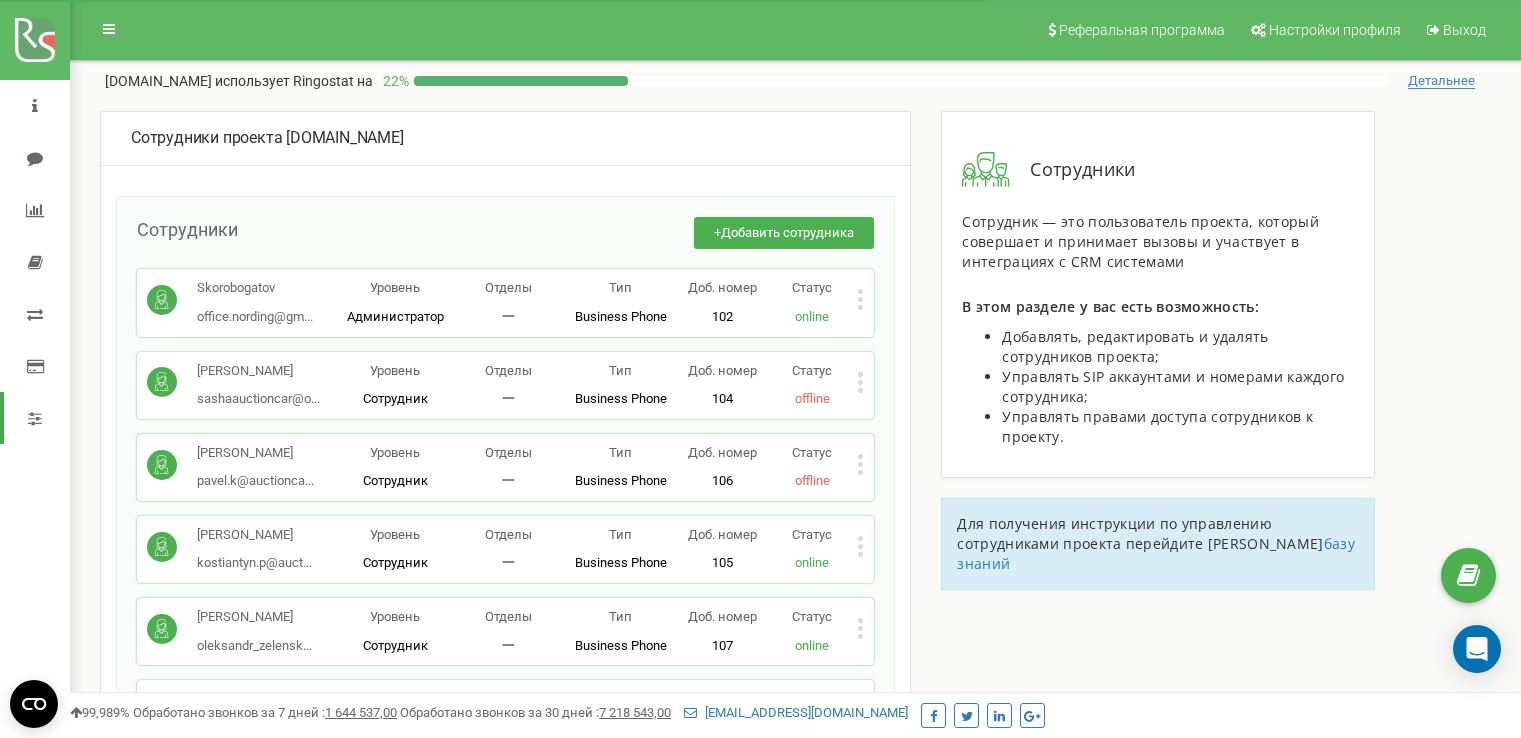 scroll, scrollTop: 0, scrollLeft: 0, axis: both 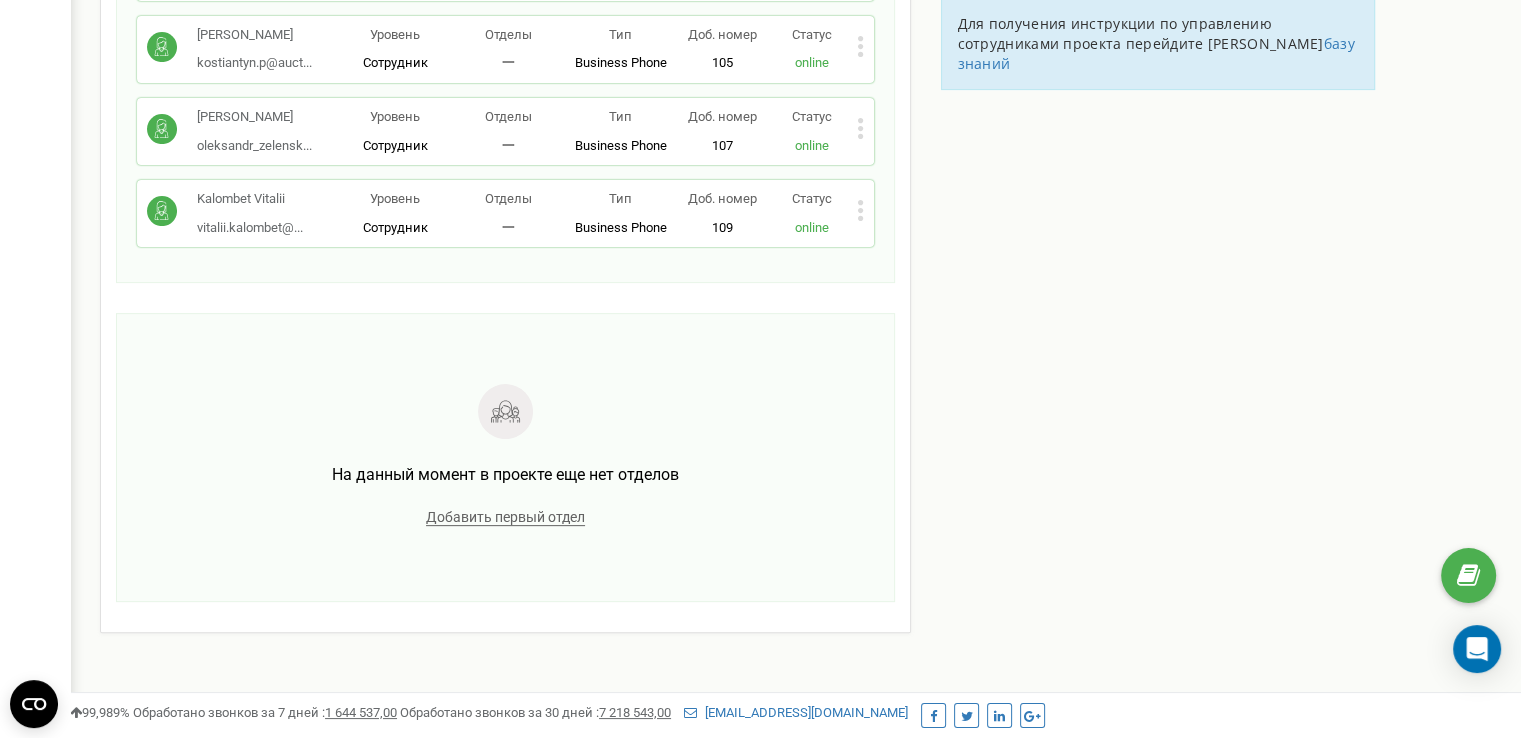 click on "Отделы" at bounding box center [508, 198] 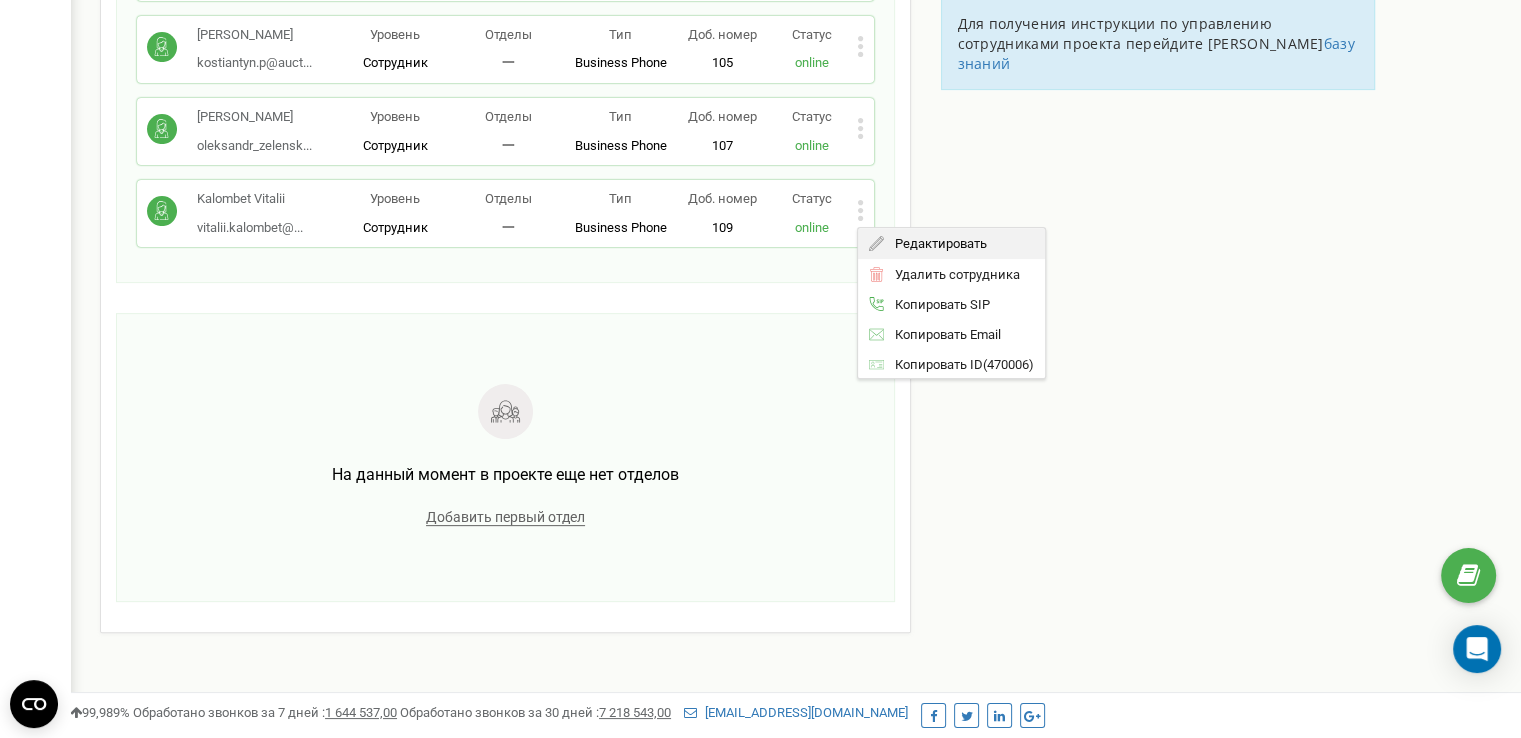 click on "Редактировать" at bounding box center (936, 243) 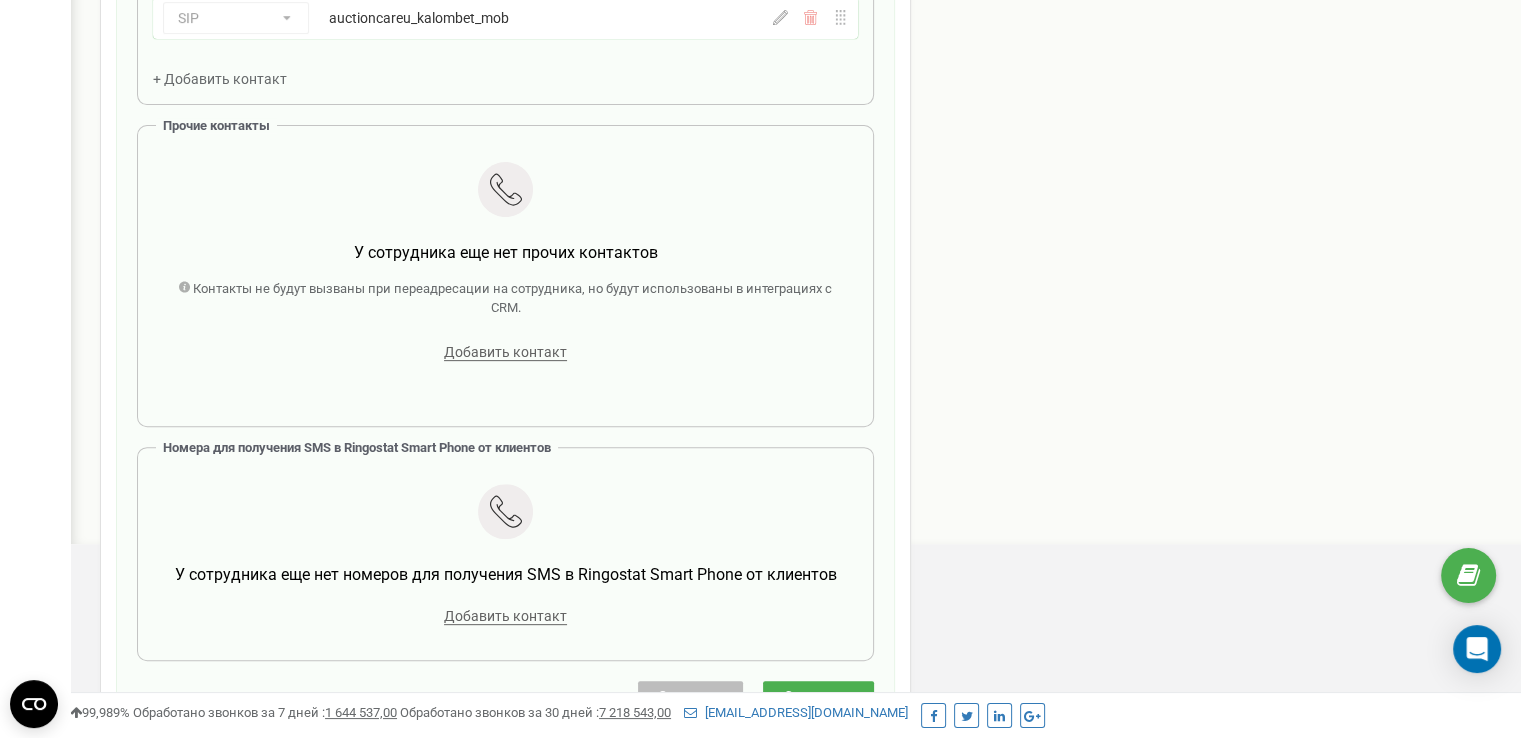 scroll, scrollTop: 800, scrollLeft: 0, axis: vertical 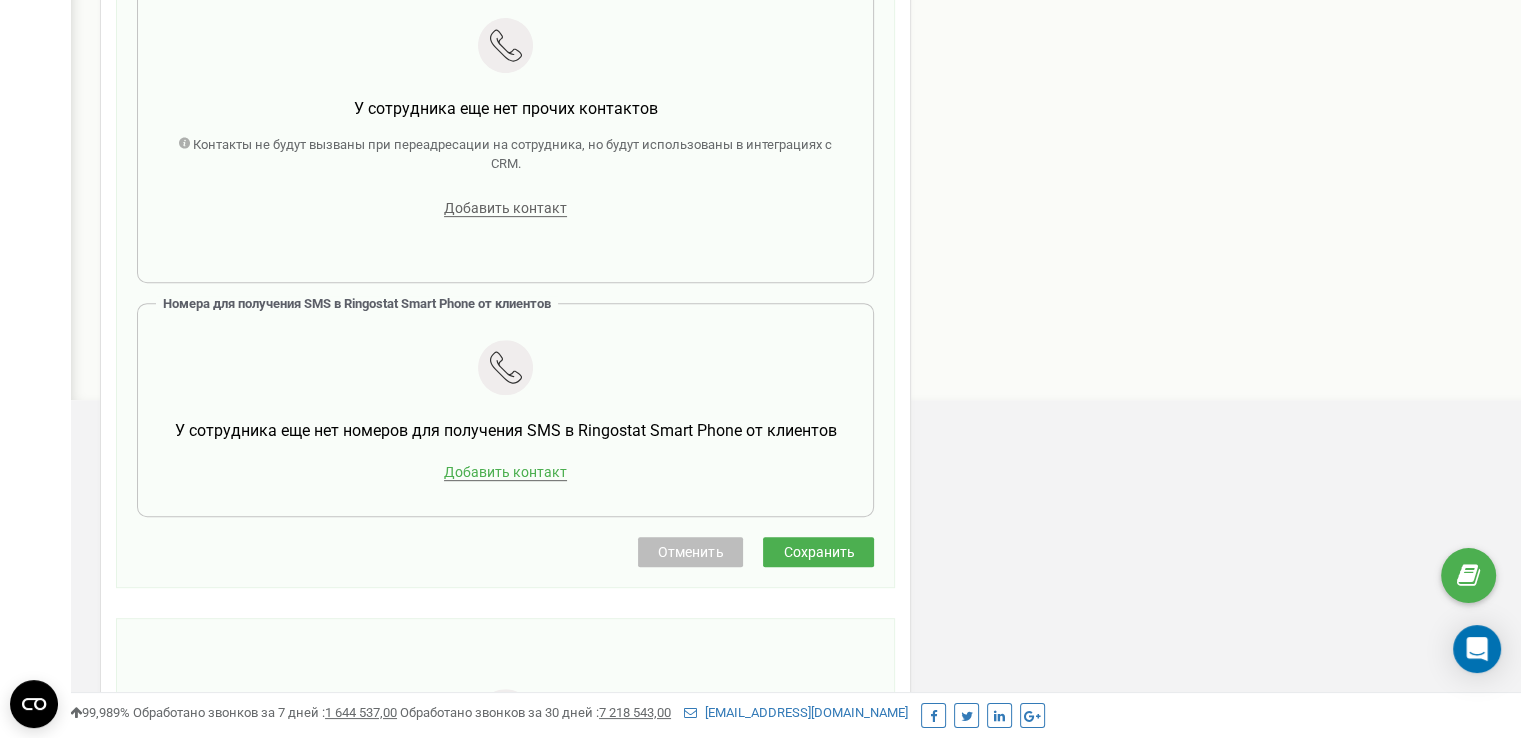 click on "Добавить контакт" at bounding box center (505, 472) 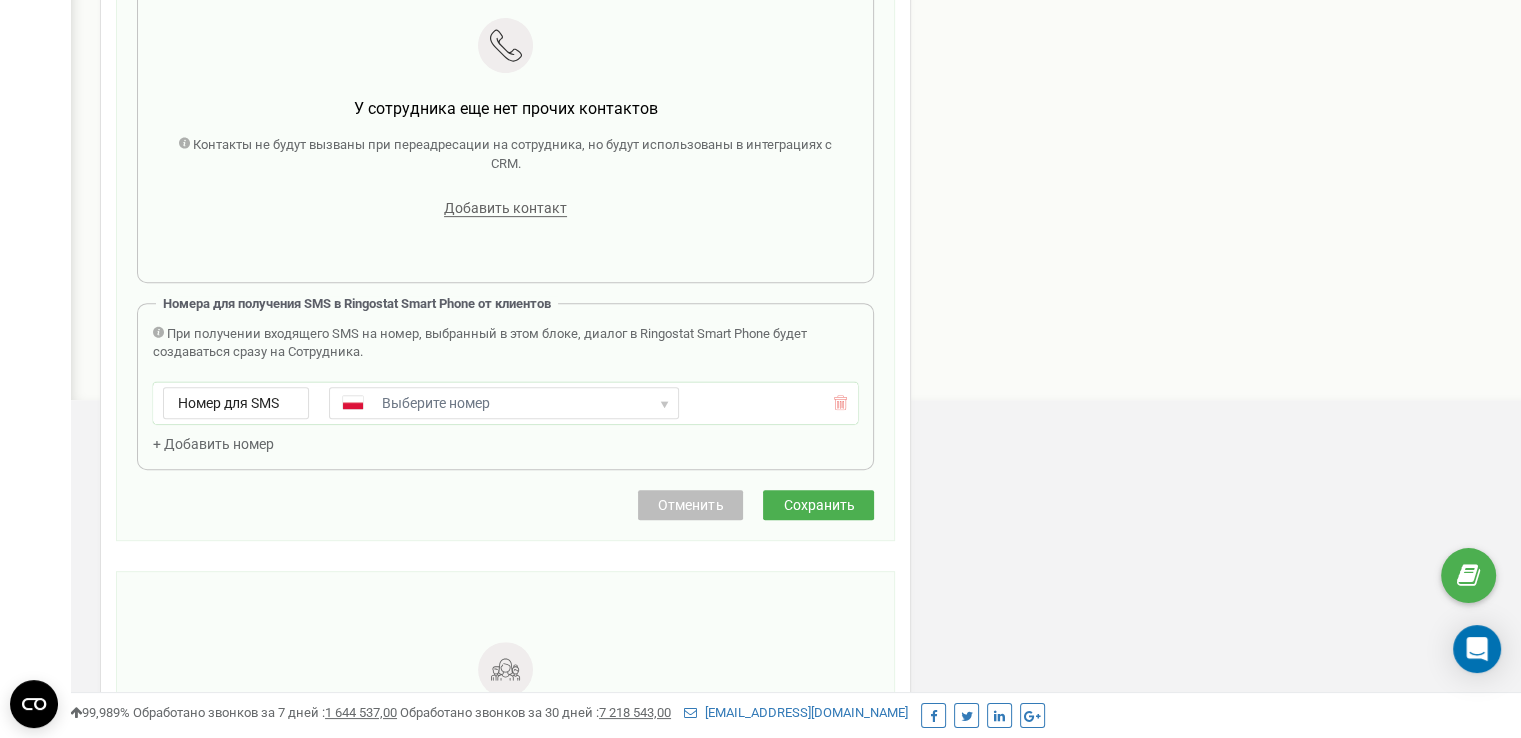 click on "United States + 1 United Kingdom + 44 Afghanistan (‫افغانستان‬‎) + 93 Albania (Shqipëri) + 355 Algeria (‫الجزائر‬‎) + 213 American Samoa + 1684 Andorra + 376 Angola + 244 Anguilla + 1264 Antigua and Barbuda + 1268 Argentina + 54 Armenia (Հայաստան) + 374 Aruba + 297 Australia + 61 Austria (Österreich) + 43 Azerbaijan (Azərbaycan) + 994 Bahamas + 1242 Bahrain (‫البحرين‬‎) + 973 Bangladesh (বাংলাদেশ) + 880 Barbados + 1246 Belarus (Беларусь) + 375 Belgium (België) + 32 Belize + 501 Benin (Bénin) + 229 Bermuda + 1441 Bhutan (འབྲུག) + 975 Bolivia + 591 Bosnia and Herzegovina (Босна и Херцеговина) + 387 Botswana + 267 Brazil (Brasil) + 55 British Indian Ocean Territory + 246 British Virgin Islands + 1284 Brunei + 673 Bulgaria (България) + 359 Burkina Faso + 226 Burundi (Uburundi) + 257 Cambodia (កម្ពុជា) + 855 Cameroon (Cameroun) + 237 Canada + 1 Cape Verde (Kabu Verdi) + 238 + 599 + 1345" at bounding box center [504, 403] 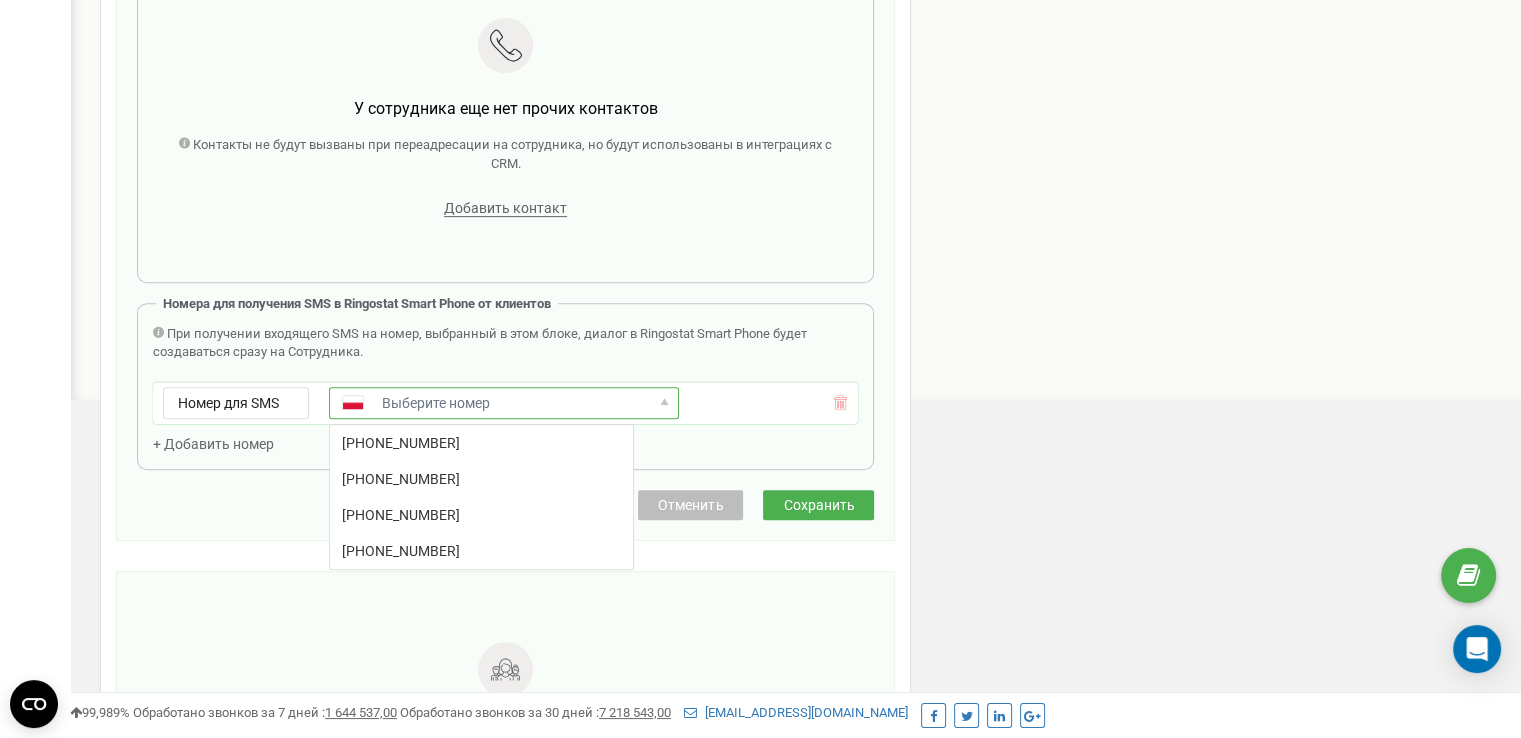 click on "На данный момент в проекте еще нет отделов     Добавить первый отдел" at bounding box center (505, 715) 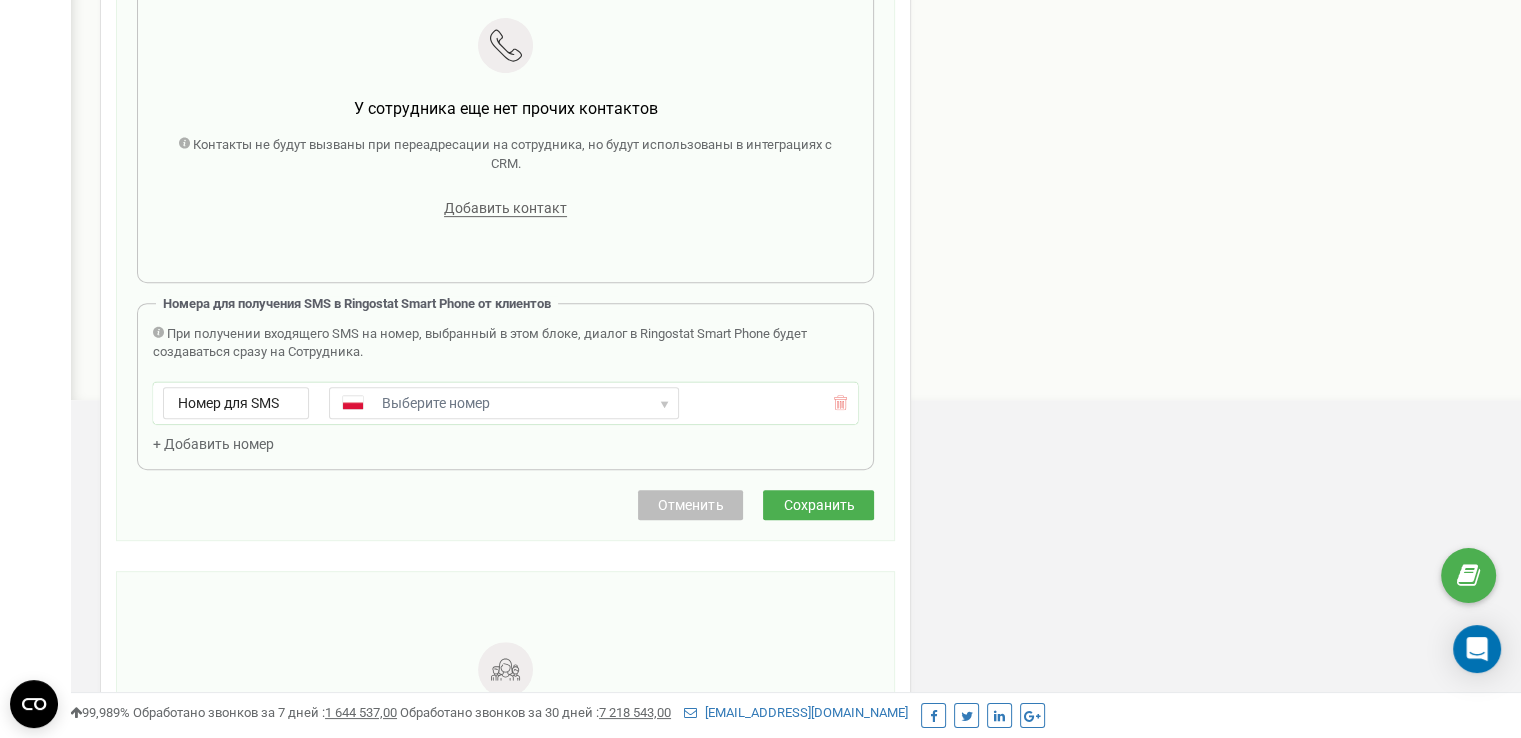 click on "Номер для SMS" at bounding box center (236, 403) 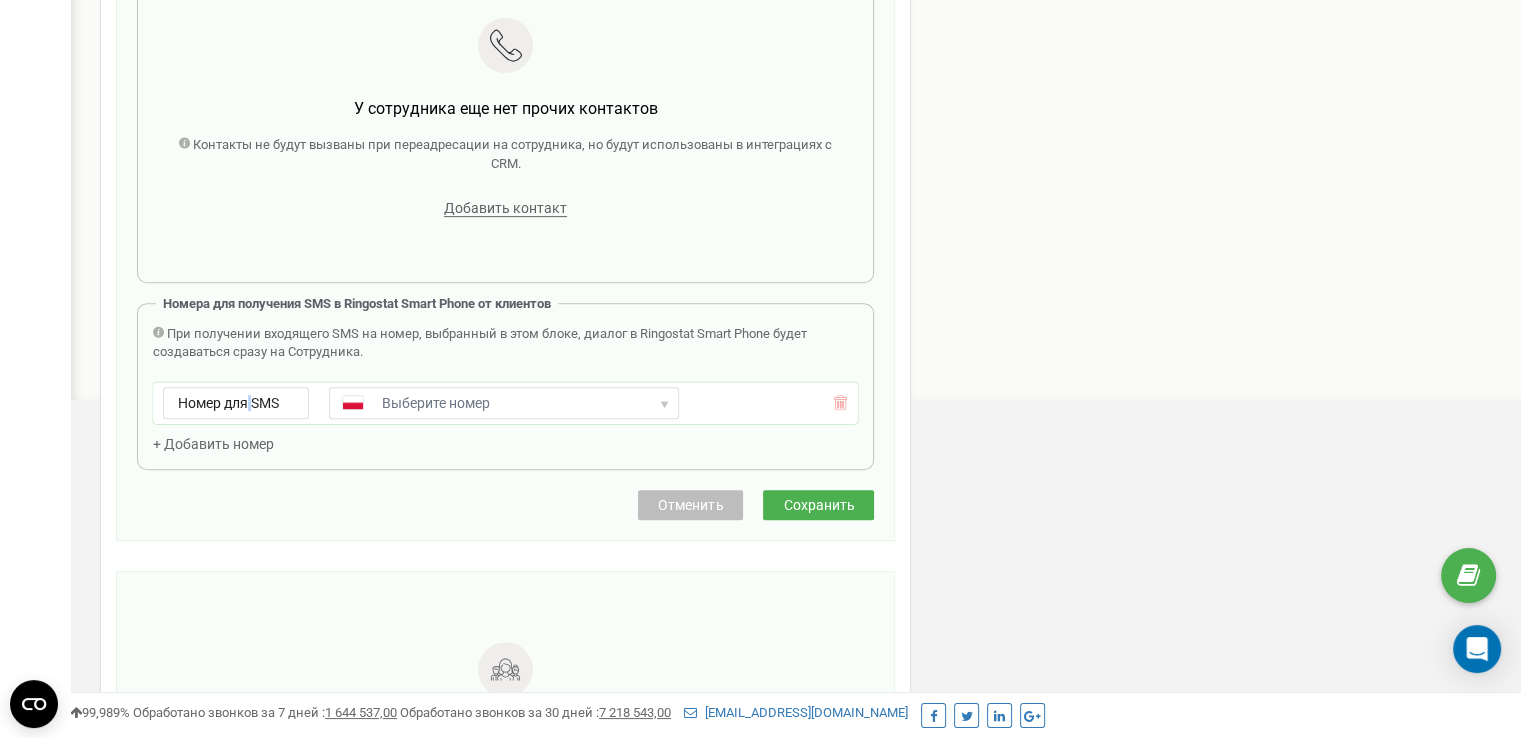 click on "Номер для SMS" at bounding box center (228, 403) 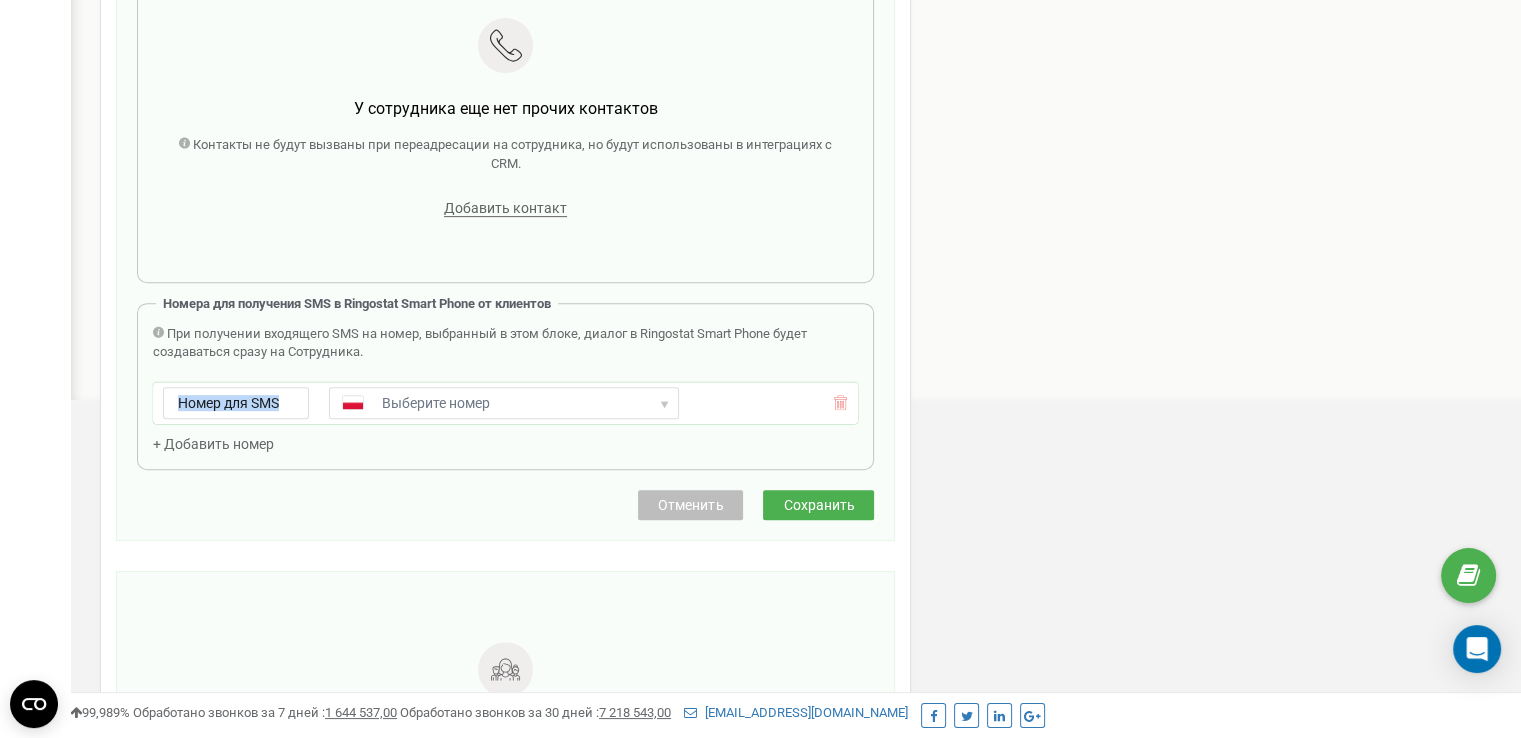 click on "Номер для SMS" at bounding box center [228, 403] 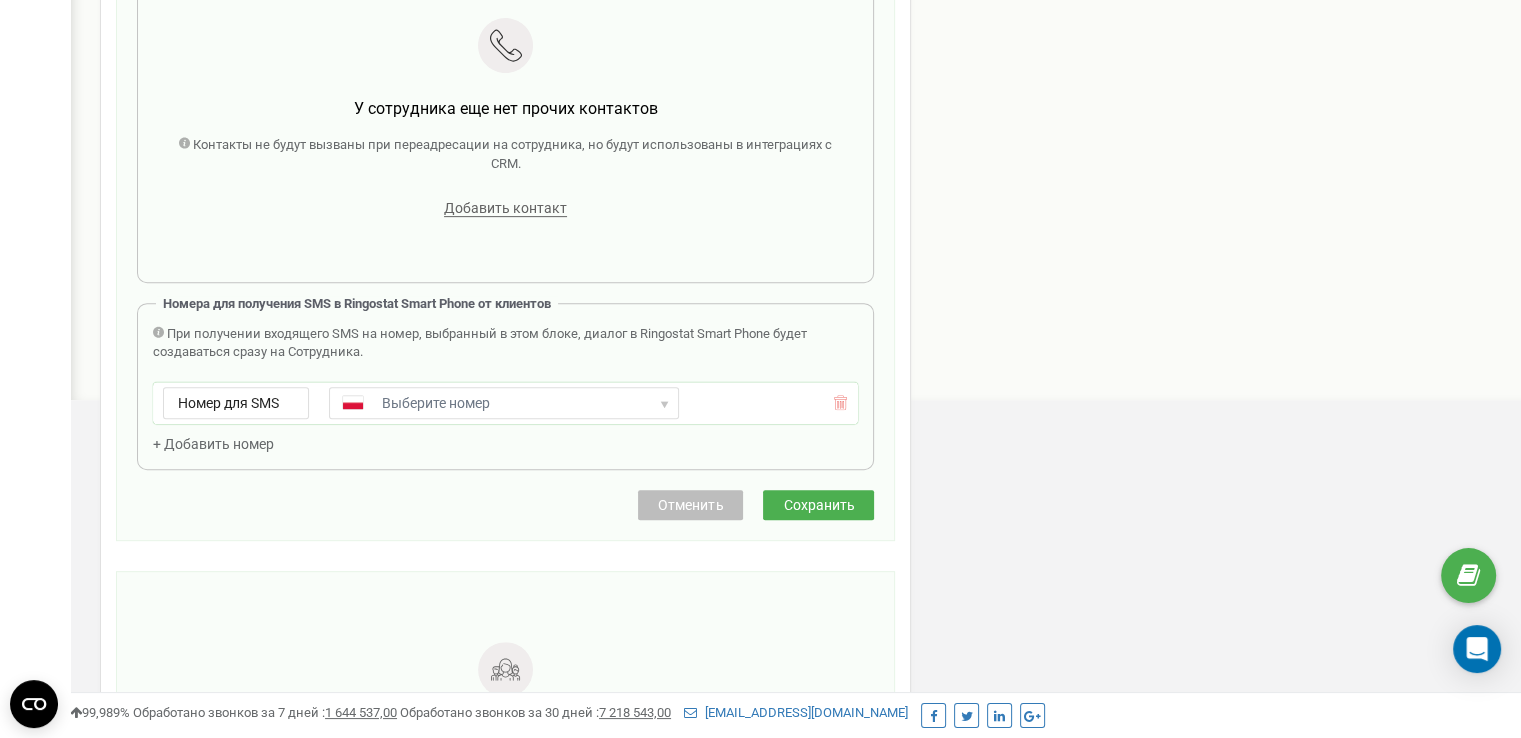 click on "United States + 1 United Kingdom + 44 Afghanistan (‫افغانستان‬‎) + 93 Albania (Shqipëri) + 355 Algeria (‫الجزائر‬‎) + 213 American Samoa + 1684 Andorra + 376 Angola + 244 Anguilla + 1264 Antigua and Barbuda + 1268 Argentina + 54 Armenia (Հայաստան) + 374 Aruba + 297 Australia + 61 Austria (Österreich) + 43 Azerbaijan (Azərbaycan) + 994 Bahamas + 1242 Bahrain (‫البحرين‬‎) + 973 Bangladesh (বাংলাদেশ) + 880 Barbados + 1246 Belarus (Беларусь) + 375 Belgium (België) + 32 Belize + 501 Benin (Bénin) + 229 Bermuda + 1441 Bhutan (འབྲུག) + 975 Bolivia + 591 Bosnia and Herzegovina (Босна и Херцеговина) + 387 Botswana + 267 Brazil (Brasil) + 55 British Indian Ocean Territory + 246 British Virgin Islands + 1284 Brunei + 673 Bulgaria (България) + 359 Burkina Faso + 226 Burundi (Uburundi) + 257 Cambodia (កម្ពុជា) + 855 Cameroon (Cameroun) + 237 Canada + 1 Cape Verde (Kabu Verdi) + 238 + 599 + 1345" at bounding box center [504, 403] 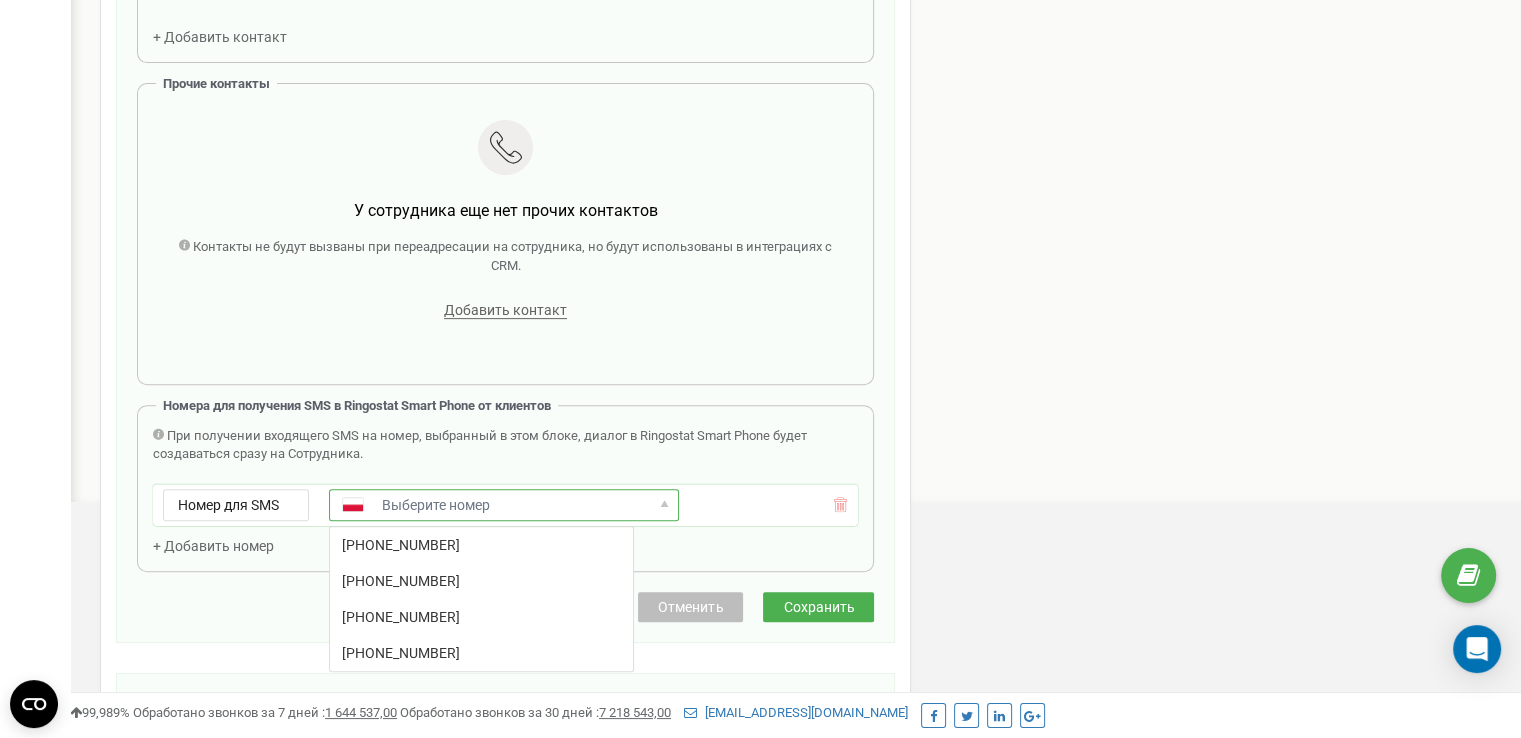 scroll, scrollTop: 700, scrollLeft: 0, axis: vertical 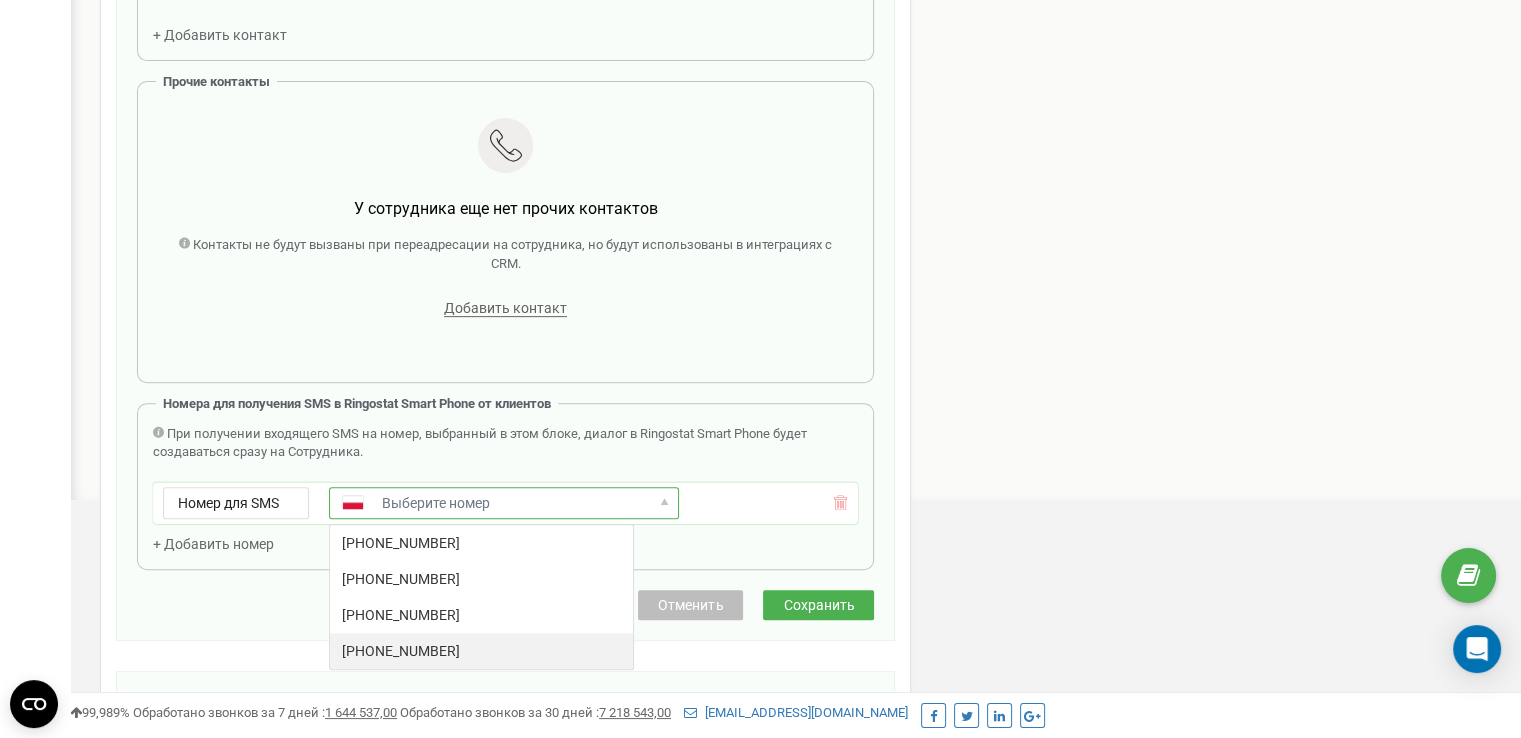 click on "+48579771049" at bounding box center [481, 651] 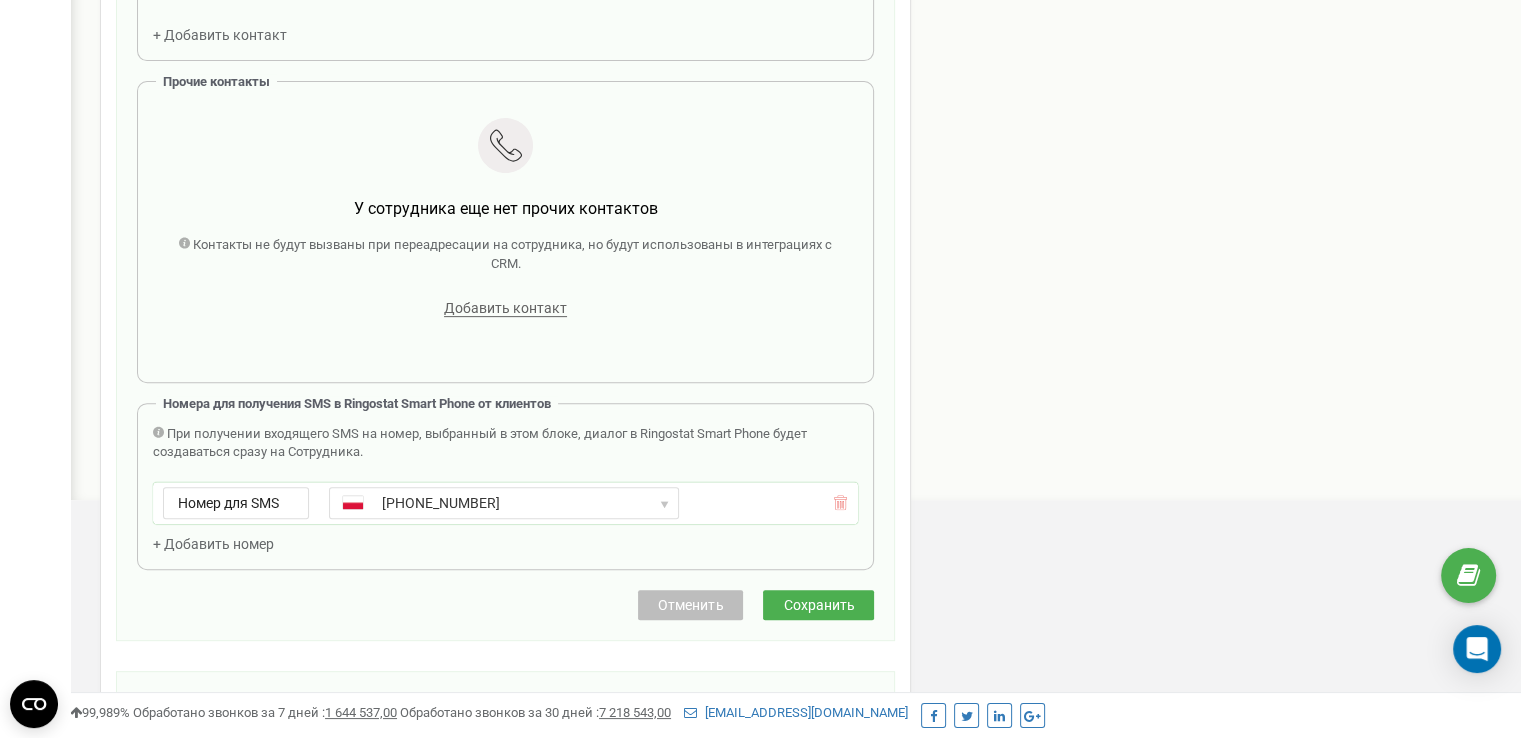 click on "Сохранить" at bounding box center (818, 605) 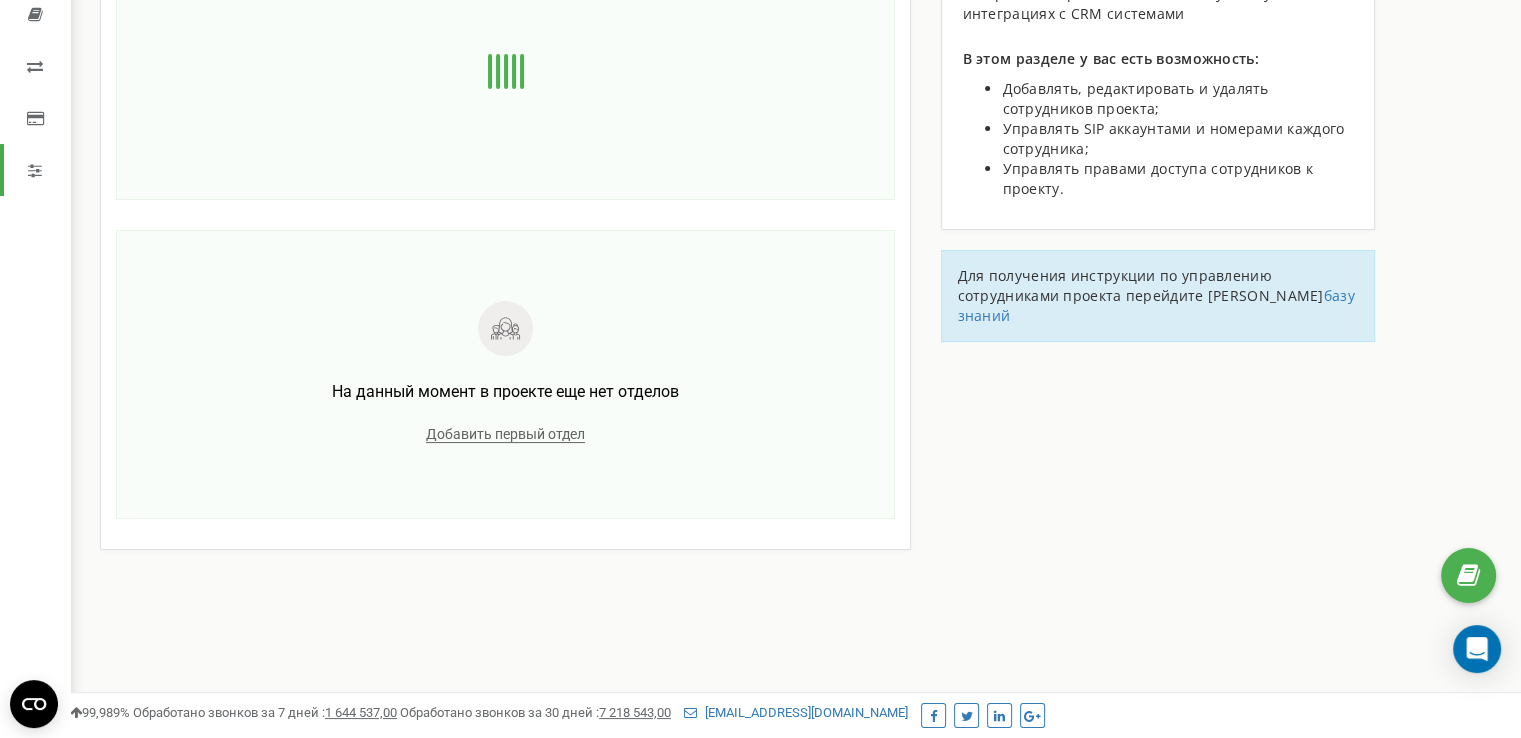 scroll, scrollTop: 62, scrollLeft: 0, axis: vertical 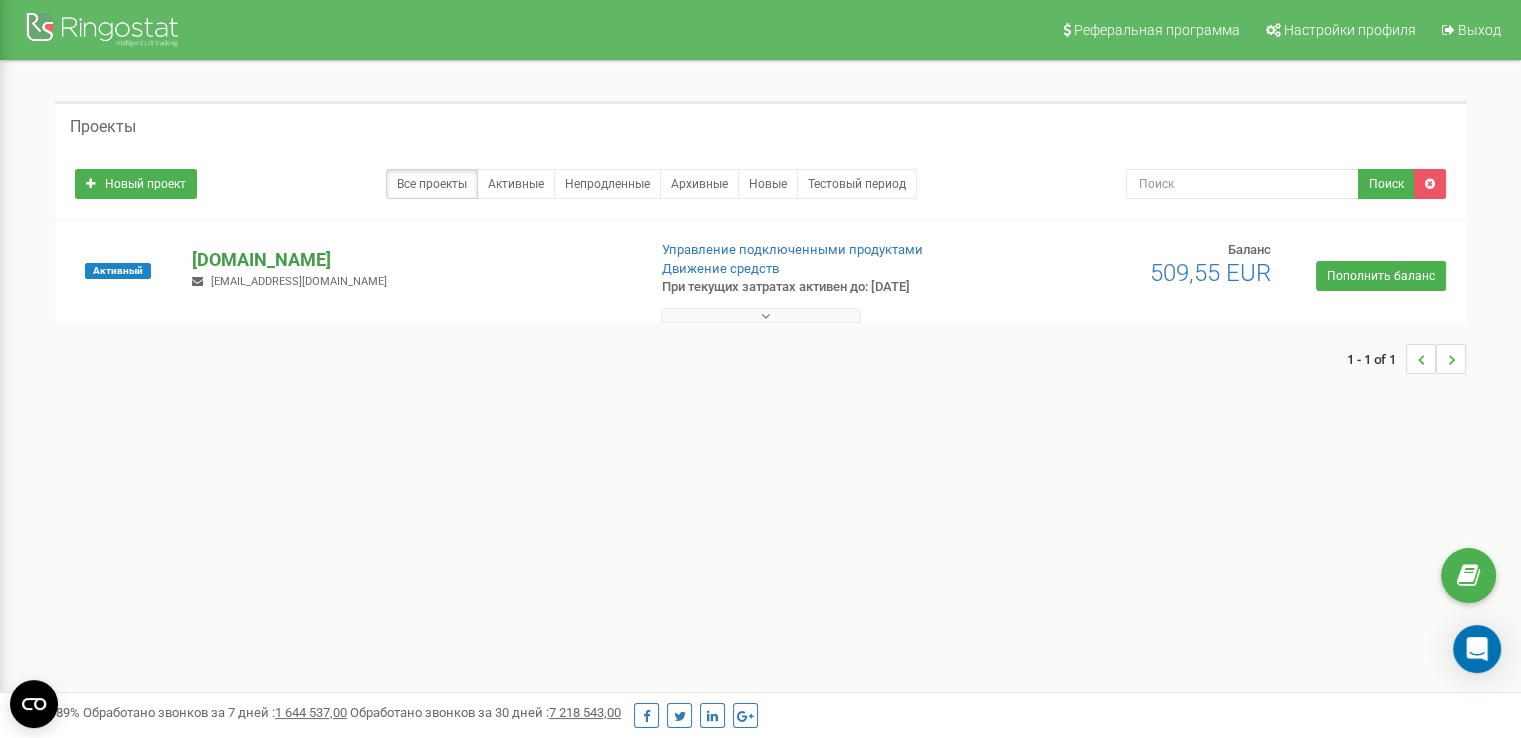 click on "[DOMAIN_NAME]" at bounding box center [410, 260] 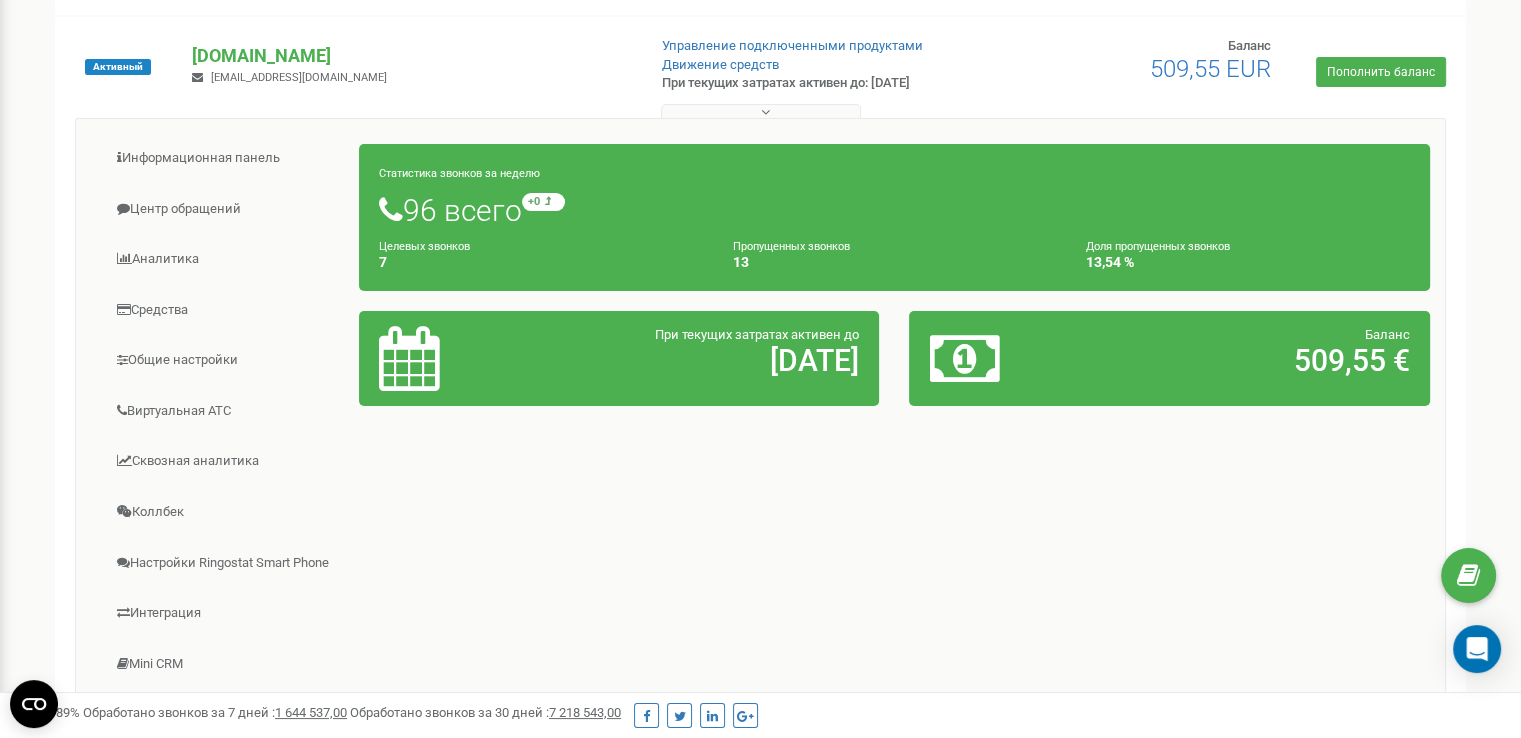scroll, scrollTop: 0, scrollLeft: 0, axis: both 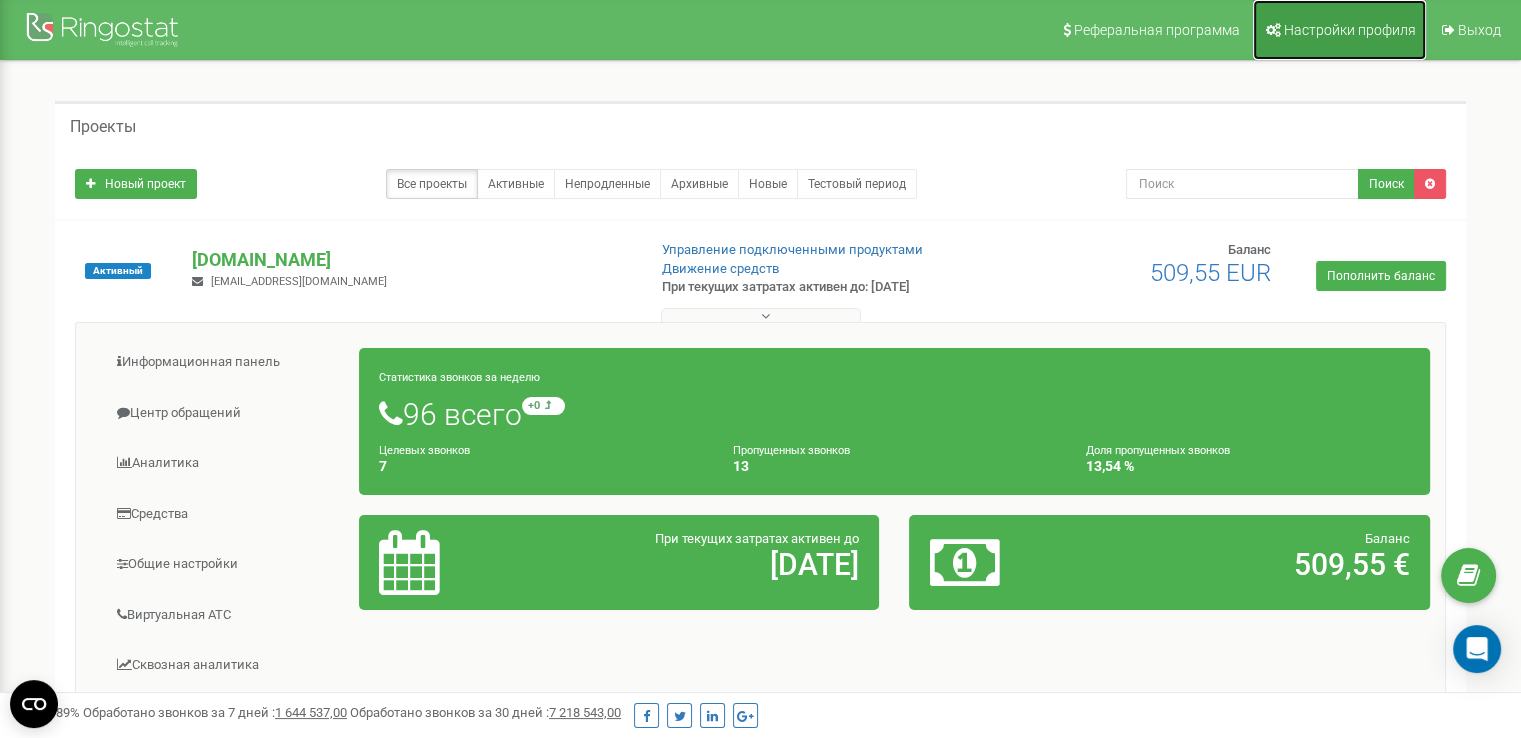 click on "Настройки профиля" at bounding box center [1350, 30] 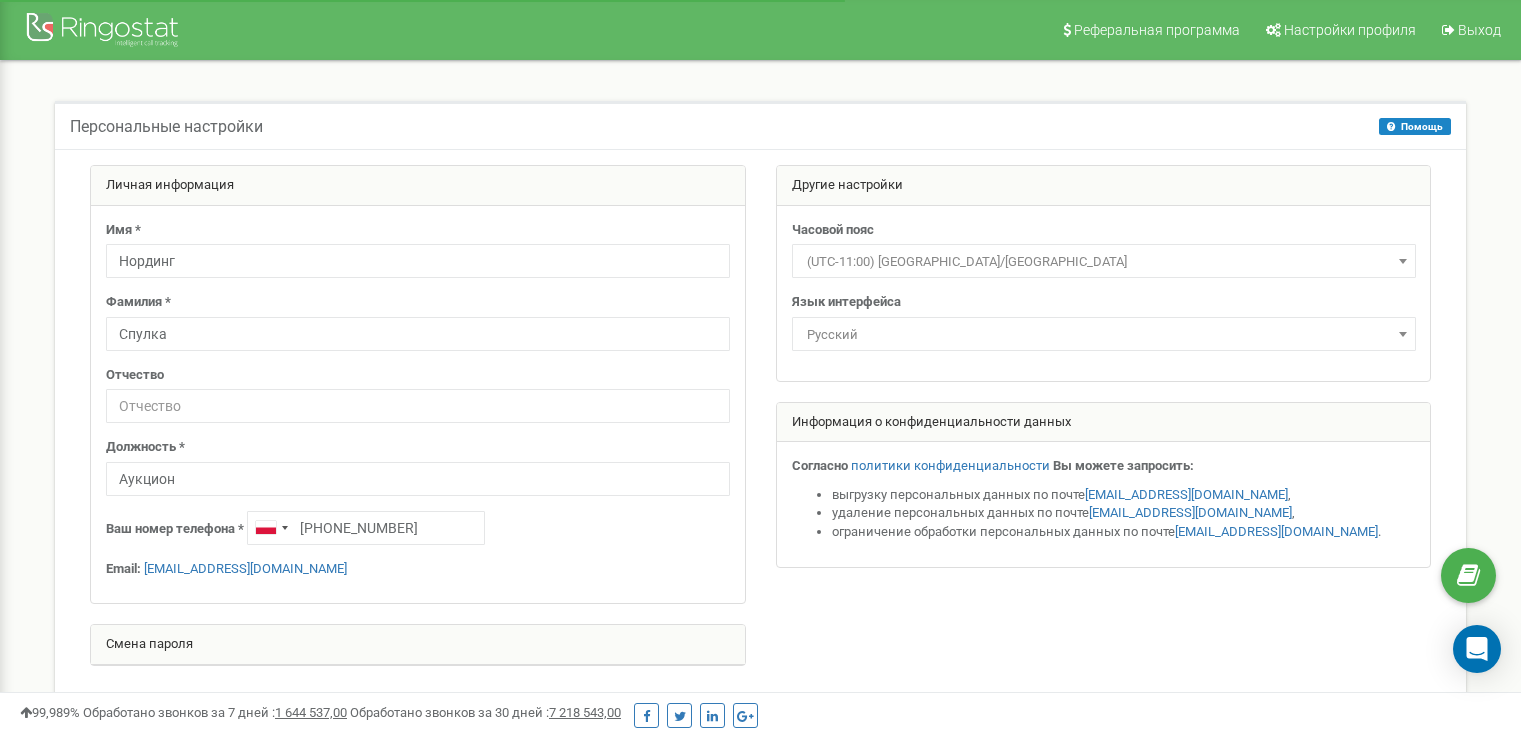 scroll, scrollTop: 51, scrollLeft: 0, axis: vertical 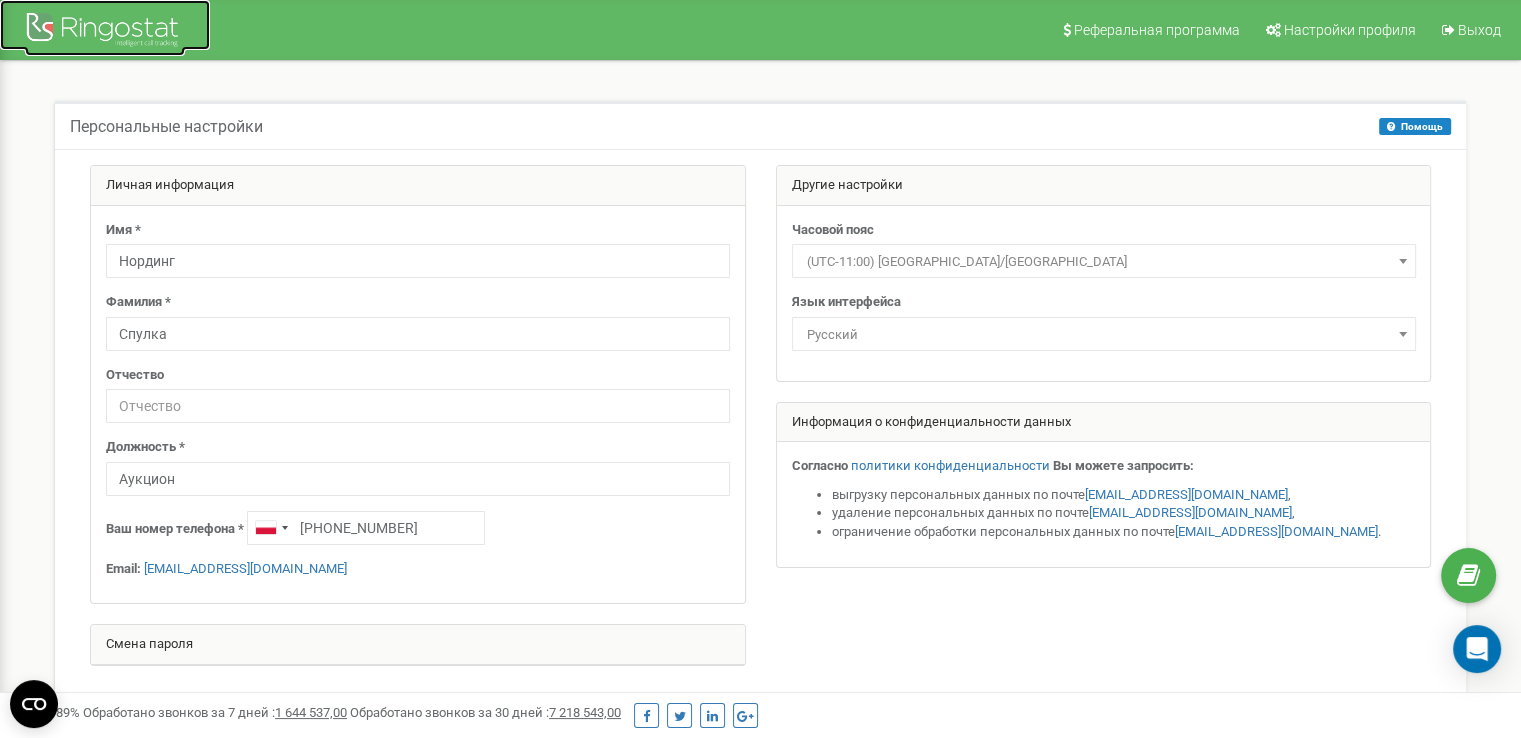 click at bounding box center (105, 32) 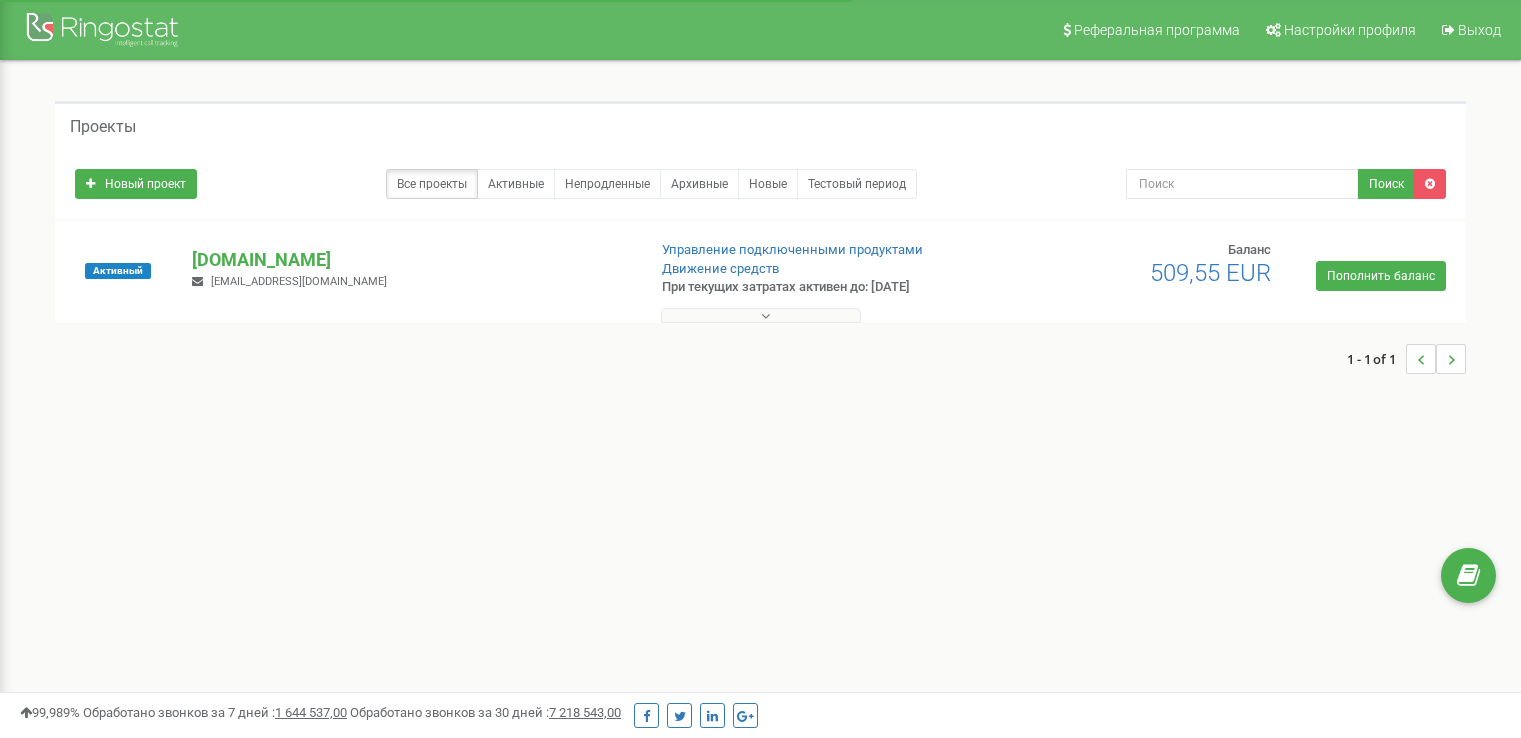 scroll, scrollTop: 0, scrollLeft: 0, axis: both 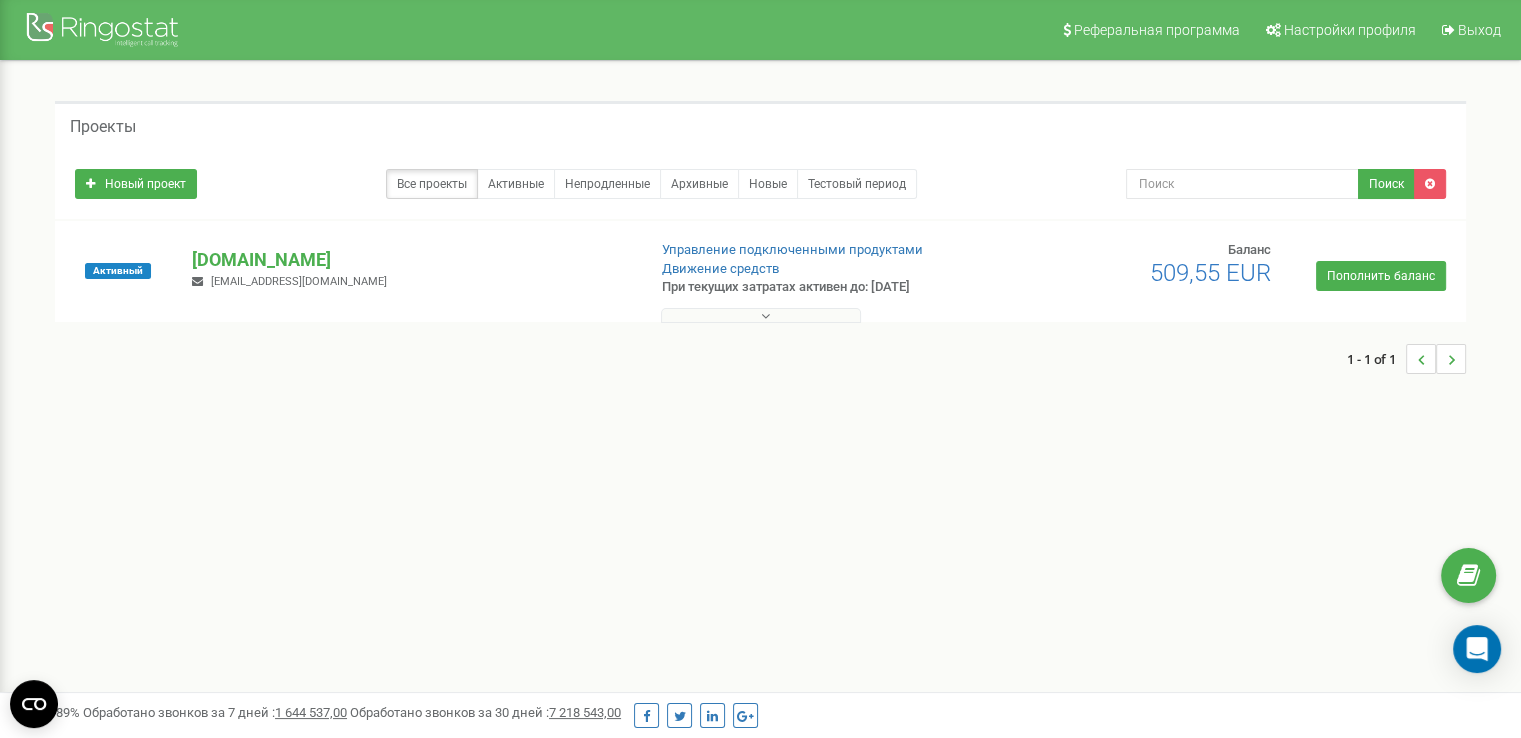 click at bounding box center [761, 315] 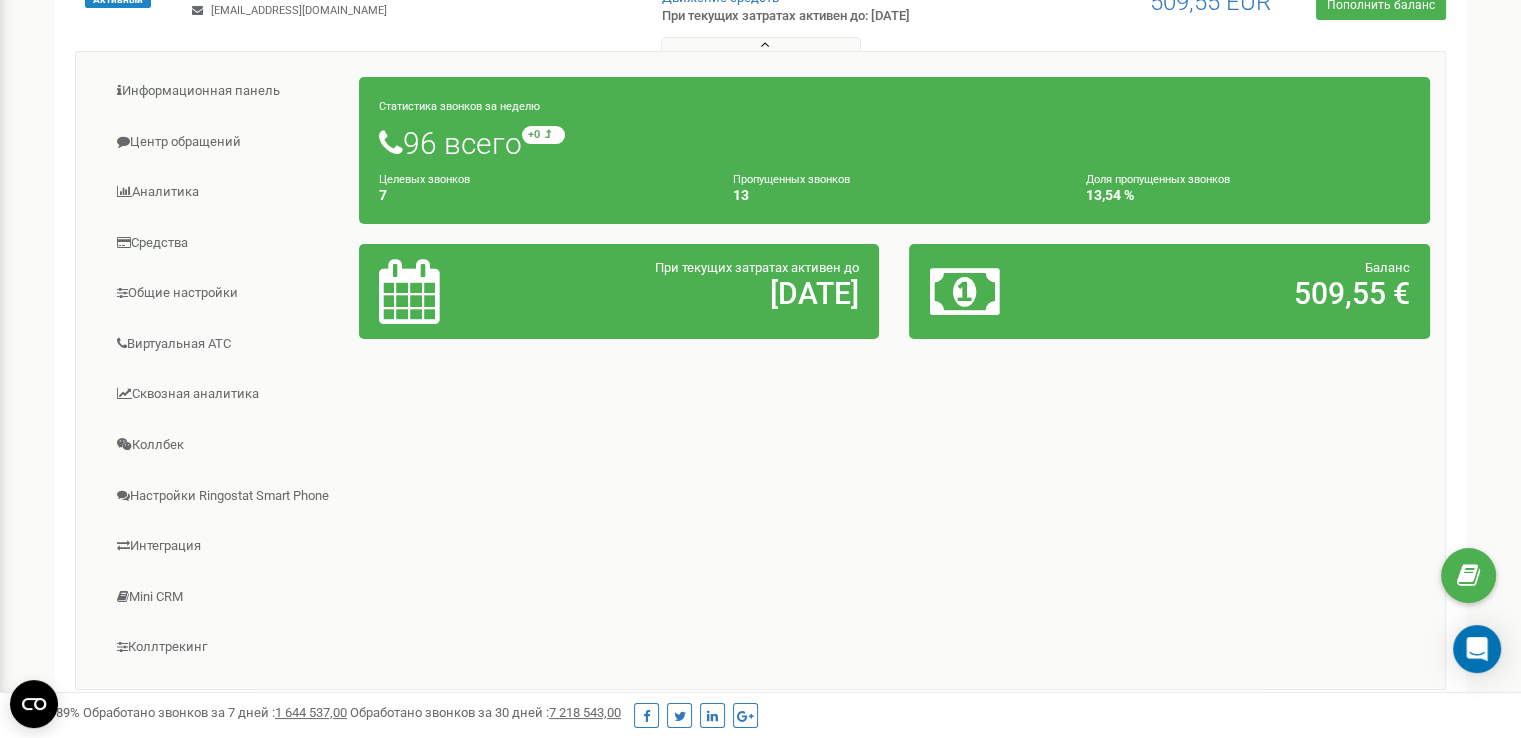 scroll, scrollTop: 300, scrollLeft: 0, axis: vertical 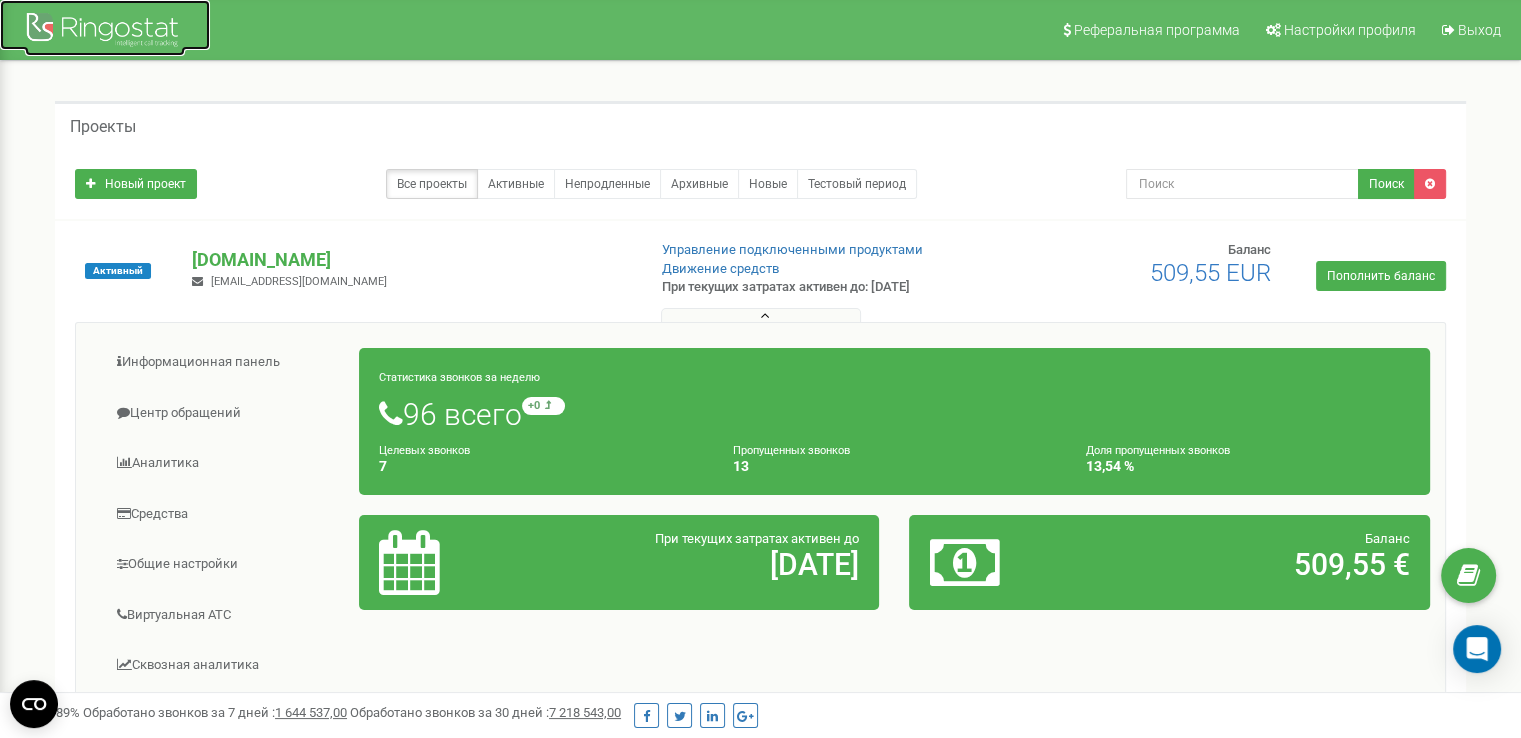 click at bounding box center (105, 32) 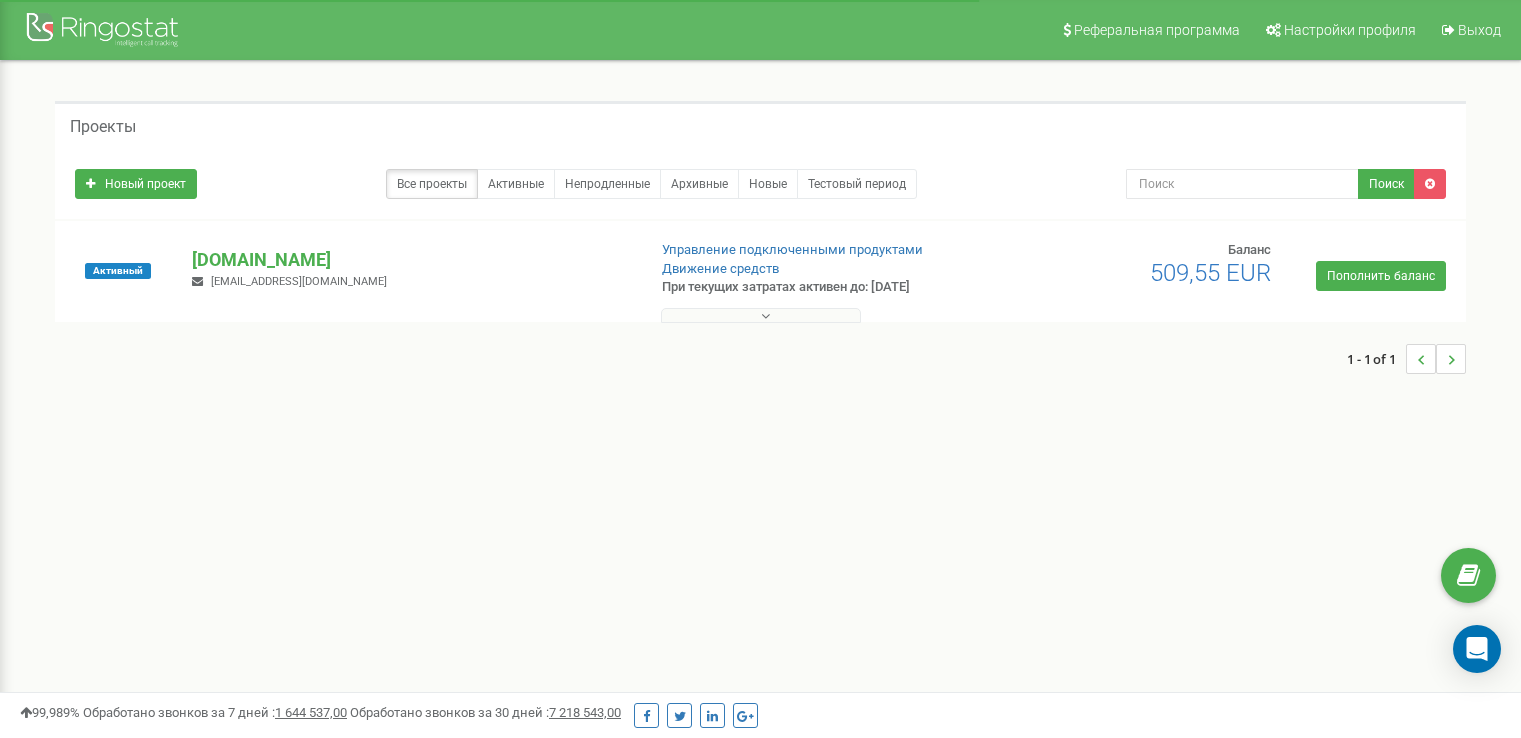 scroll, scrollTop: 0, scrollLeft: 0, axis: both 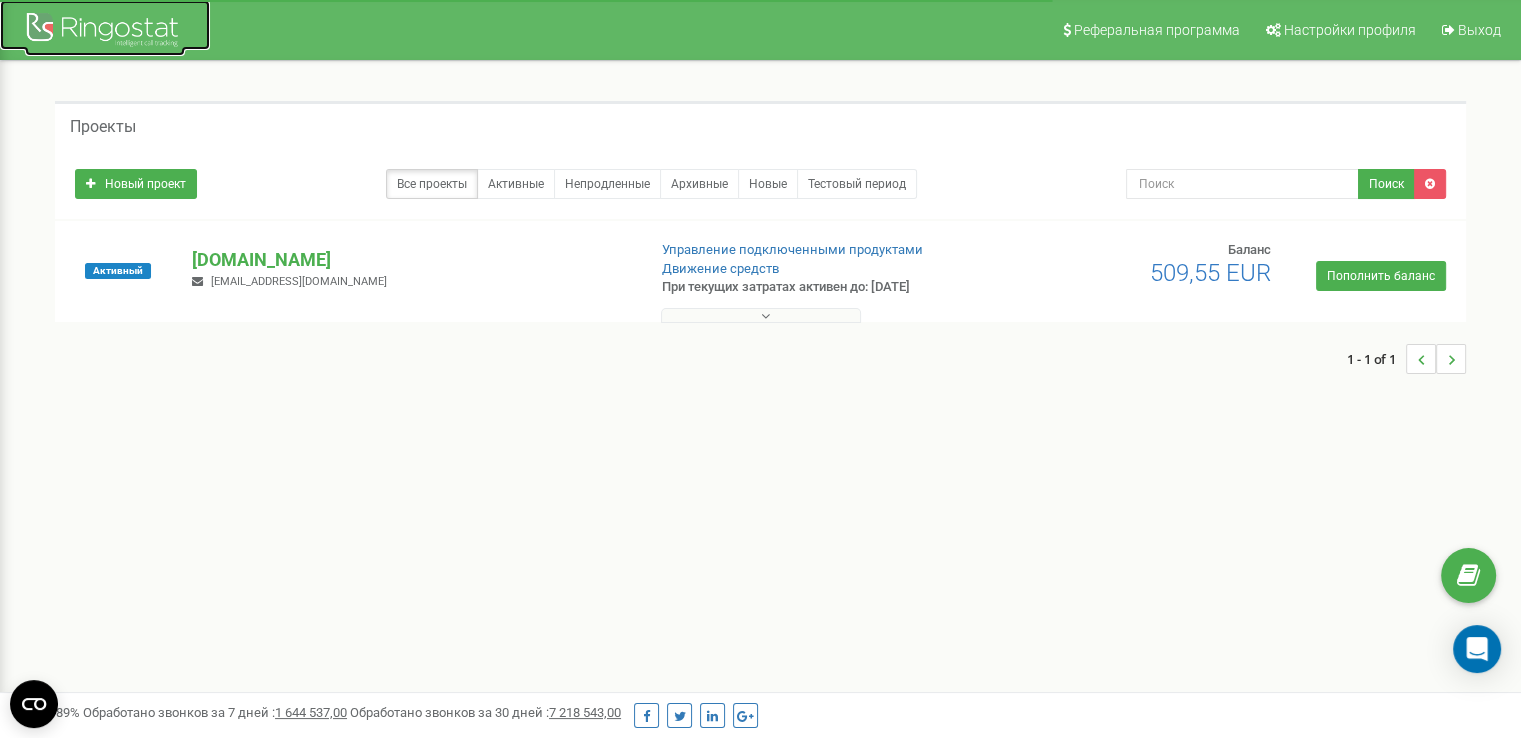 click at bounding box center [105, 32] 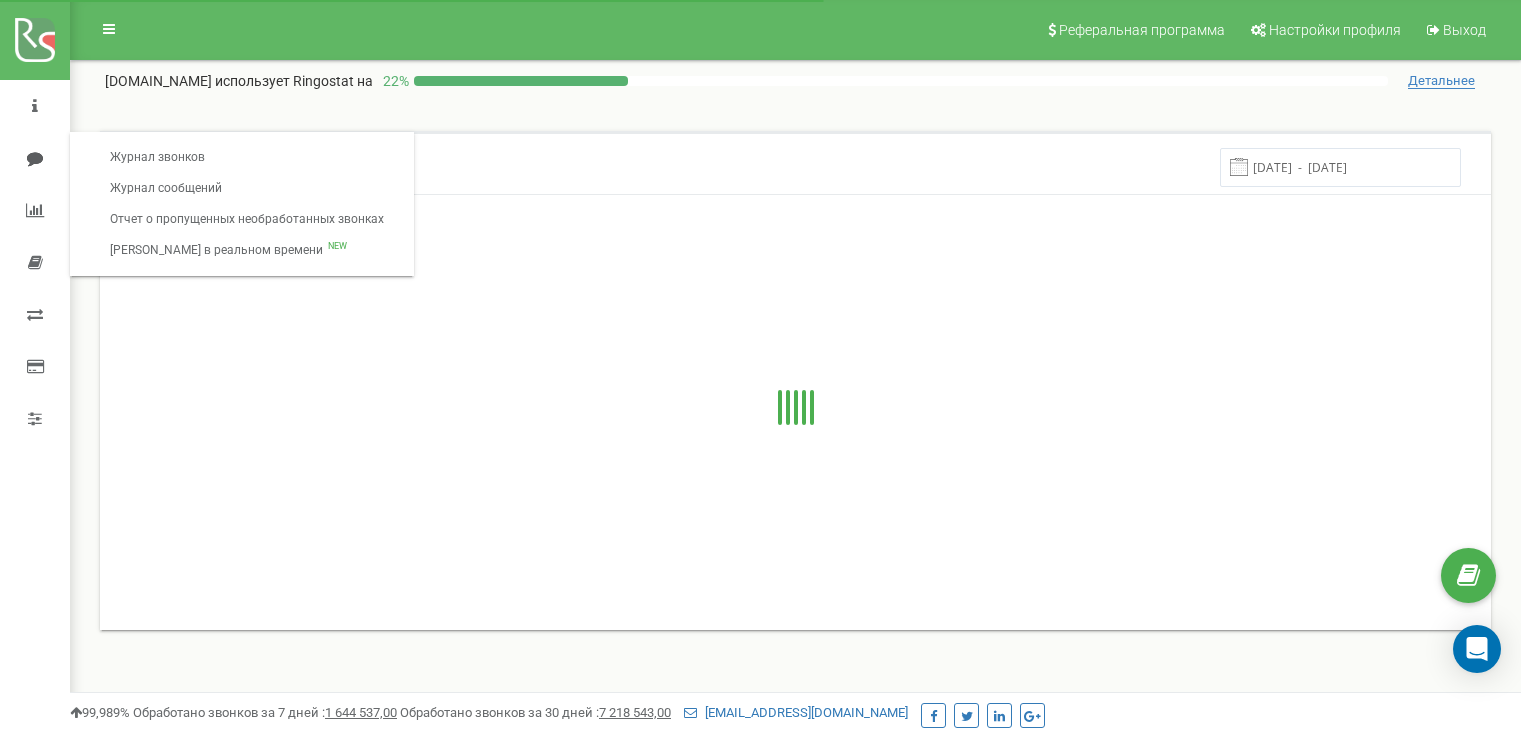 scroll, scrollTop: 0, scrollLeft: 0, axis: both 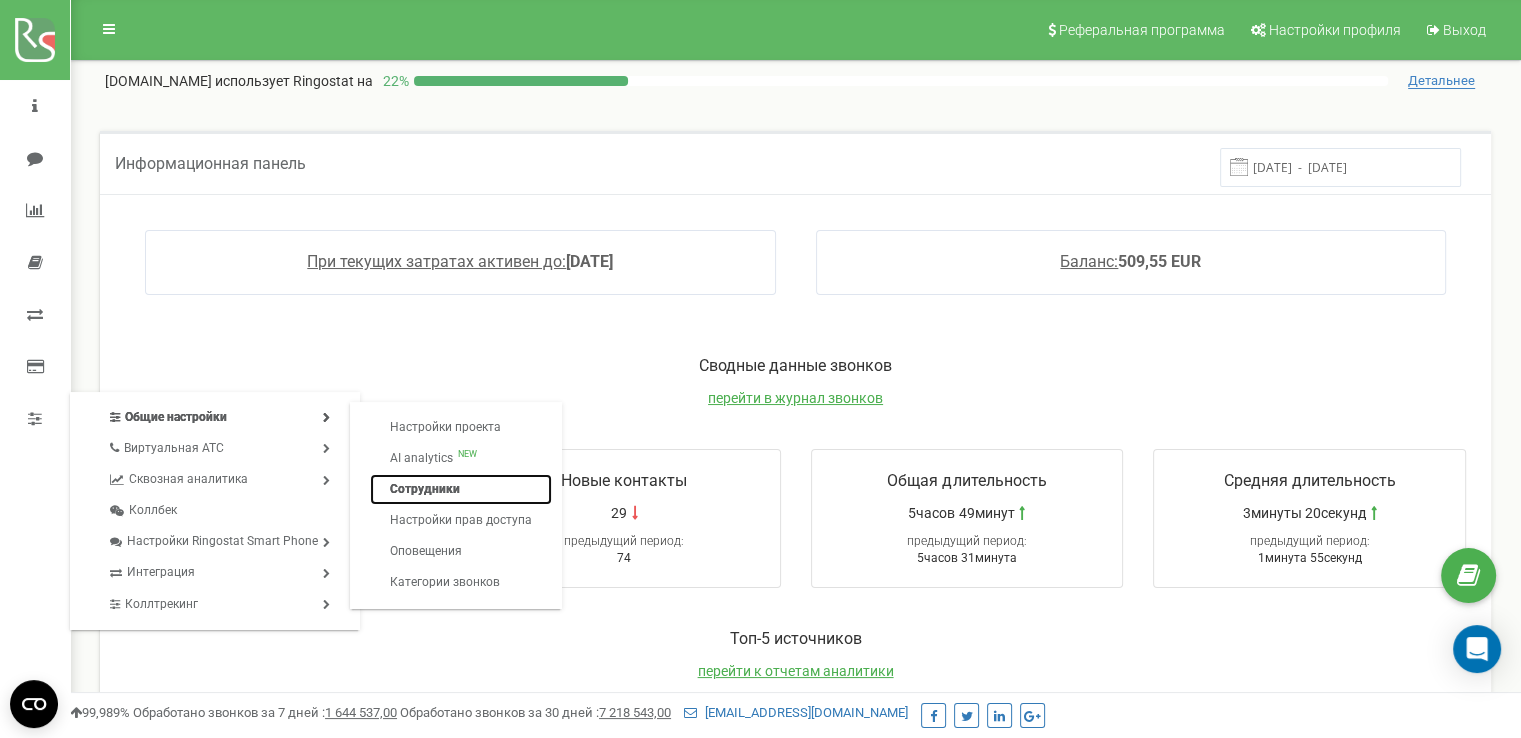 click on "Сотрудники" at bounding box center [461, 489] 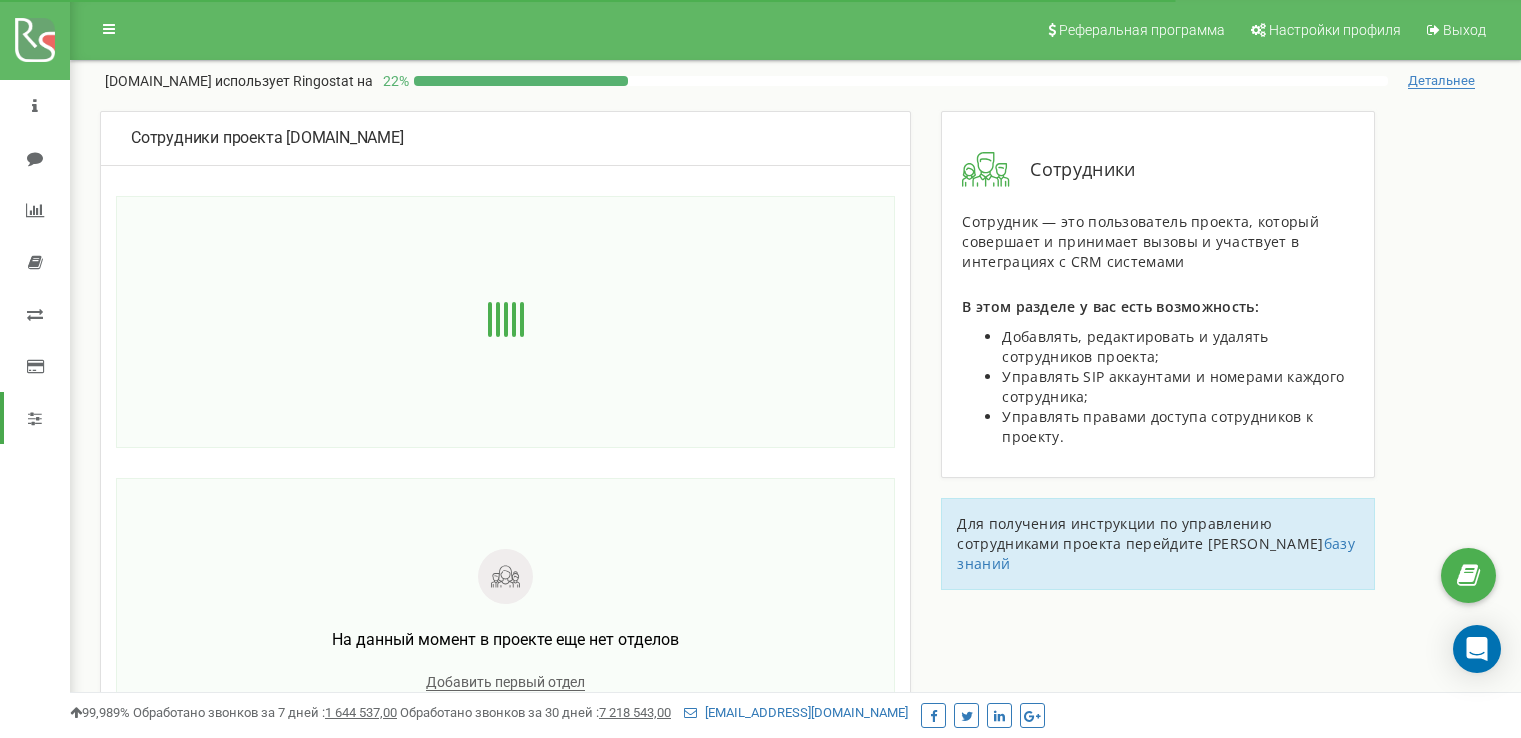 scroll, scrollTop: 0, scrollLeft: 0, axis: both 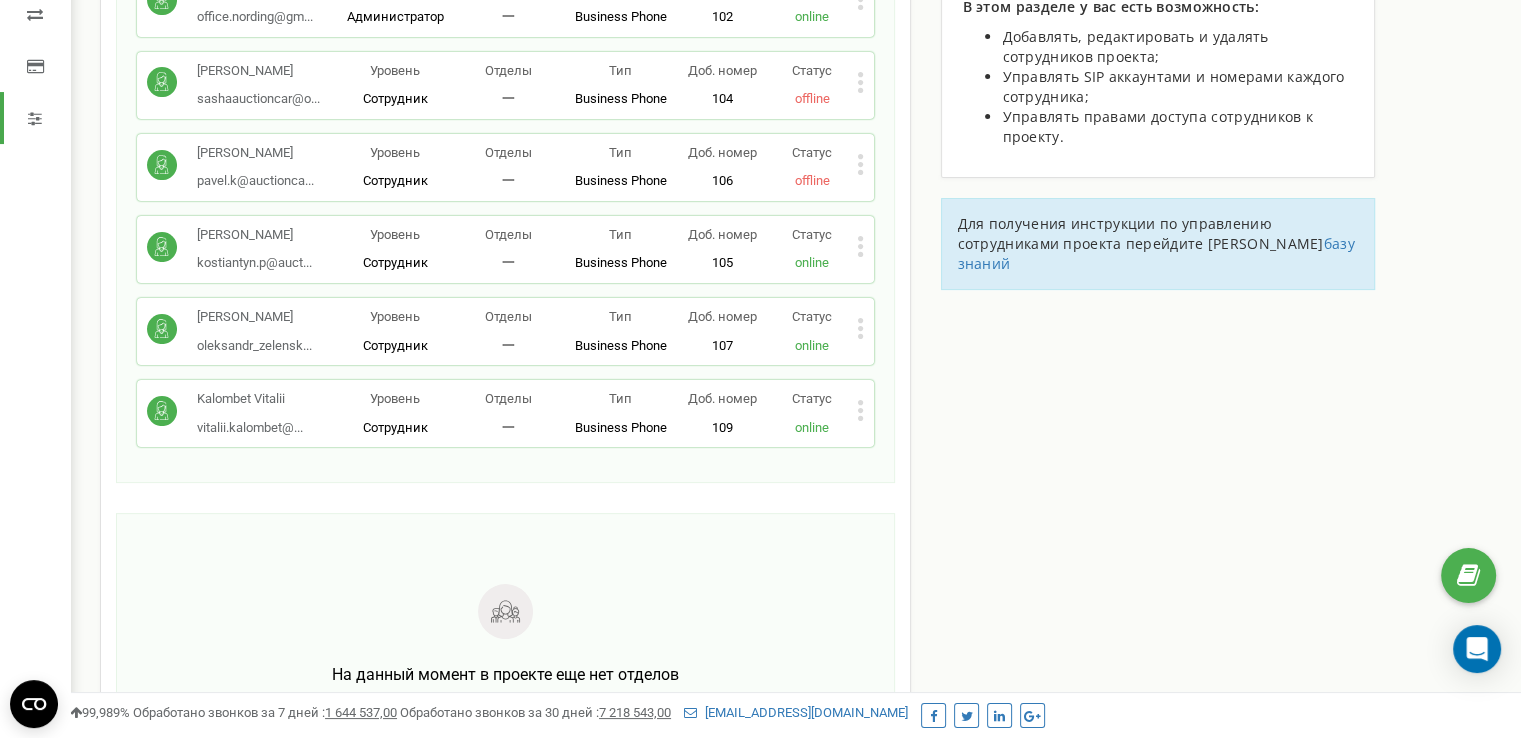 click 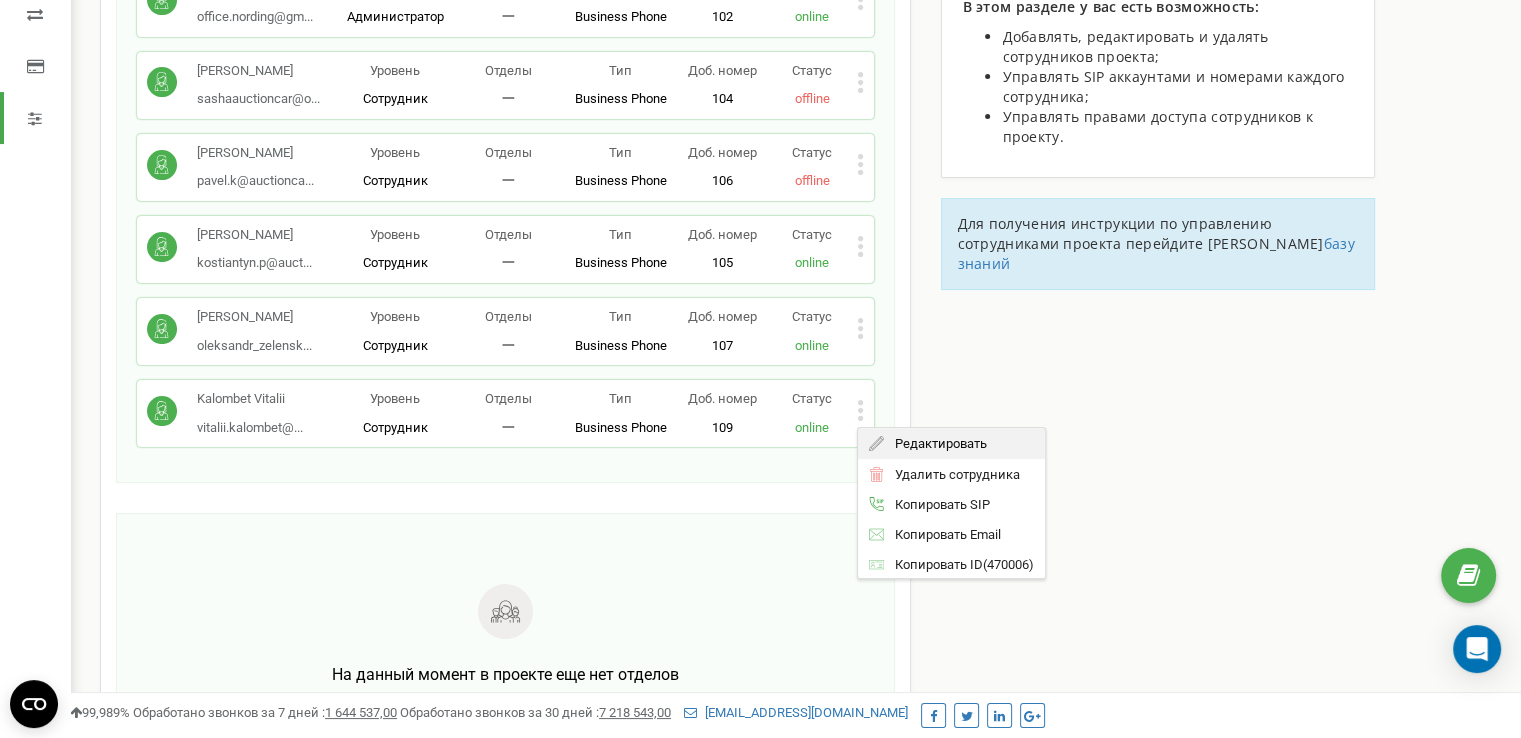 click on "Редактировать" at bounding box center [936, 443] 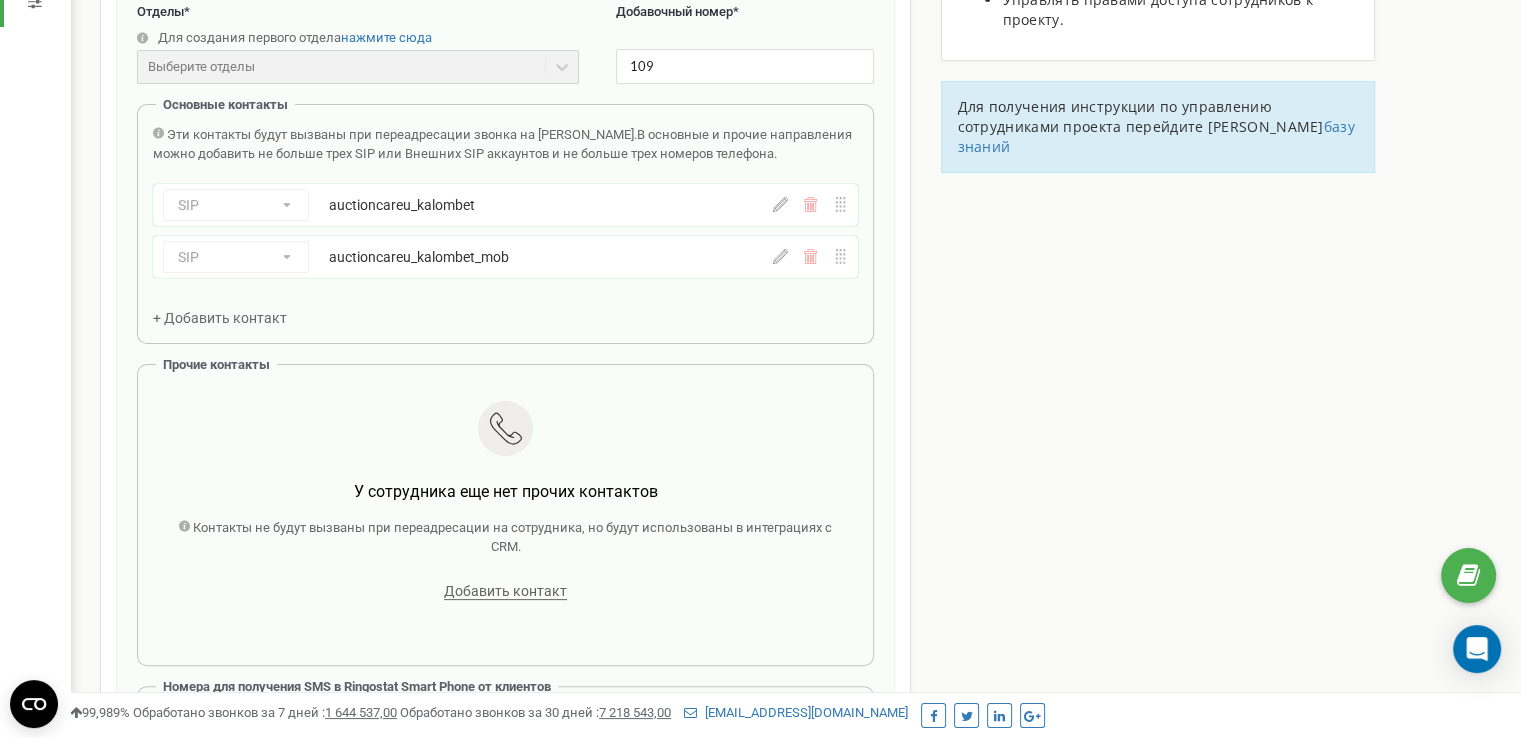scroll, scrollTop: 0, scrollLeft: 0, axis: both 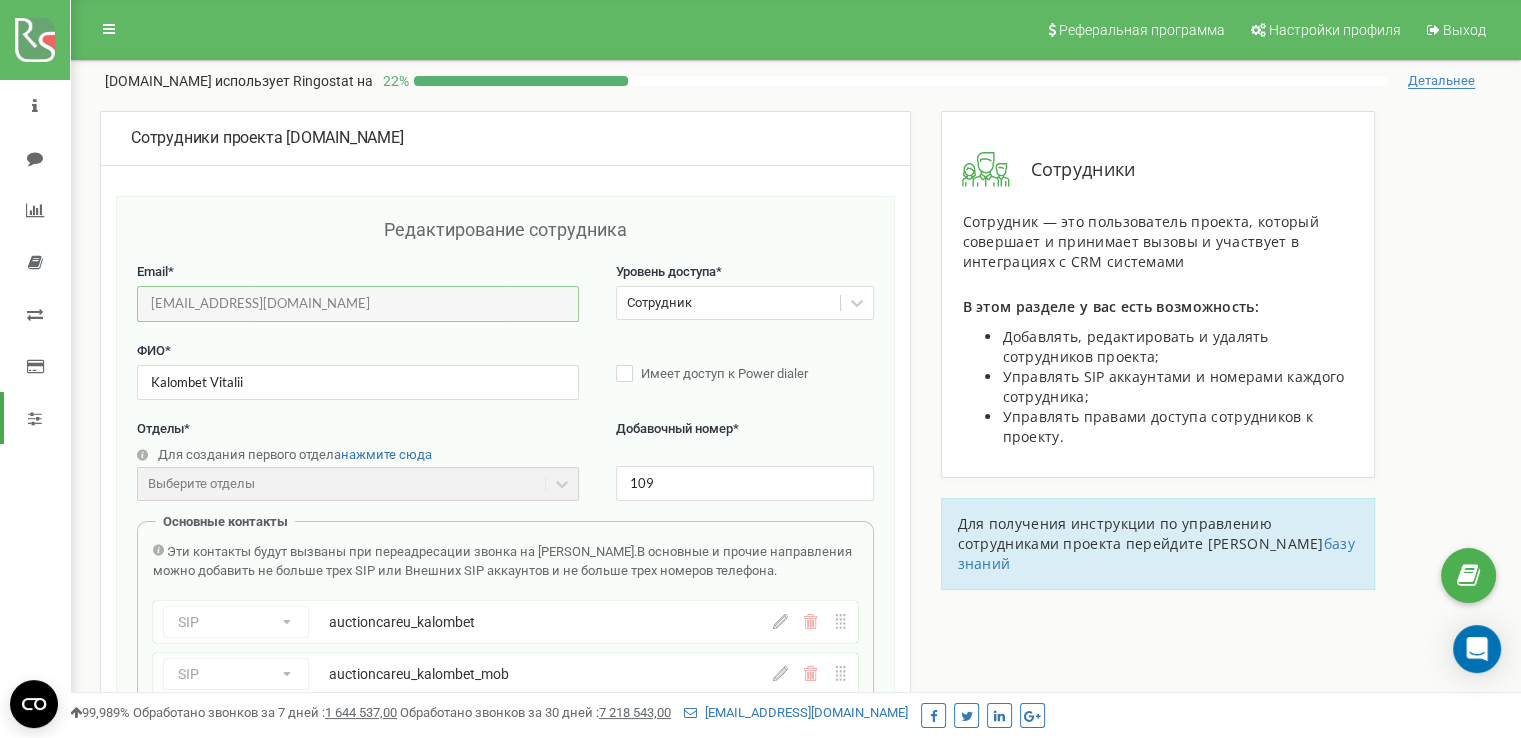 click on "vitalii.kalombet@auctioncar.eu" at bounding box center [358, 303] 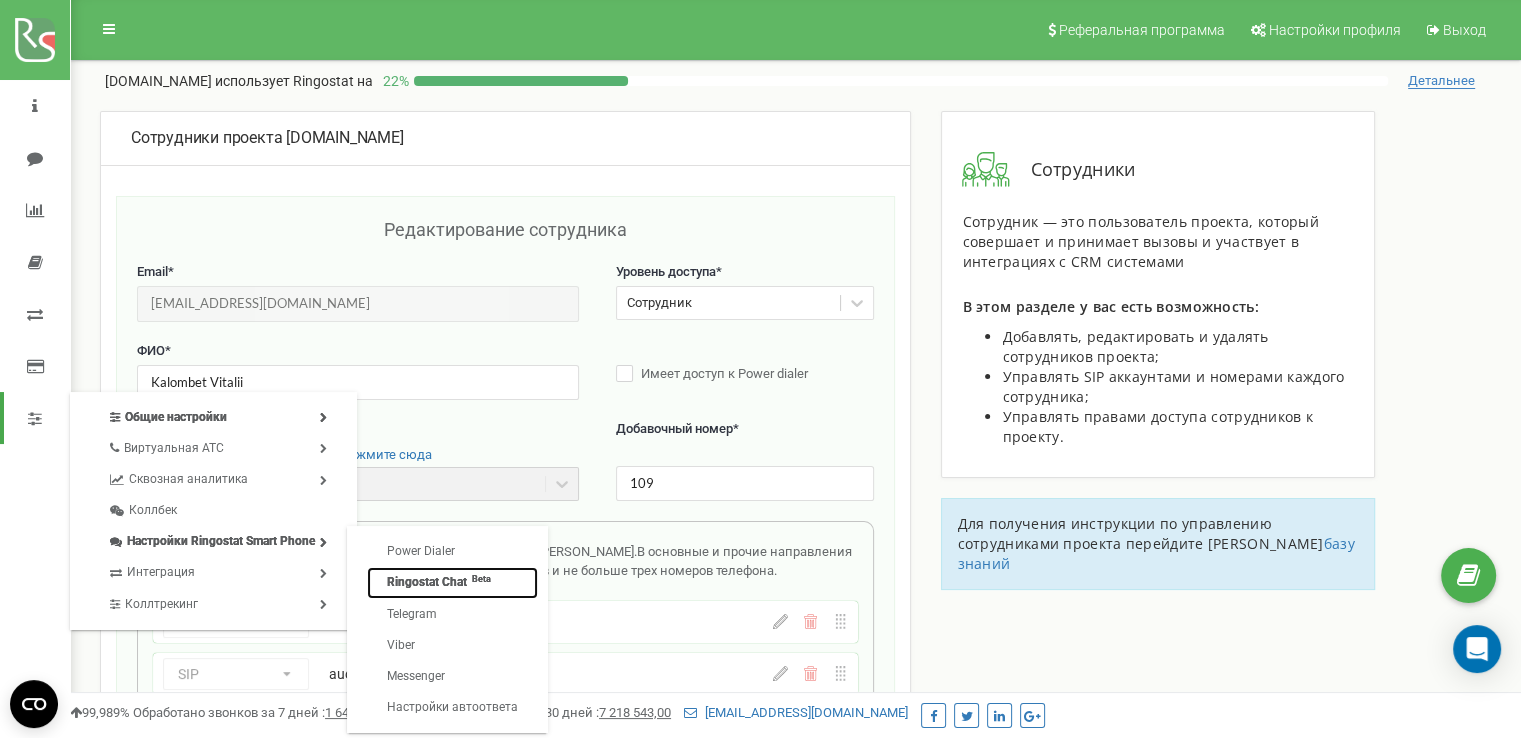 click on "Ringostat Chat Beta" at bounding box center (452, 582) 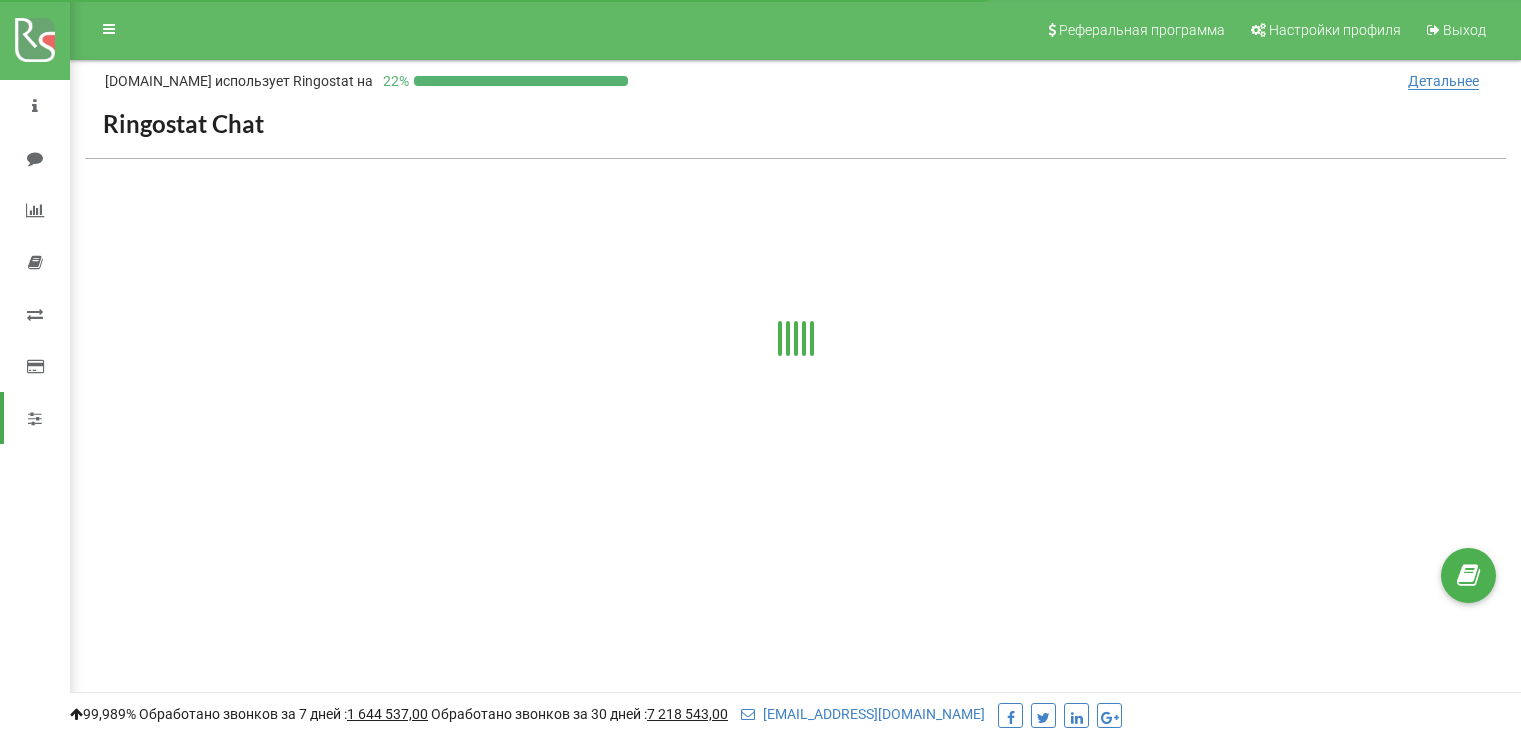 scroll, scrollTop: 0, scrollLeft: 0, axis: both 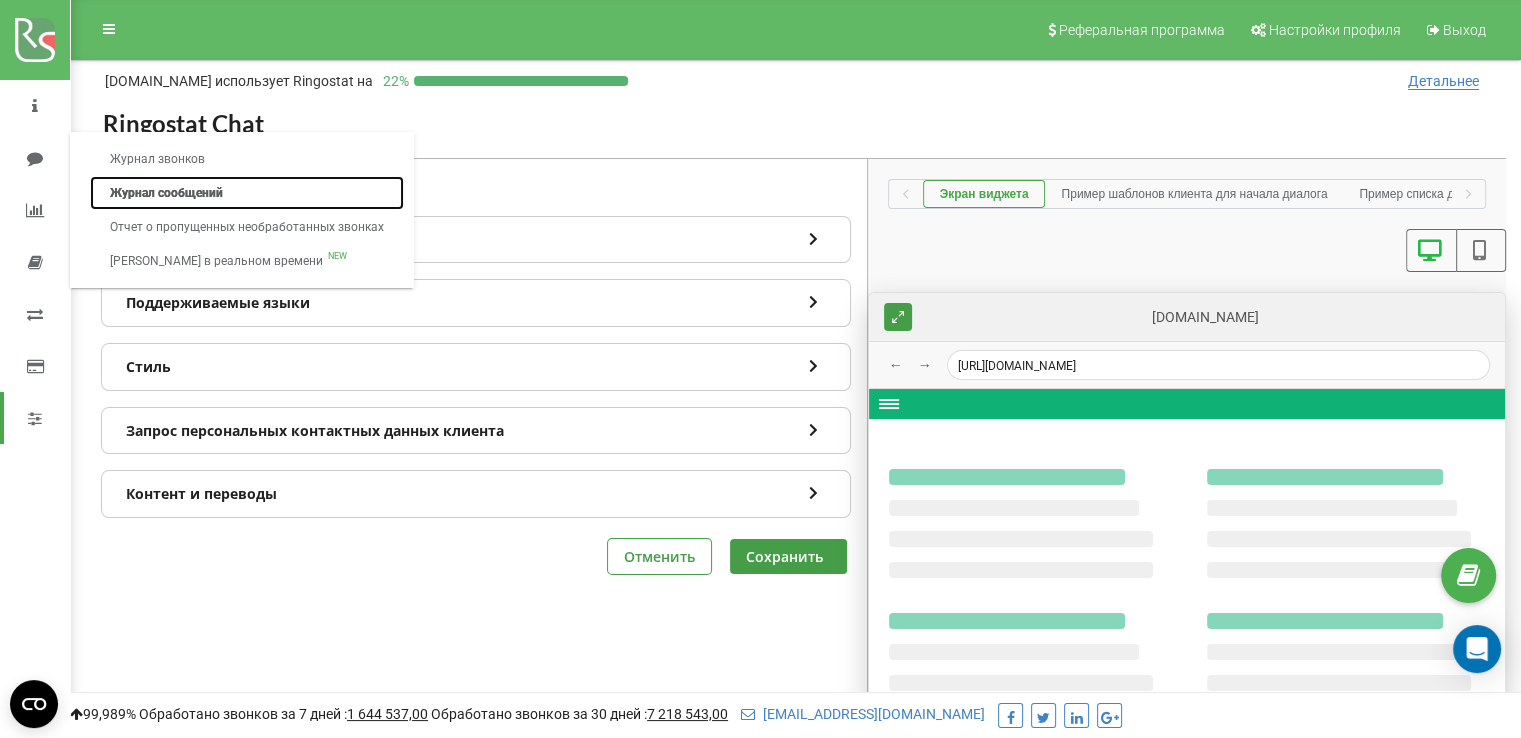 click on "Журнал сообщений" at bounding box center (247, 193) 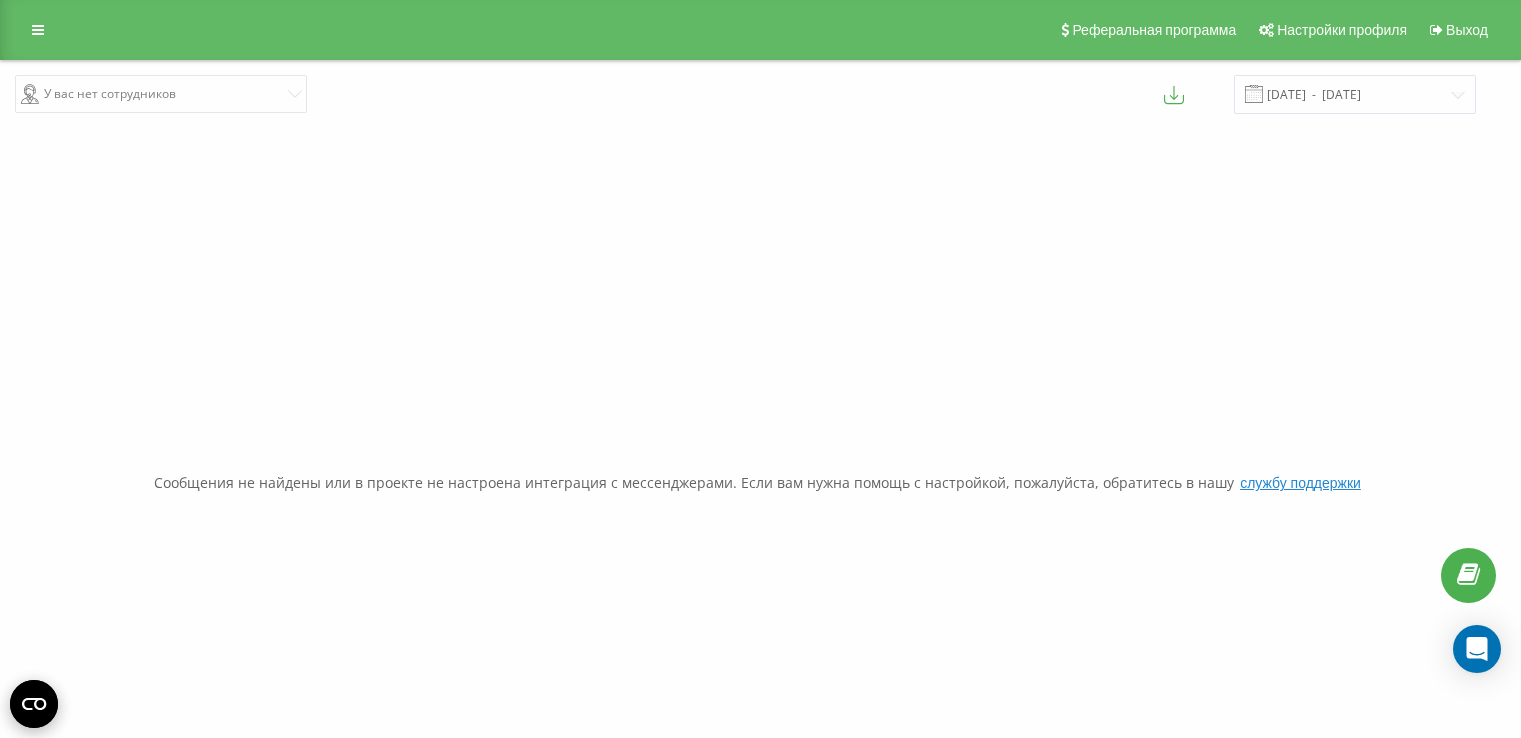scroll, scrollTop: 0, scrollLeft: 0, axis: both 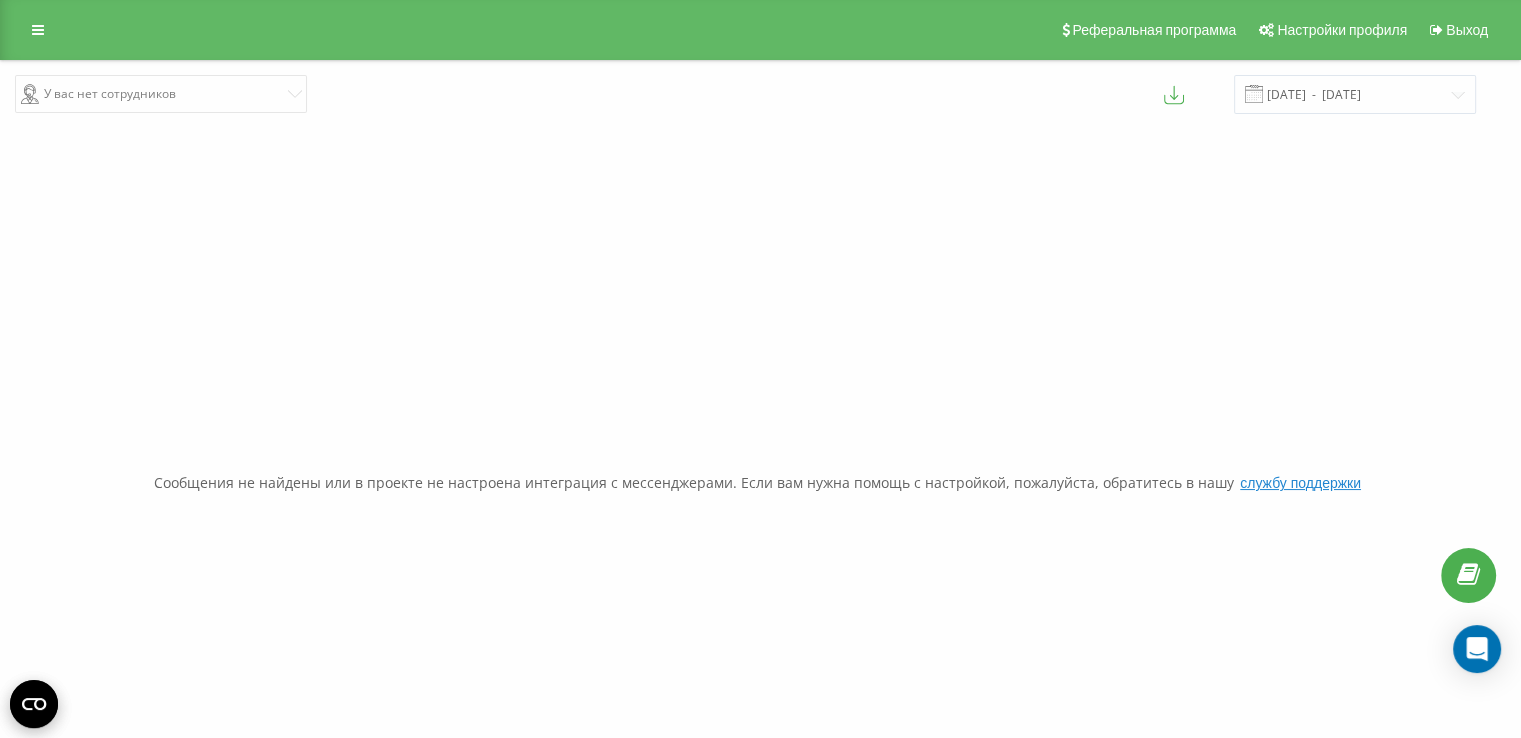 click on "У вас нет сотрудников" at bounding box center [380, 94] 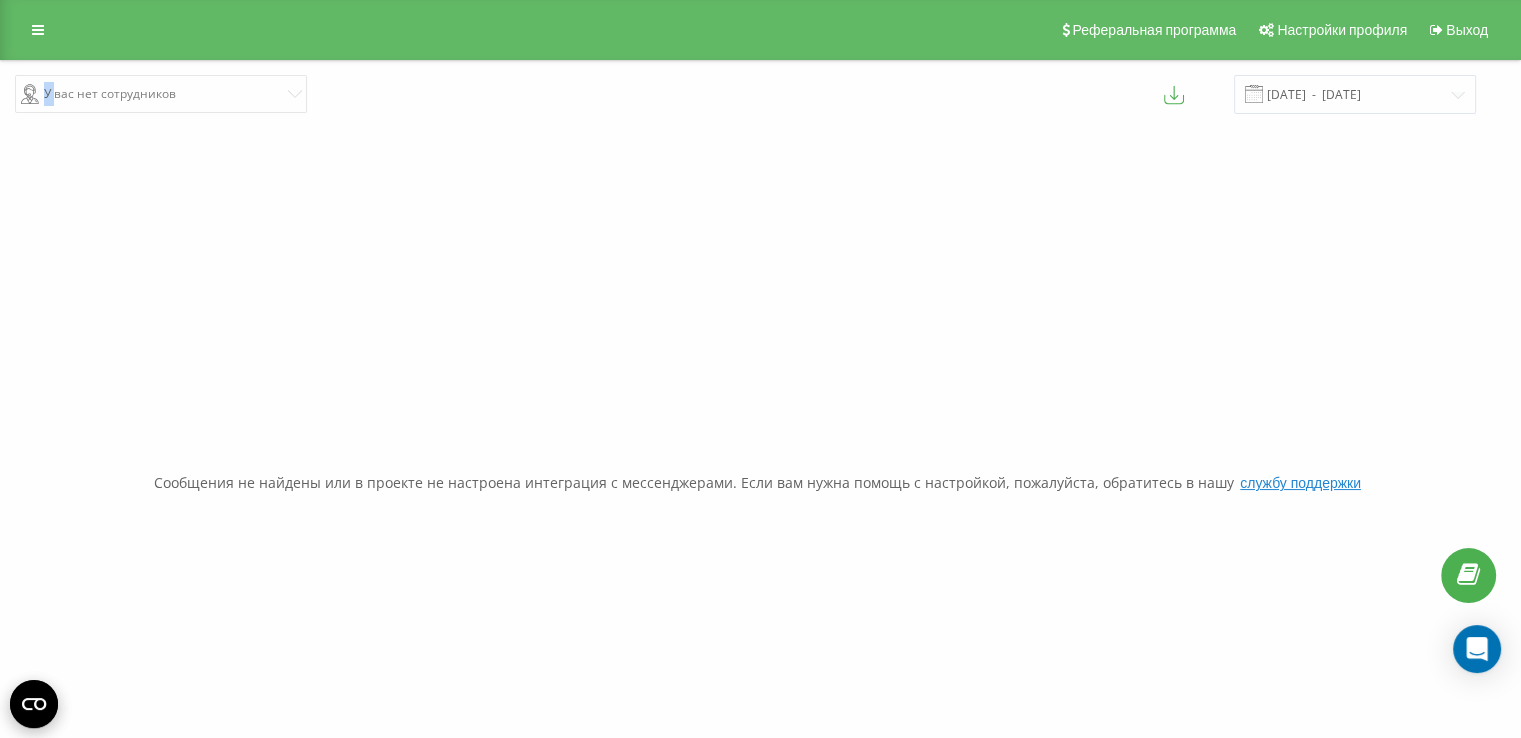 click on "У вас нет сотрудников" at bounding box center [380, 94] 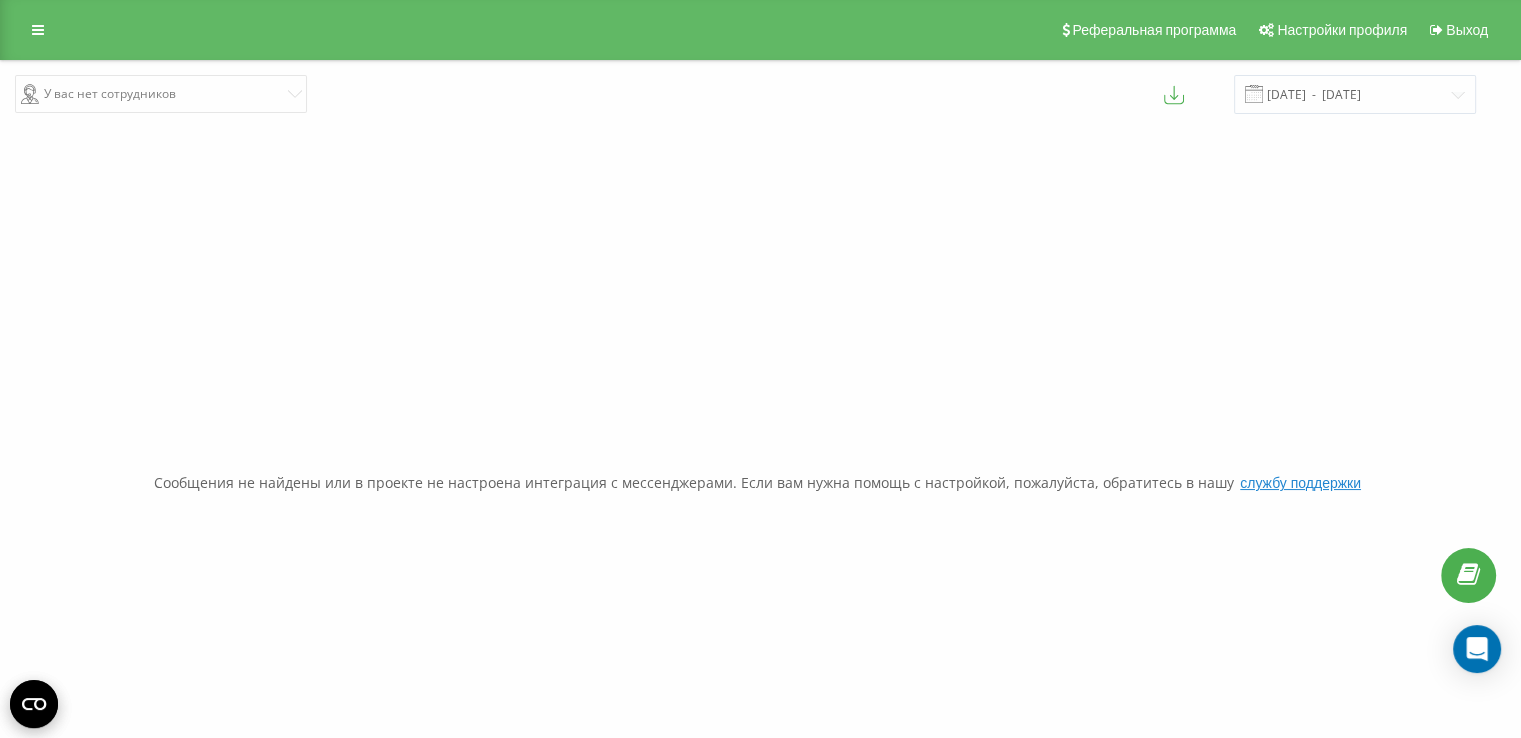 click on "У вас нет сотрудников" at bounding box center [380, 94] 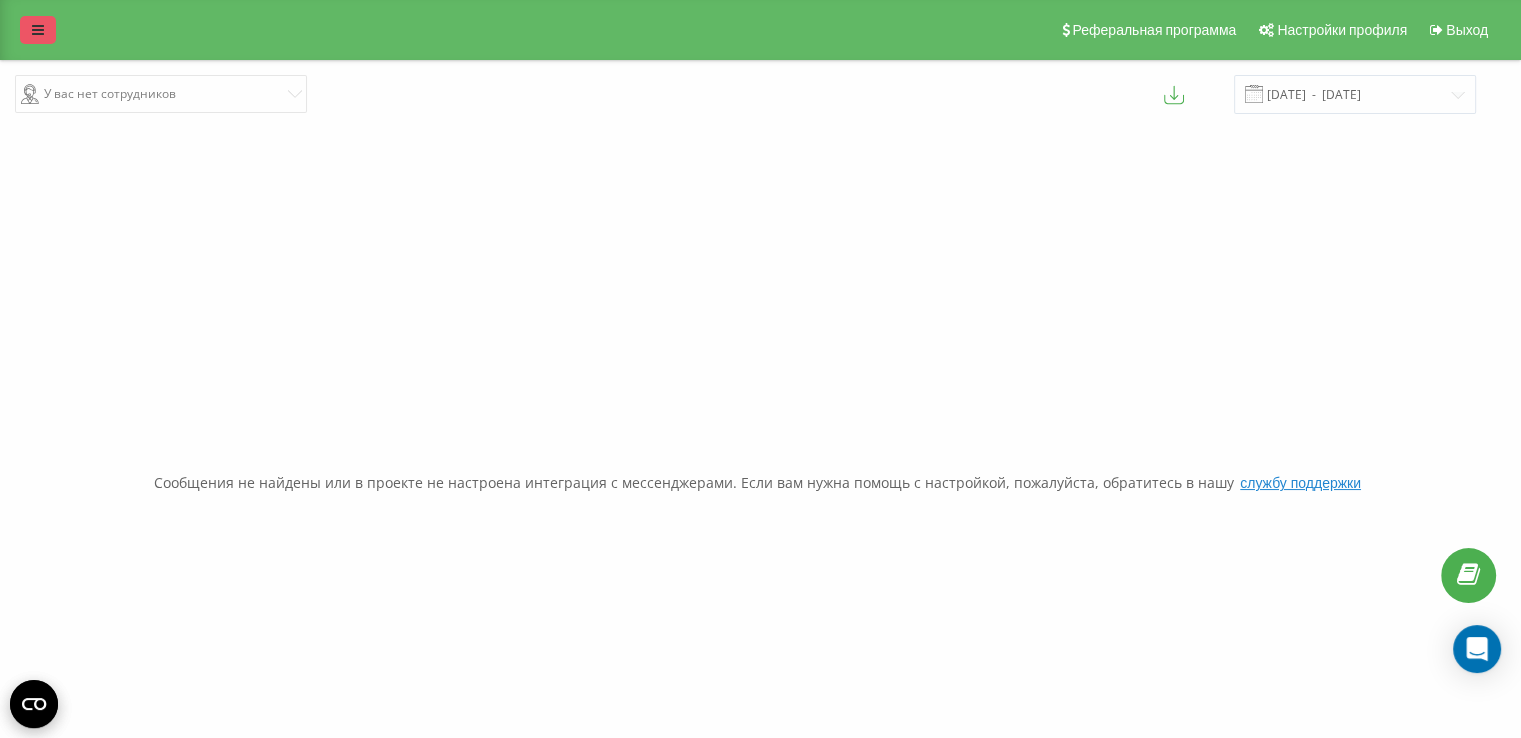 click at bounding box center [38, 30] 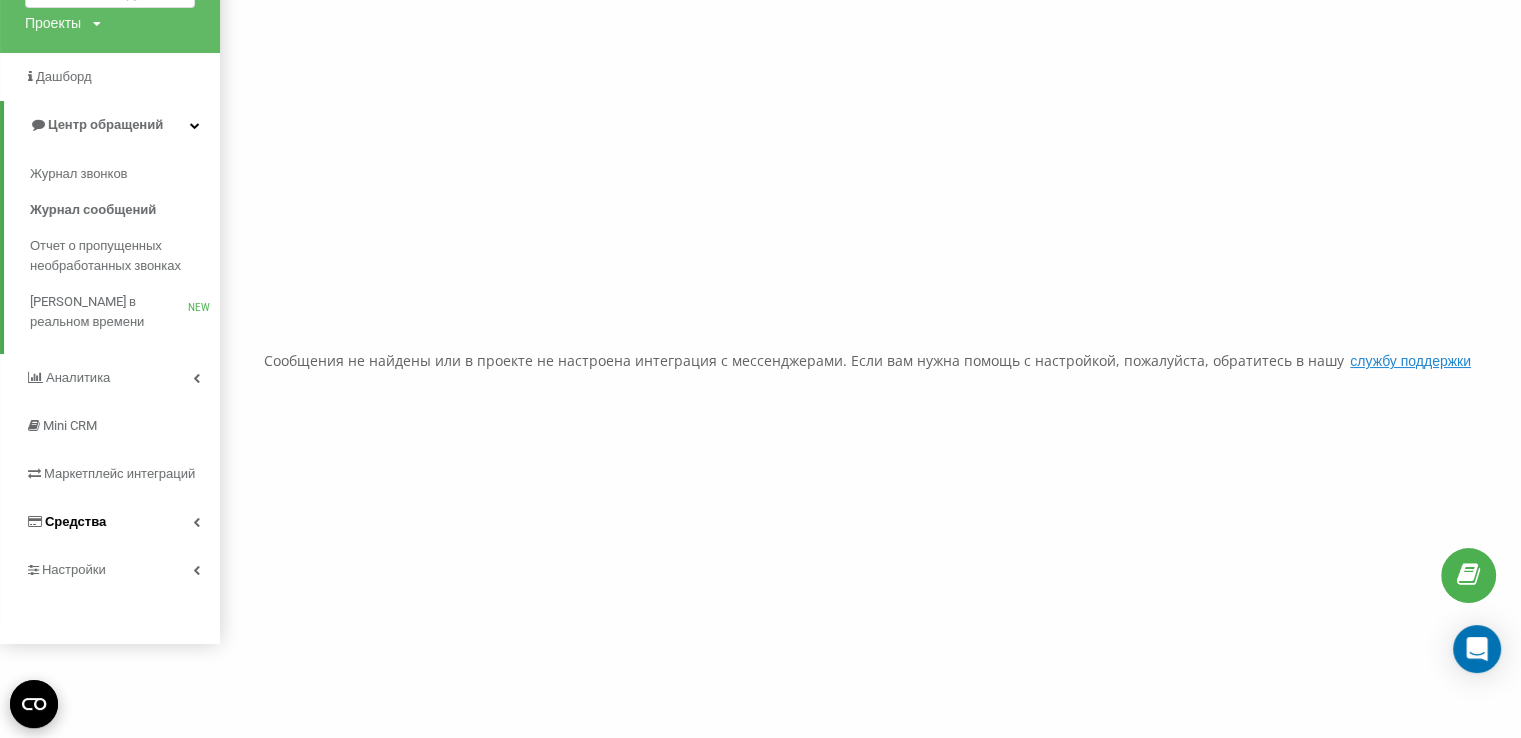 scroll, scrollTop: 128, scrollLeft: 0, axis: vertical 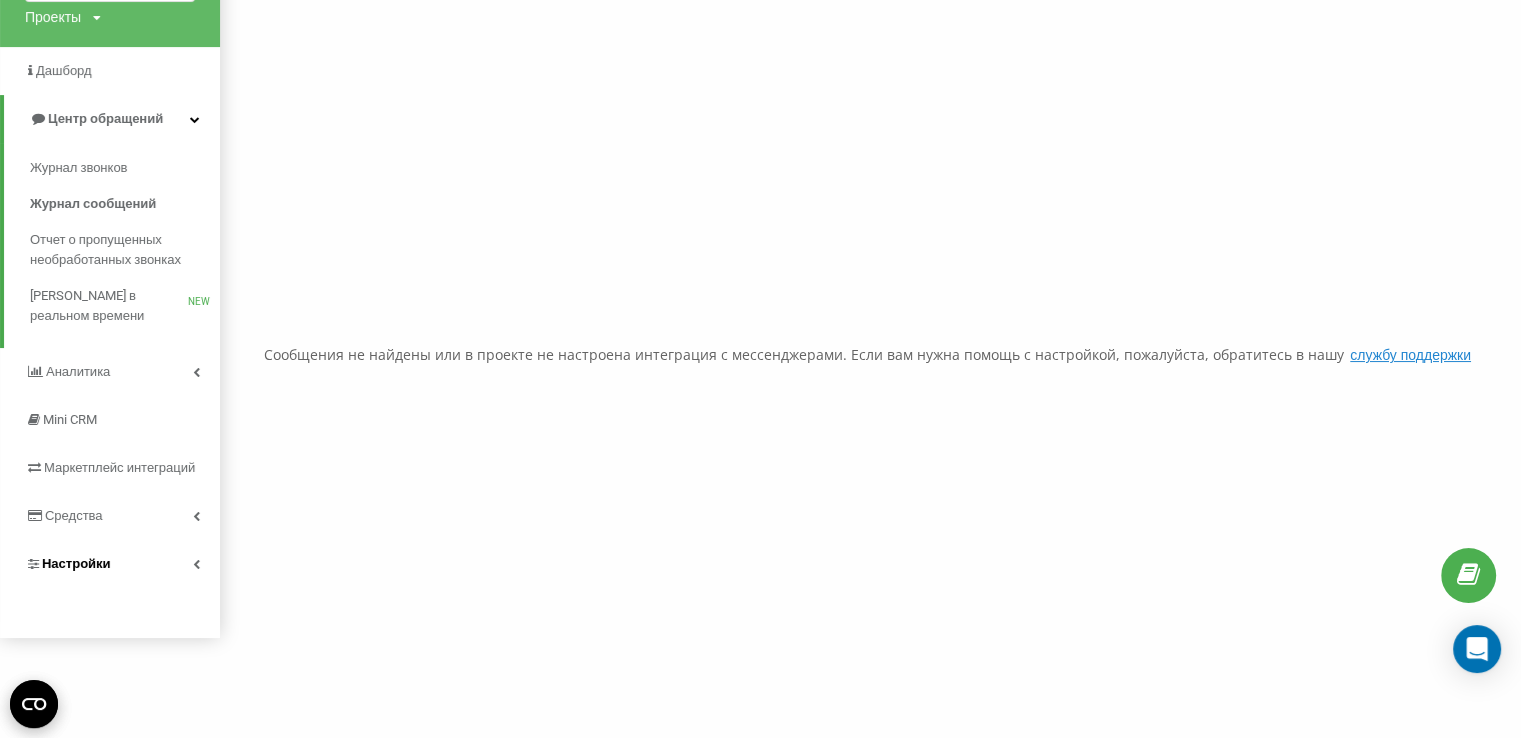 click on "Настройки" at bounding box center (110, 564) 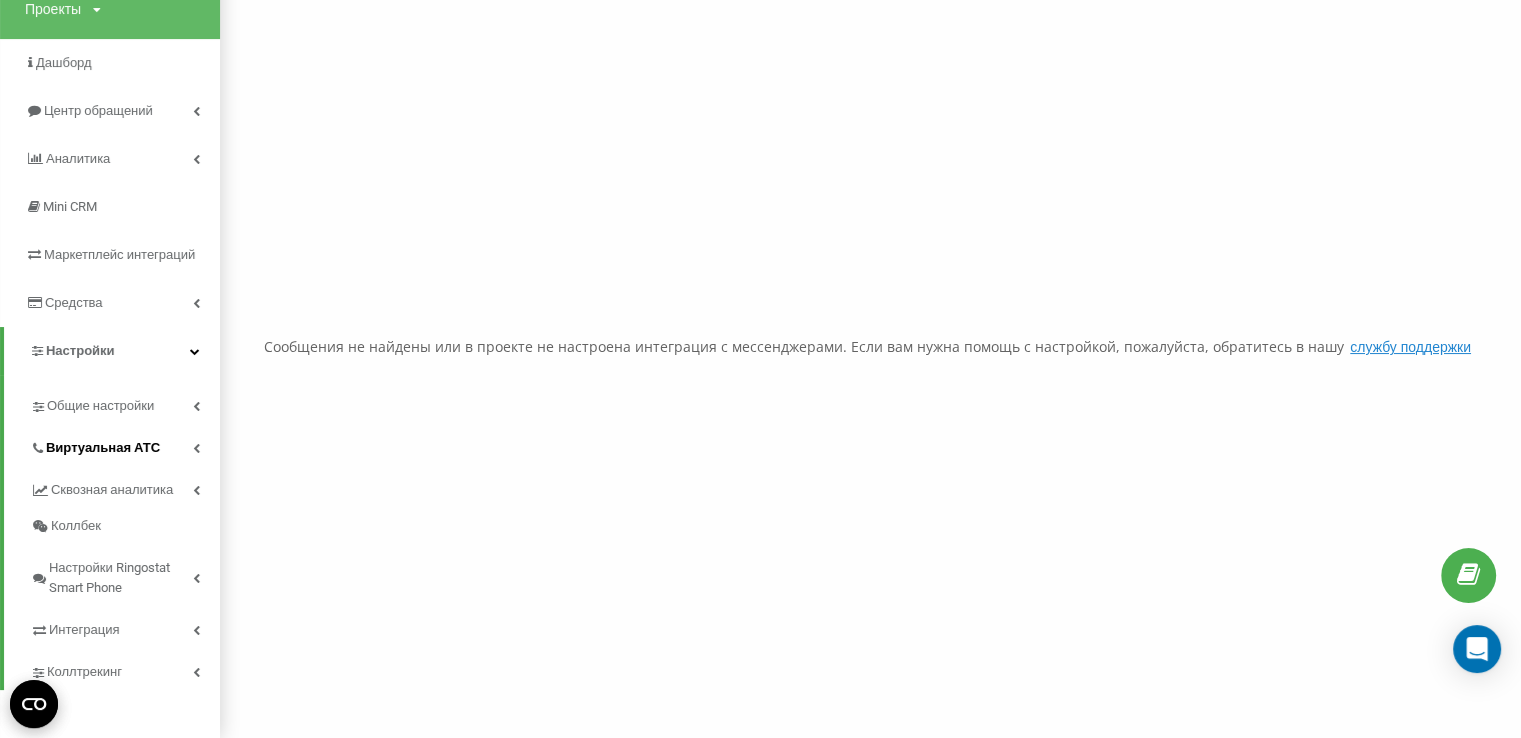 scroll, scrollTop: 138, scrollLeft: 0, axis: vertical 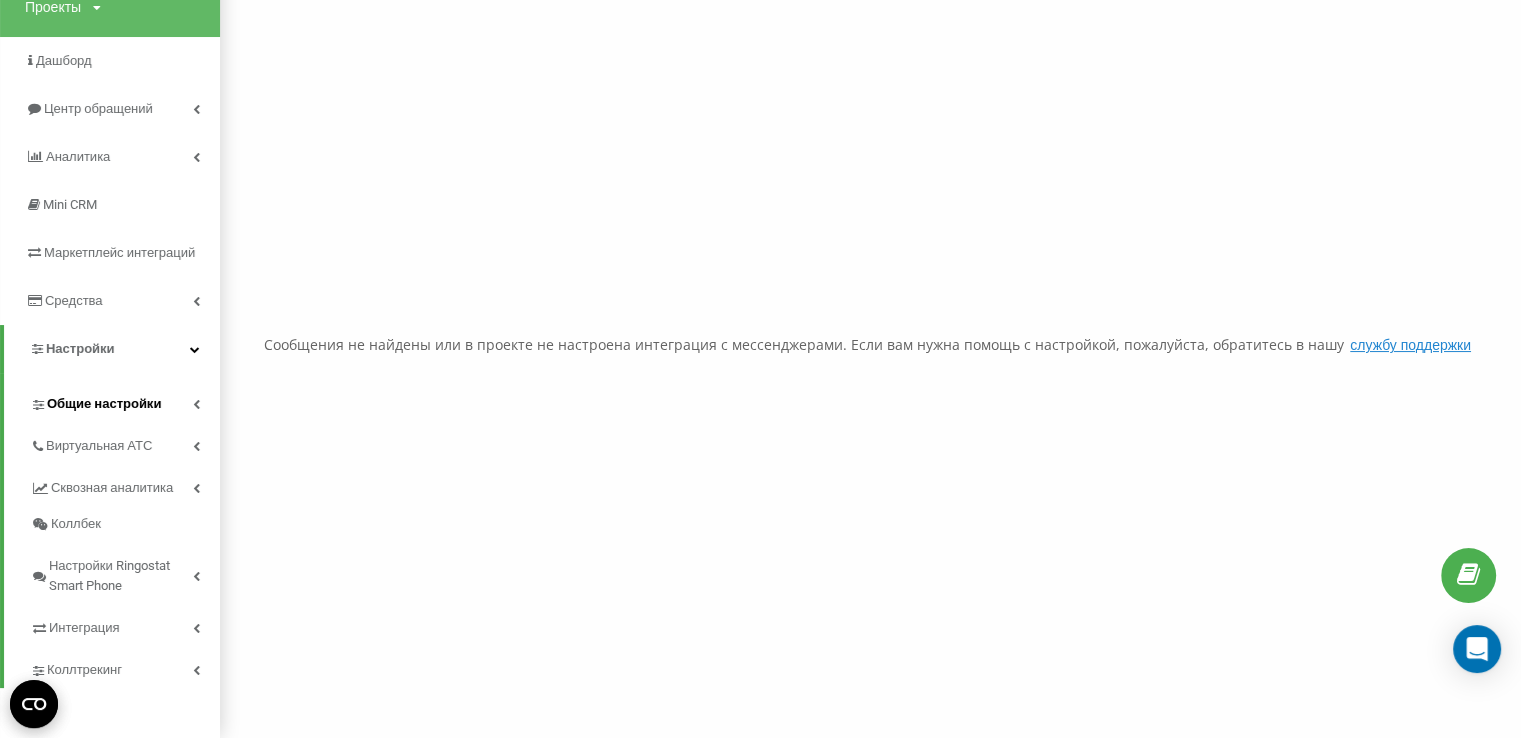click on "Общие настройки" at bounding box center (104, 404) 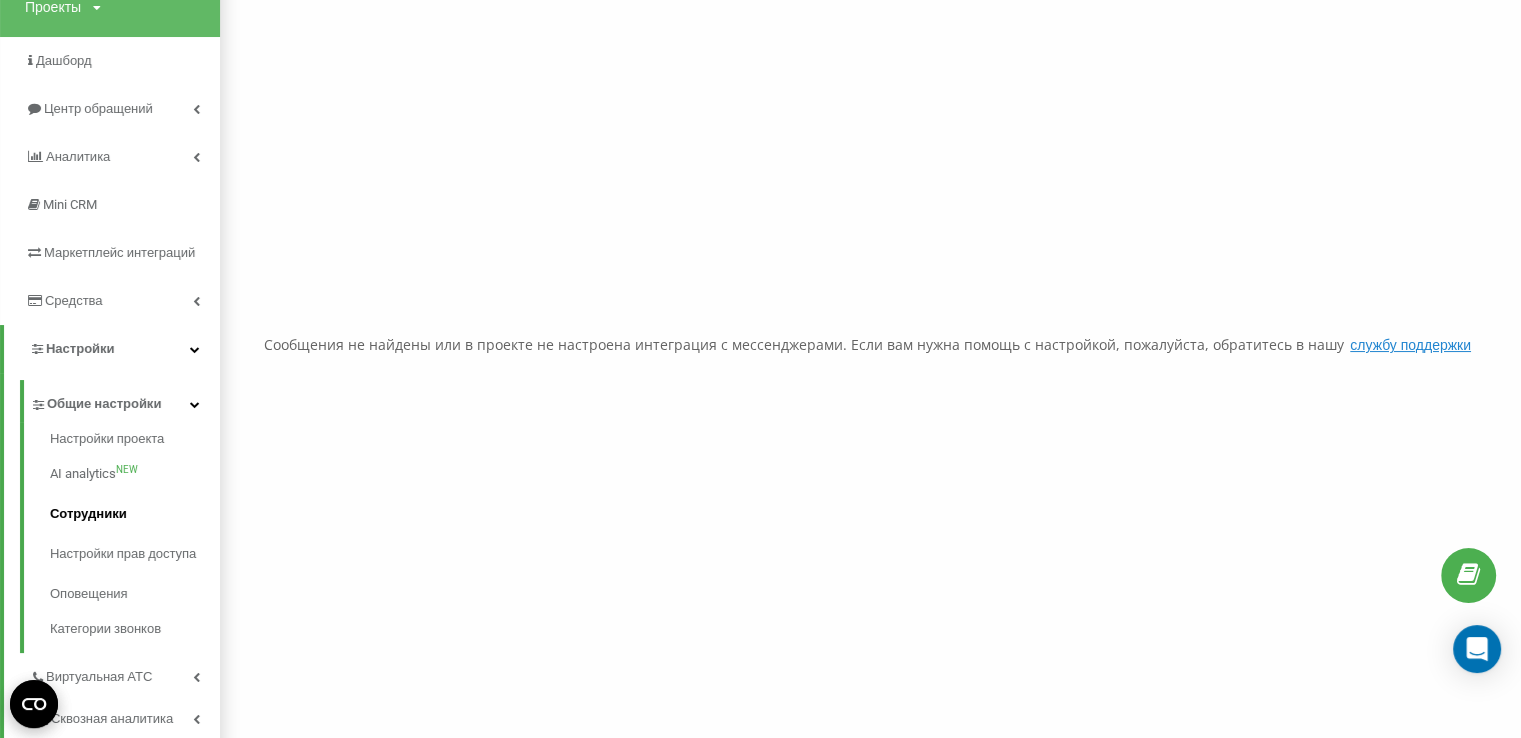 click on "Сотрудники" at bounding box center [135, 514] 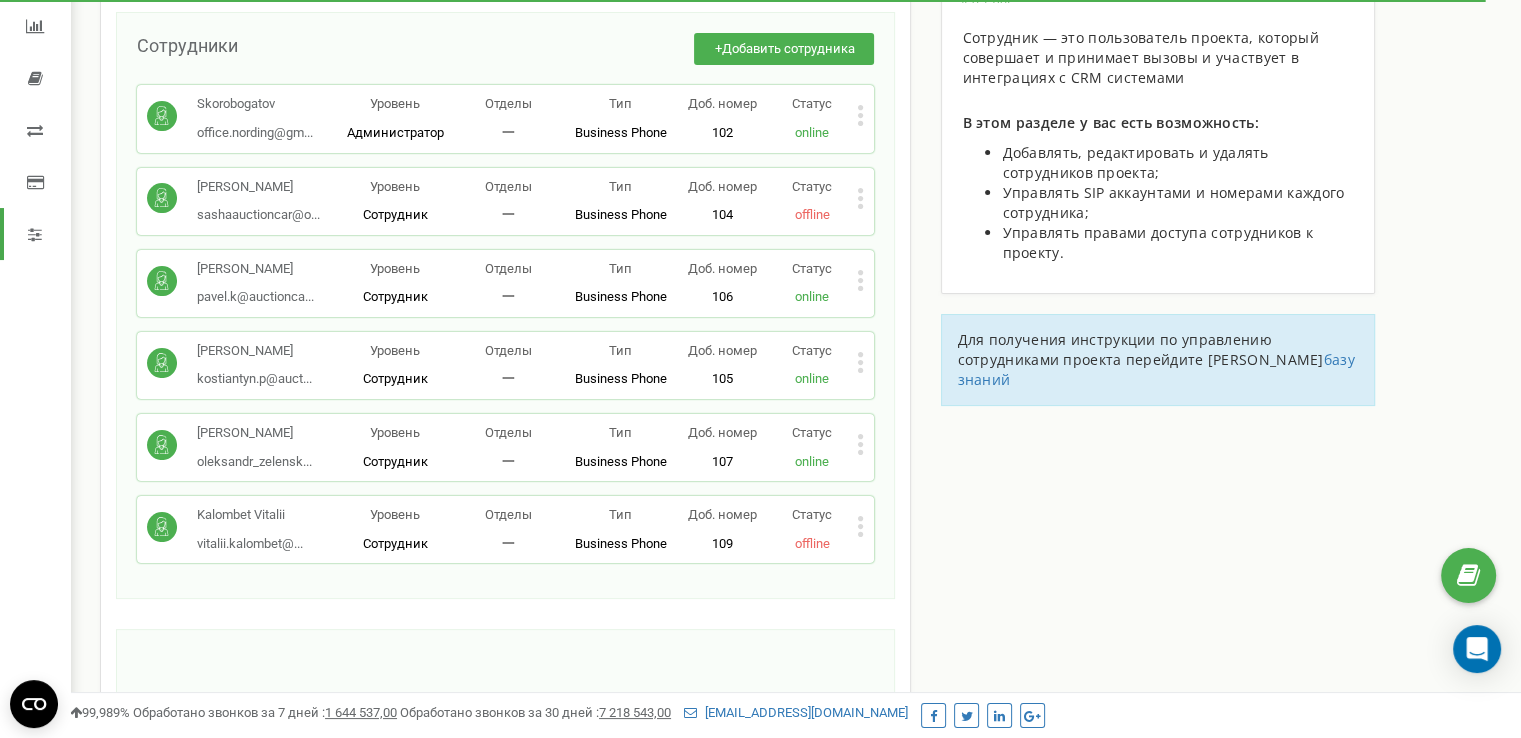 scroll, scrollTop: 300, scrollLeft: 0, axis: vertical 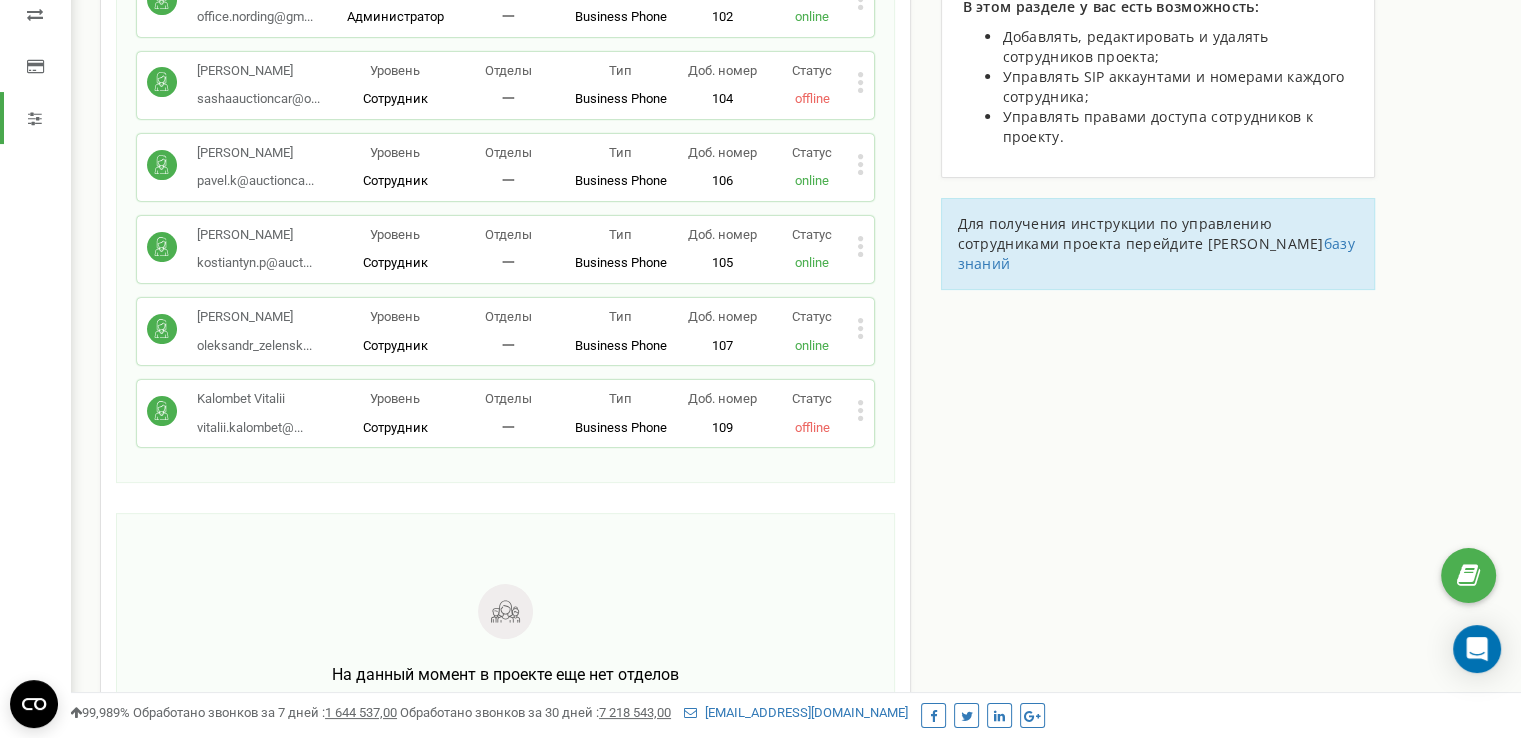 click 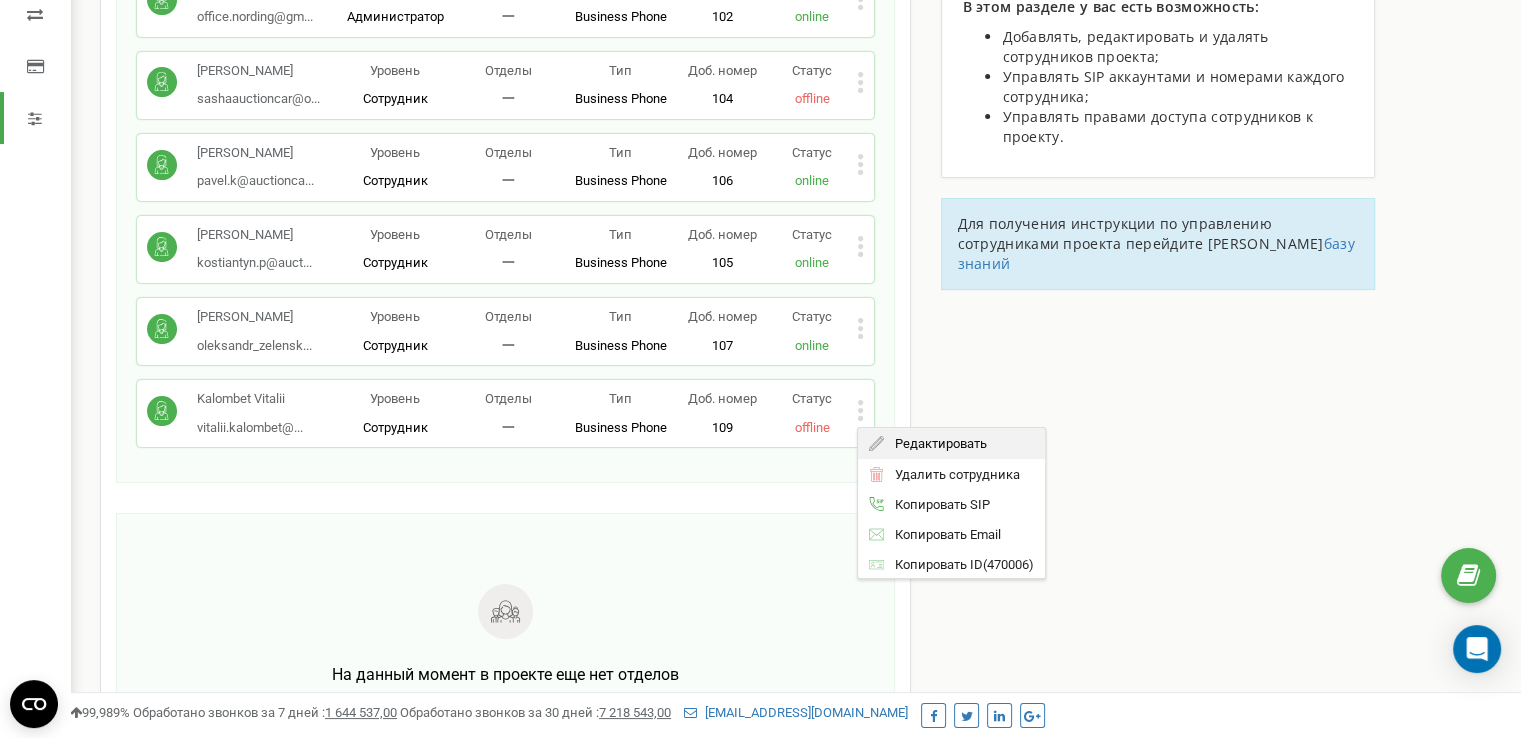 click on "Редактировать" at bounding box center (936, 443) 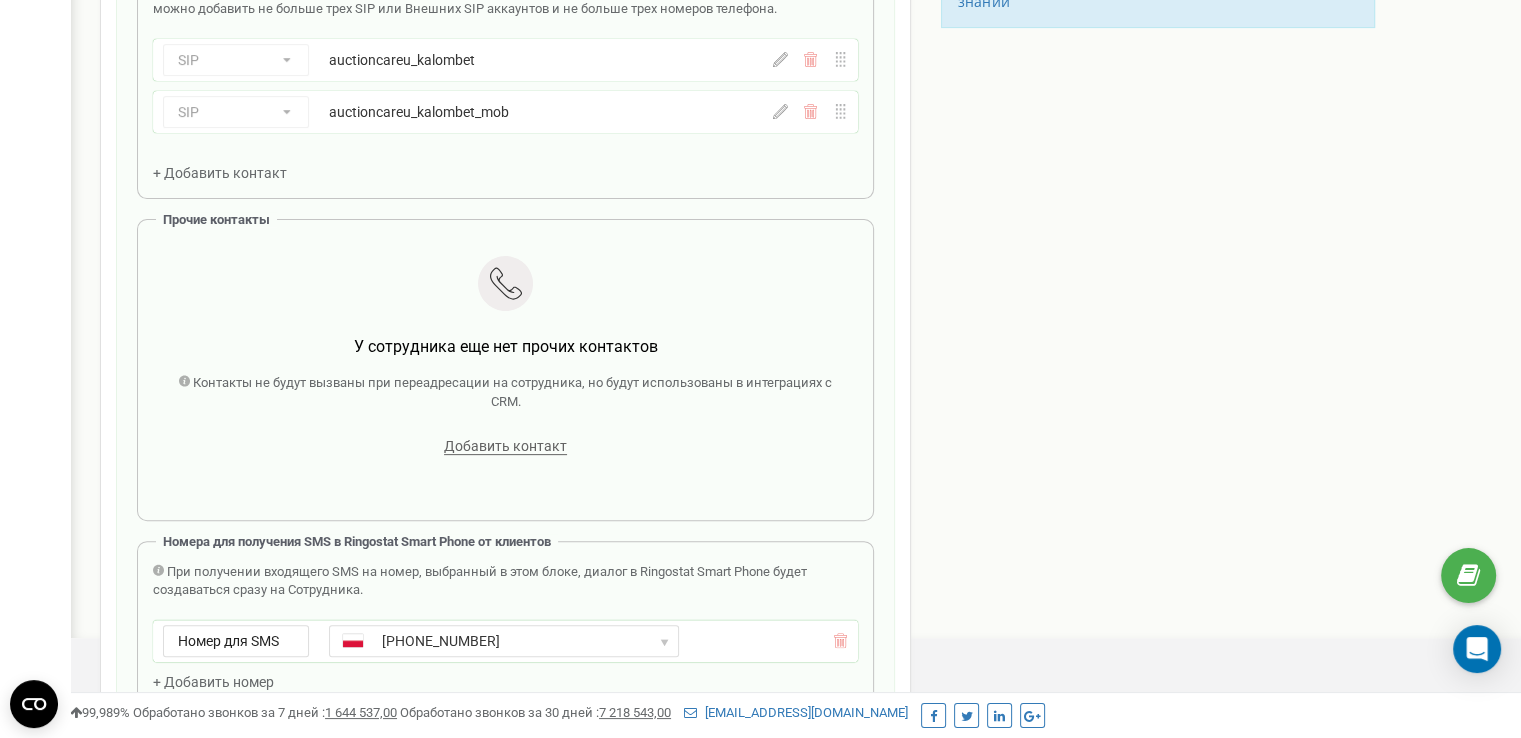 scroll, scrollTop: 900, scrollLeft: 0, axis: vertical 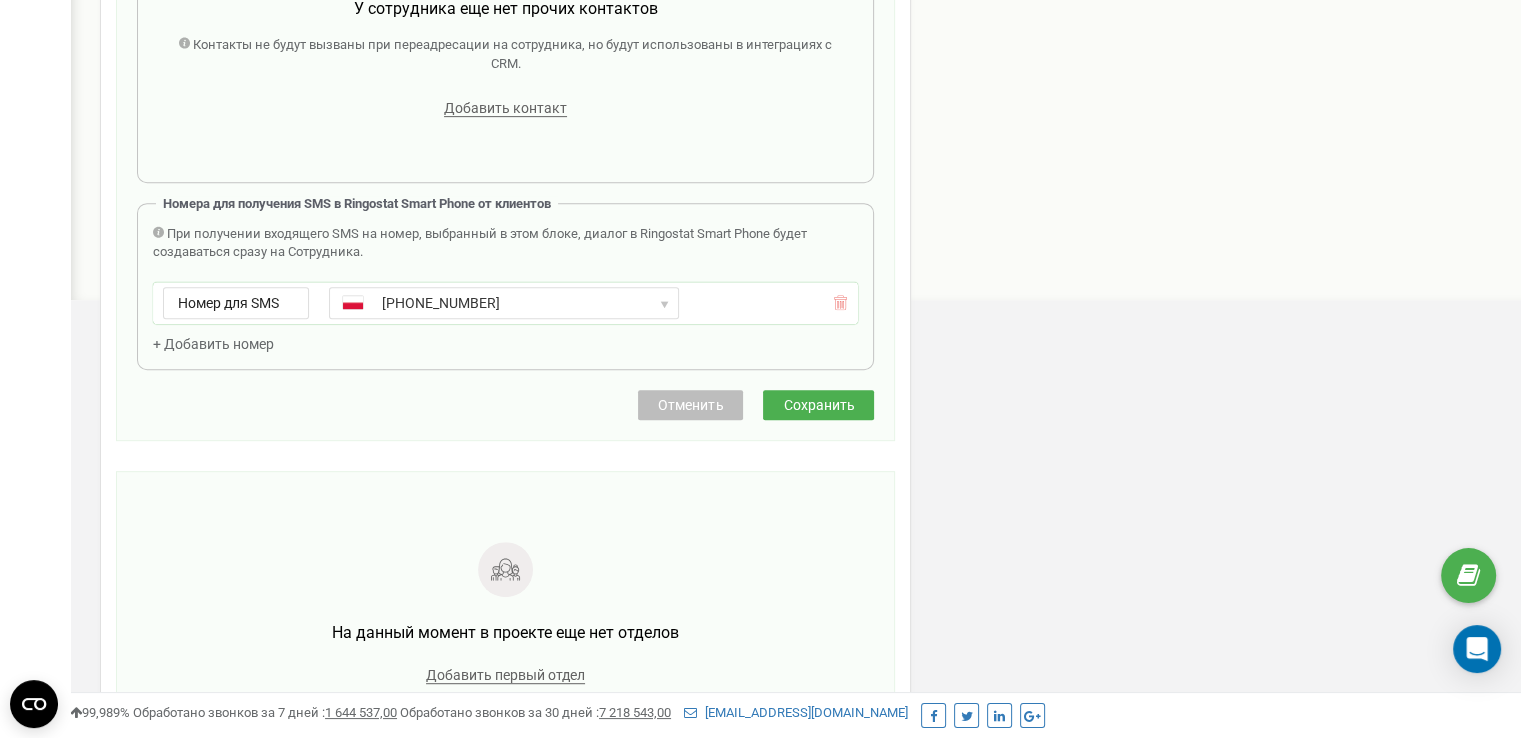 click on "Номер для SMS" at bounding box center (228, 303) 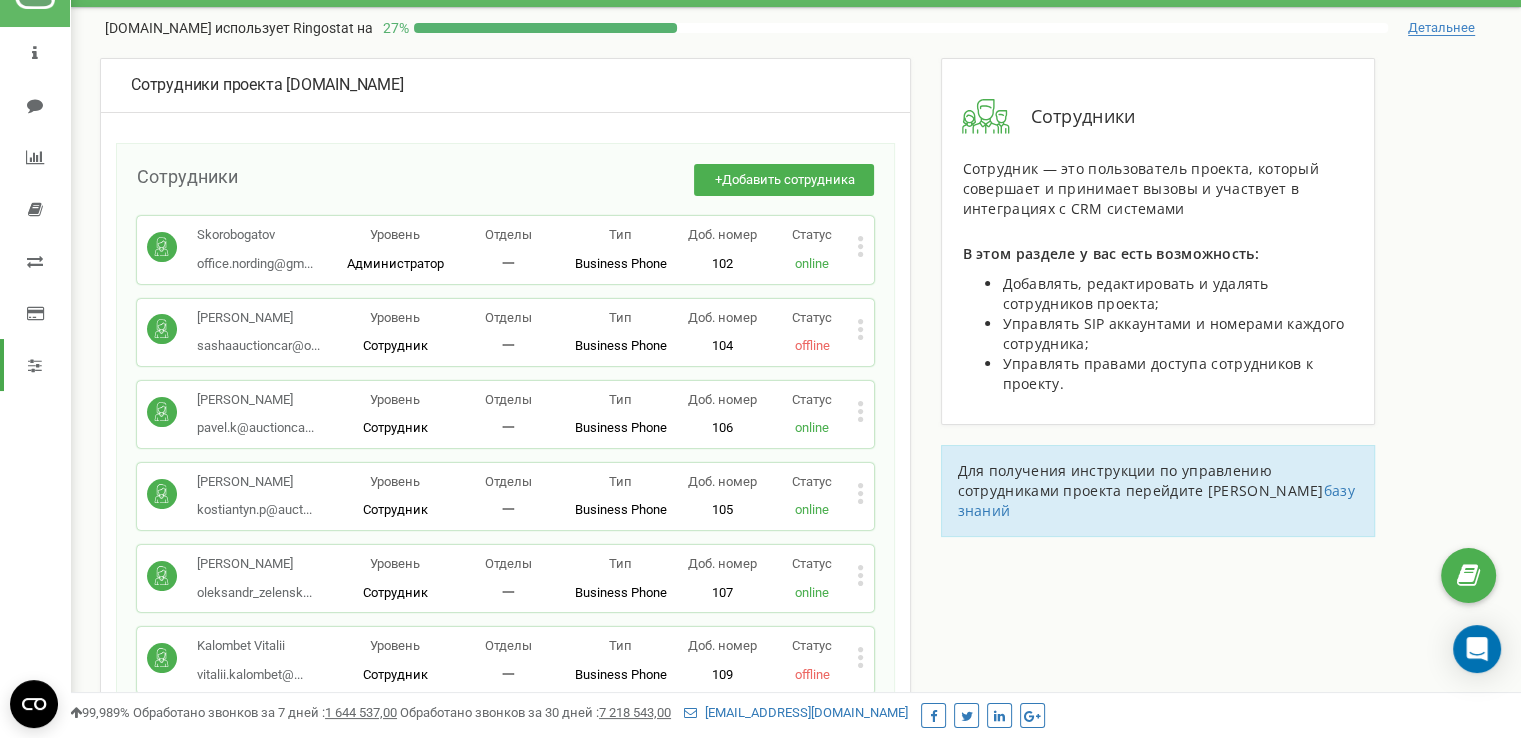 scroll, scrollTop: 100, scrollLeft: 0, axis: vertical 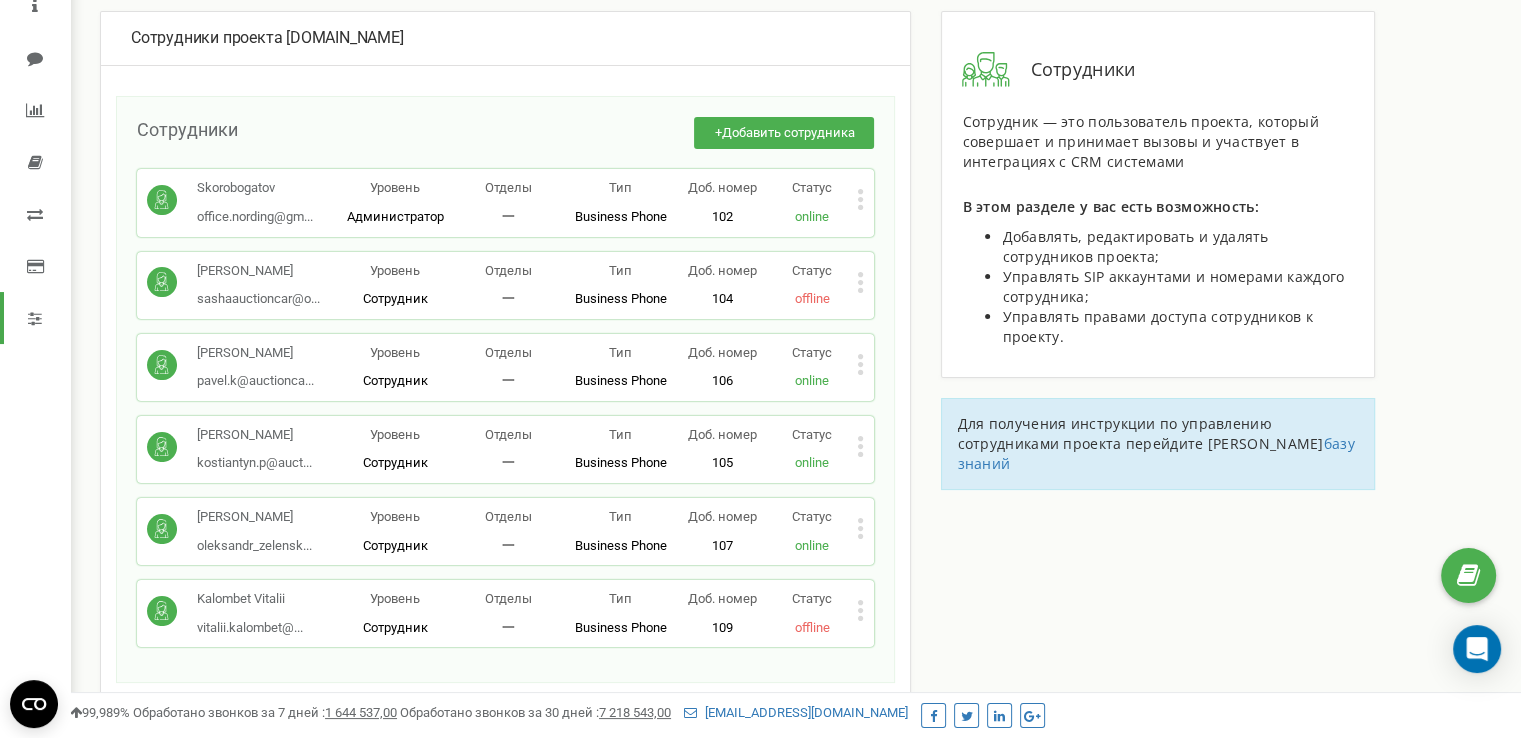 click 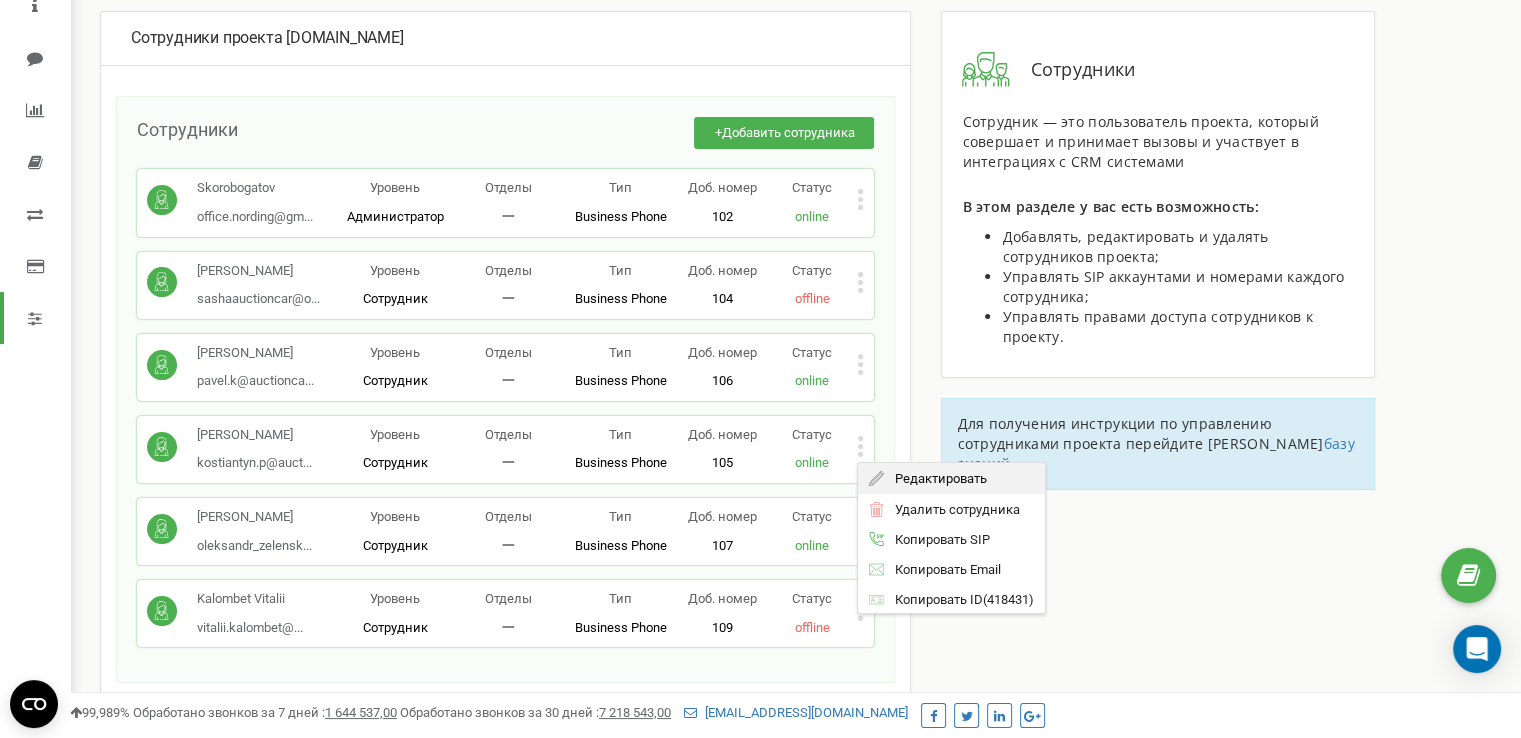 click on "Редактировать" at bounding box center [936, 478] 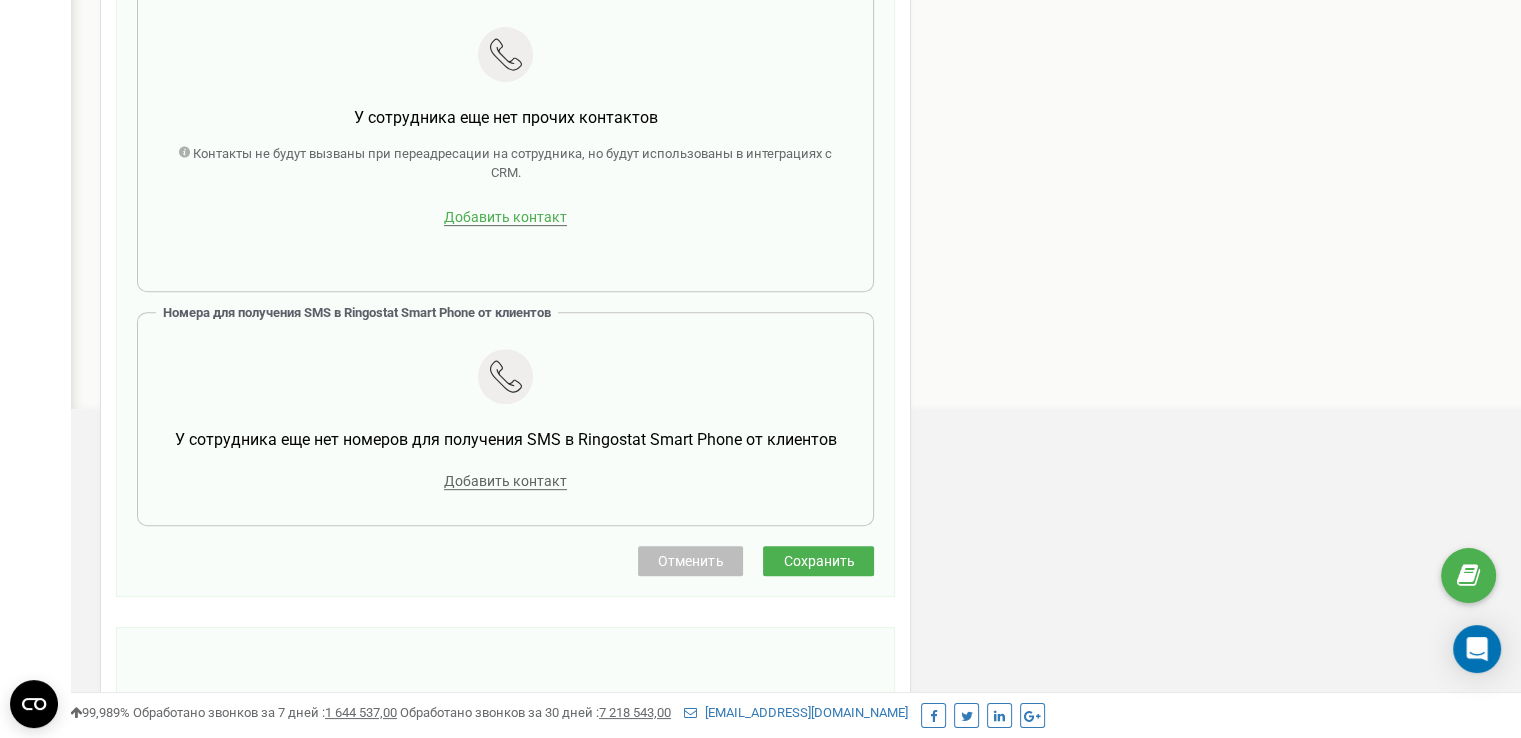 scroll, scrollTop: 800, scrollLeft: 0, axis: vertical 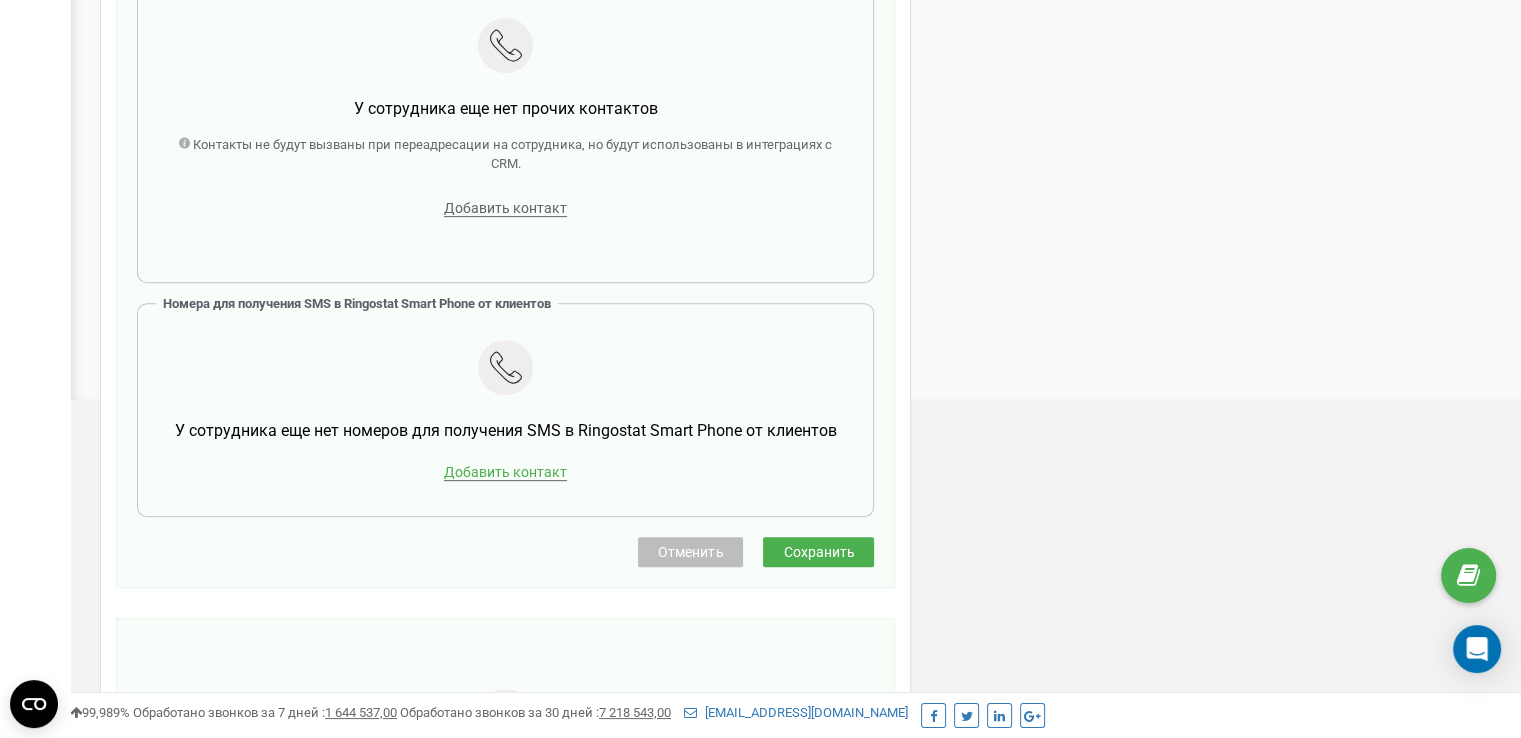 click on "Добавить контакт" at bounding box center [505, 472] 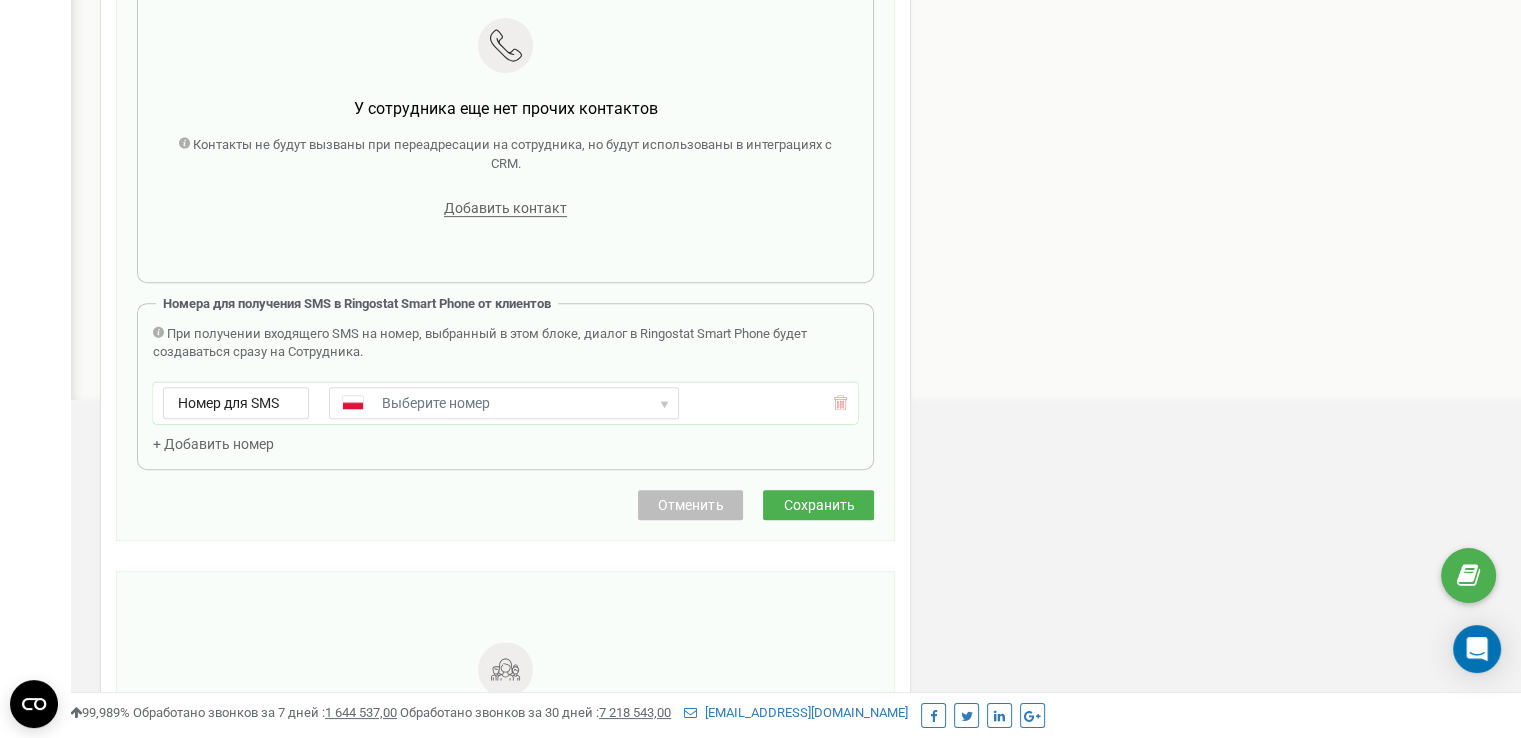 click on "United States + 1 United Kingdom + 44 Afghanistan (‫افغانستان‬‎) + 93 Albania (Shqipëri) + 355 Algeria (‫الجزائر‬‎) + 213 American Samoa + 1684 Andorra + 376 Angola + 244 Anguilla + 1264 Antigua and Barbuda + 1268 Argentina + 54 Armenia (Հայաստան) + 374 Aruba + 297 Australia + 61 Austria (Österreich) + 43 Azerbaijan (Azərbaycan) + 994 Bahamas + 1242 Bahrain (‫البحرين‬‎) + 973 Bangladesh (বাংলাদেশ) + 880 Barbados + 1246 Belarus (Беларусь) + 375 Belgium (België) + 32 Belize + 501 Benin (Bénin) + 229 Bermuda + 1441 Bhutan (འབྲུག) + 975 Bolivia + 591 Bosnia and Herzegovina (Босна и Херцеговина) + 387 Botswana + 267 Brazil (Brasil) + 55 British Indian Ocean Territory + 246 British Virgin Islands + 1284 Brunei + 673 Bulgaria (България) + 359 Burkina Faso + 226 Burundi (Uburundi) + 257 Cambodia (កម្ពុជា) + 855 Cameroon (Cameroun) + 237 Canada + 1 Cape Verde (Kabu Verdi) + 238 + 599 + 1345" at bounding box center (504, 403) 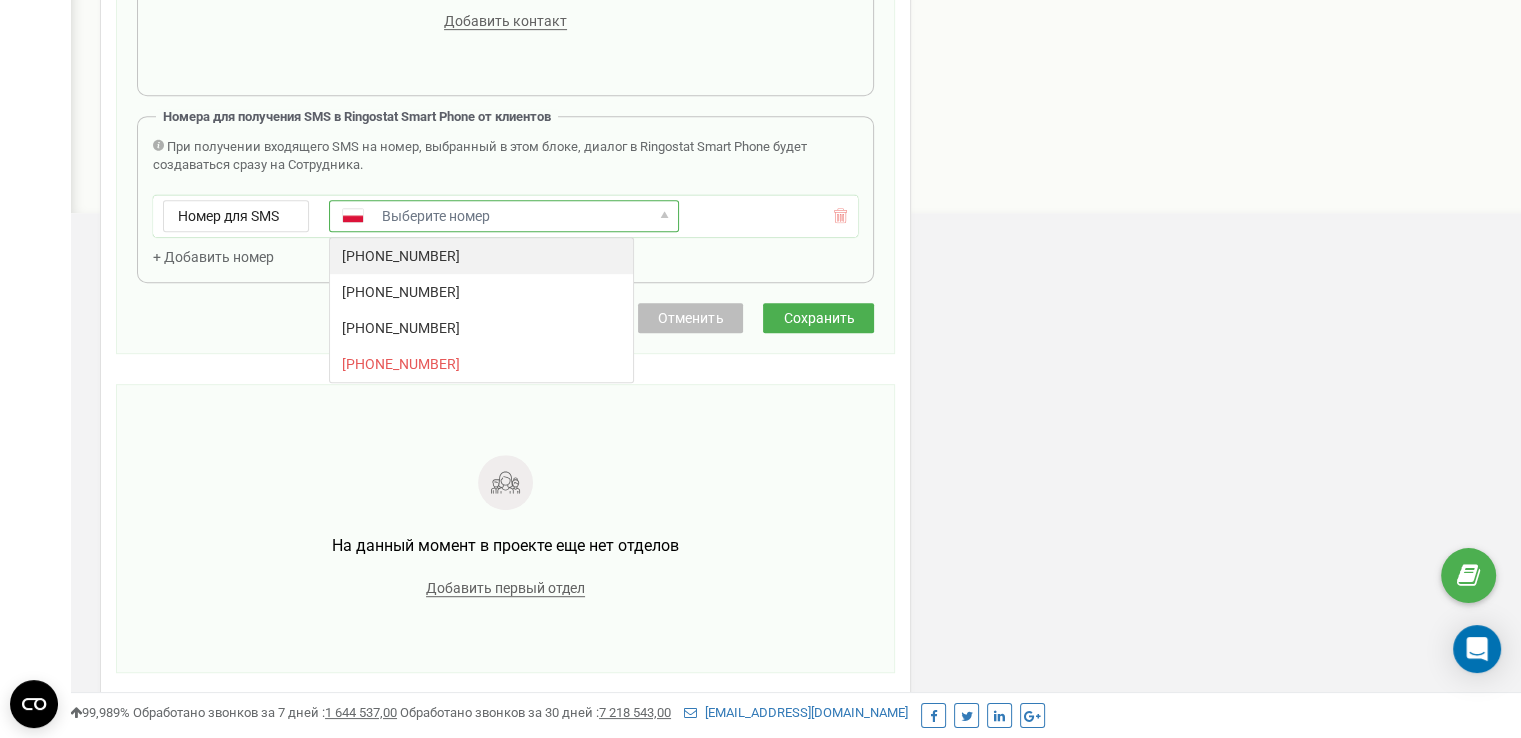 scroll, scrollTop: 1000, scrollLeft: 0, axis: vertical 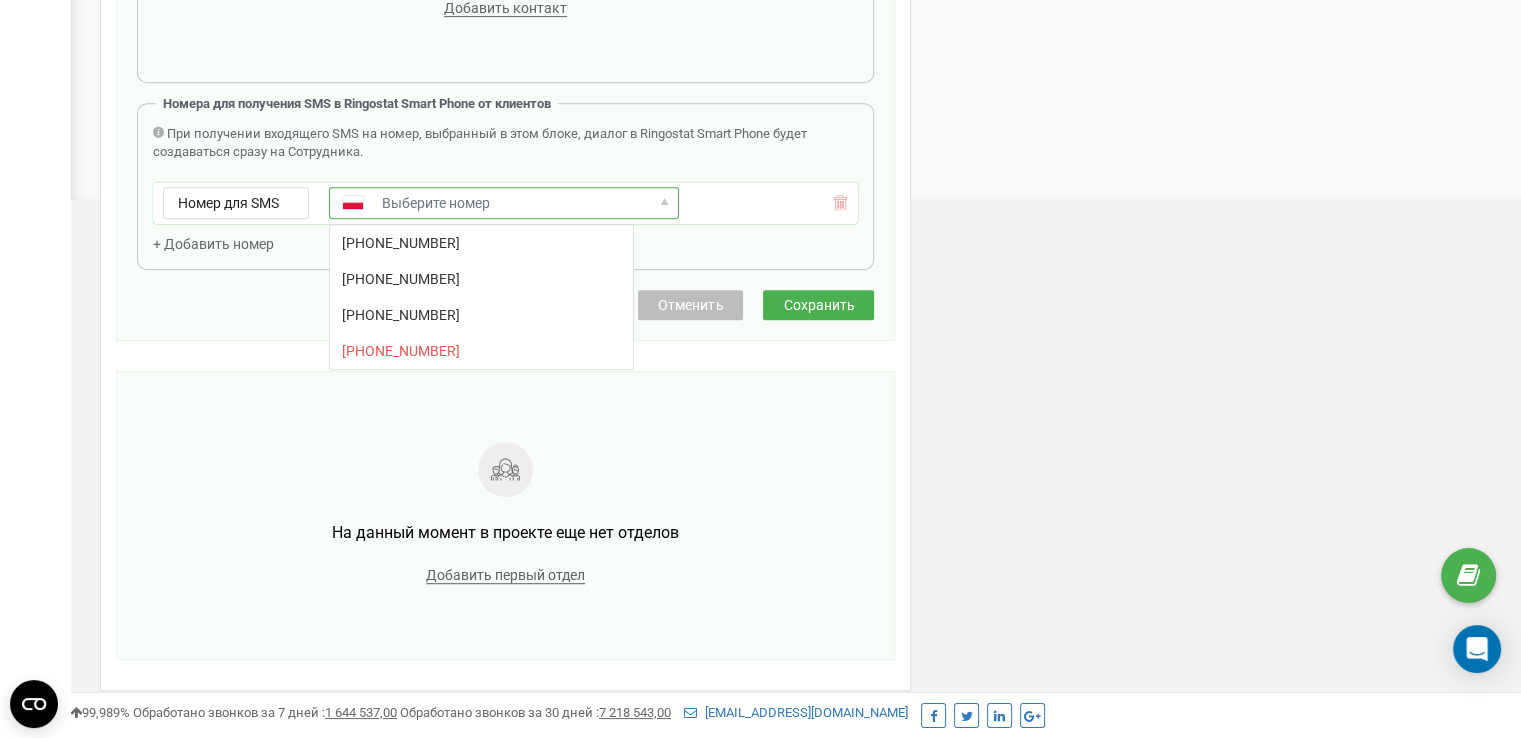 click on "United States + 1 United Kingdom + 44 Afghanistan (‫افغانستان‬‎) + 93 Albania (Shqipëri) + 355 Algeria (‫الجزائر‬‎) + 213 American Samoa + 1684 Andorra + 376 Angola + 244 Anguilla + 1264 Antigua and Barbuda + 1268 Argentina + 54 Armenia (Հայաստան) + 374 Aruba + 297 Australia + 61 Austria (Österreich) + 43 Azerbaijan (Azərbaycan) + 994 Bahamas + 1242 Bahrain (‫البحرين‬‎) + 973 Bangladesh (বাংলাদেশ) + 880 Barbados + 1246 Belarus (Беларусь) + 375 Belgium (België) + 32 Belize + 501 Benin (Bénin) + 229 Bermuda + 1441 Bhutan (འབྲུག) + 975 Bolivia + 591 Bosnia and Herzegovina (Босна и Херцеговина) + 387 Botswana + 267 Brazil (Brasil) + 55 British Indian Ocean Territory + 246 British Virgin Islands + 1284 Brunei + 673 Bulgaria (България) + 359 Burkina Faso + 226 Burundi (Uburundi) + 257 Cambodia (កម្ពុជា) + 855 Cameroon (Cameroun) + 237 Canada + 1 Cape Verde (Kabu Verdi) + 238 + 599 + 1345" at bounding box center [504, 203] 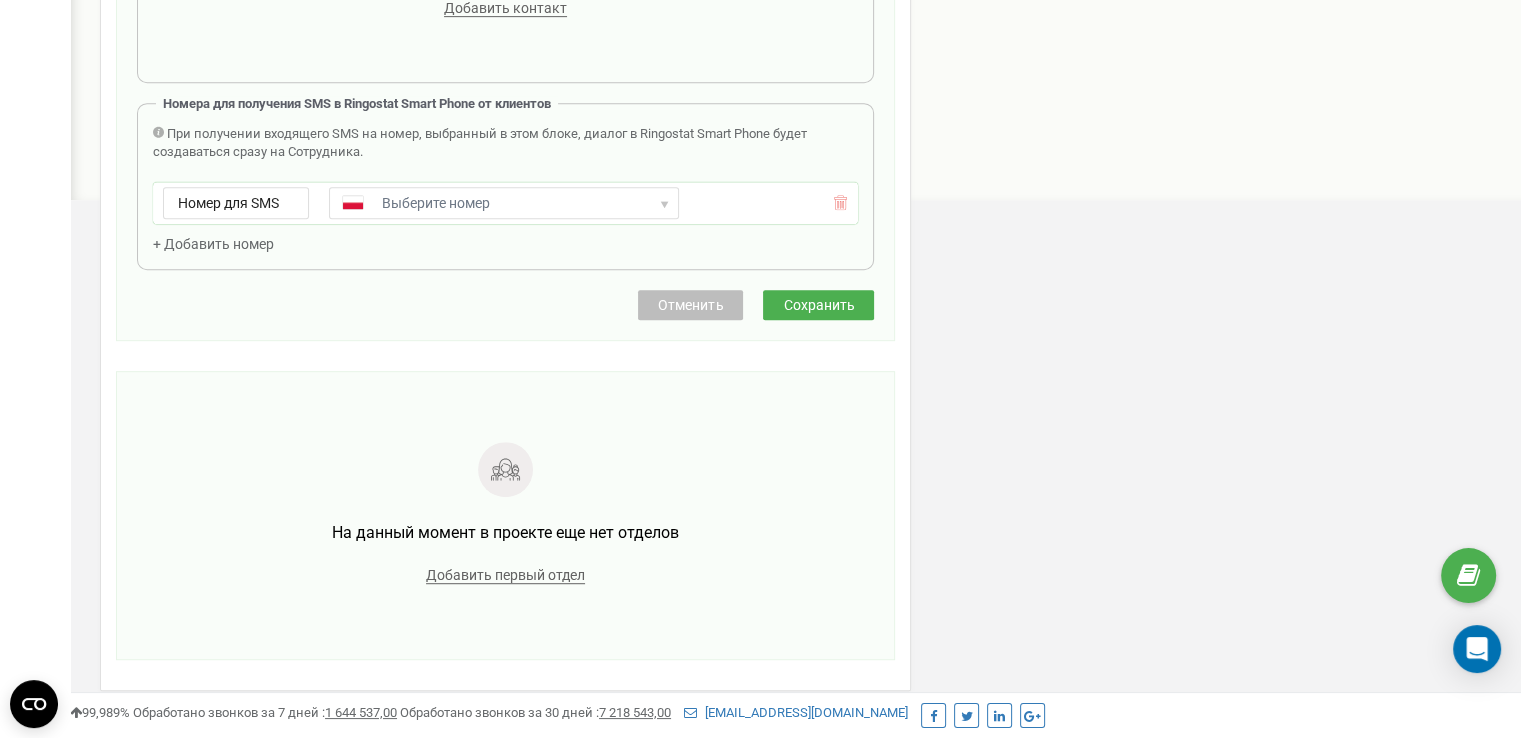 click on "United States + 1 United Kingdom + 44 Afghanistan (‫افغانستان‬‎) + 93 Albania (Shqipëri) + 355 Algeria (‫الجزائر‬‎) + 213 American Samoa + 1684 Andorra + 376 Angola + 244 Anguilla + 1264 Antigua and Barbuda + 1268 Argentina + 54 Armenia (Հայաստան) + 374 Aruba + 297 Australia + 61 Austria (Österreich) + 43 Azerbaijan (Azərbaycan) + 994 Bahamas + 1242 Bahrain (‫البحرين‬‎) + 973 Bangladesh (বাংলাদেশ) + 880 Barbados + 1246 Belarus (Беларусь) + 375 Belgium (België) + 32 Belize + 501 Benin (Bénin) + 229 Bermuda + 1441 Bhutan (འབྲུག) + 975 Bolivia + 591 Bosnia and Herzegovina (Босна и Херцеговина) + 387 Botswana + 267 Brazil (Brasil) + 55 British Indian Ocean Territory + 246 British Virgin Islands + 1284 Brunei + 673 Bulgaria (България) + 359 Burkina Faso + 226 Burundi (Uburundi) + 257 Cambodia (កម្ពុជា) + 855 Cameroon (Cameroun) + 237 Canada + 1 Cape Verde (Kabu Verdi) + 238 + 599 + 1345" at bounding box center (504, 203) 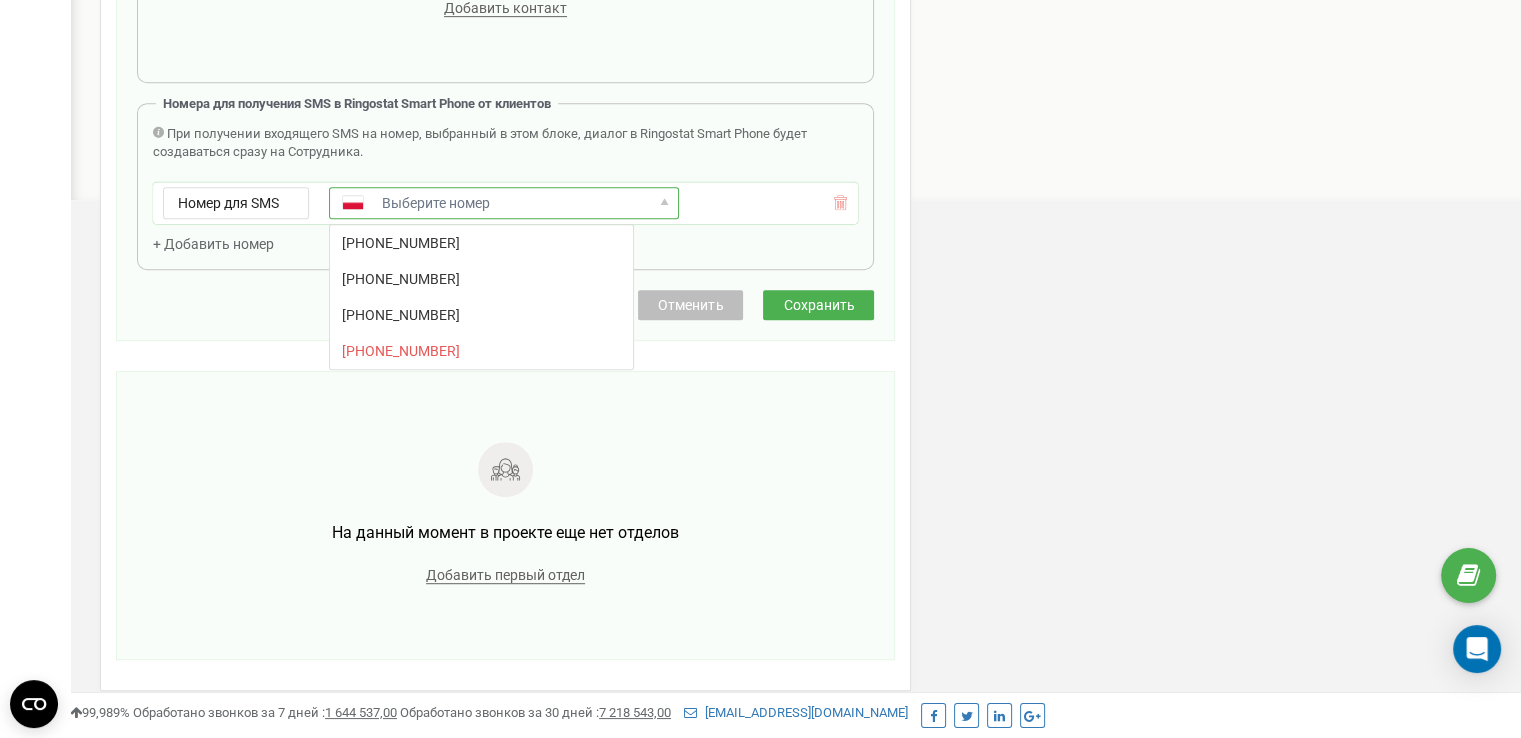 click on "United States + 1 United Kingdom + 44 Afghanistan (‫افغانستان‬‎) + 93 Albania (Shqipëri) + 355 Algeria (‫الجزائر‬‎) + 213 American Samoa + 1684 Andorra + 376 Angola + 244 Anguilla + 1264 Antigua and Barbuda + 1268 Argentina + 54 Armenia (Հայաստան) + 374 Aruba + 297 Australia + 61 Austria (Österreich) + 43 Azerbaijan (Azərbaycan) + 994 Bahamas + 1242 Bahrain (‫البحرين‬‎) + 973 Bangladesh (বাংলাদেশ) + 880 Barbados + 1246 Belarus (Беларусь) + 375 Belgium (België) + 32 Belize + 501 Benin (Bénin) + 229 Bermuda + 1441 Bhutan (འབྲུག) + 975 Bolivia + 591 Bosnia and Herzegovina (Босна и Херцеговина) + 387 Botswana + 267 Brazil (Brasil) + 55 British Indian Ocean Territory + 246 British Virgin Islands + 1284 Brunei + 673 Bulgaria (България) + 359 Burkina Faso + 226 Burundi (Uburundi) + 257 Cambodia (កម្ពុជា) + 855 Cameroon (Cameroun) + 237 Canada + 1 Cape Verde (Kabu Verdi) + 238 + 599 + 1345" at bounding box center [504, 203] 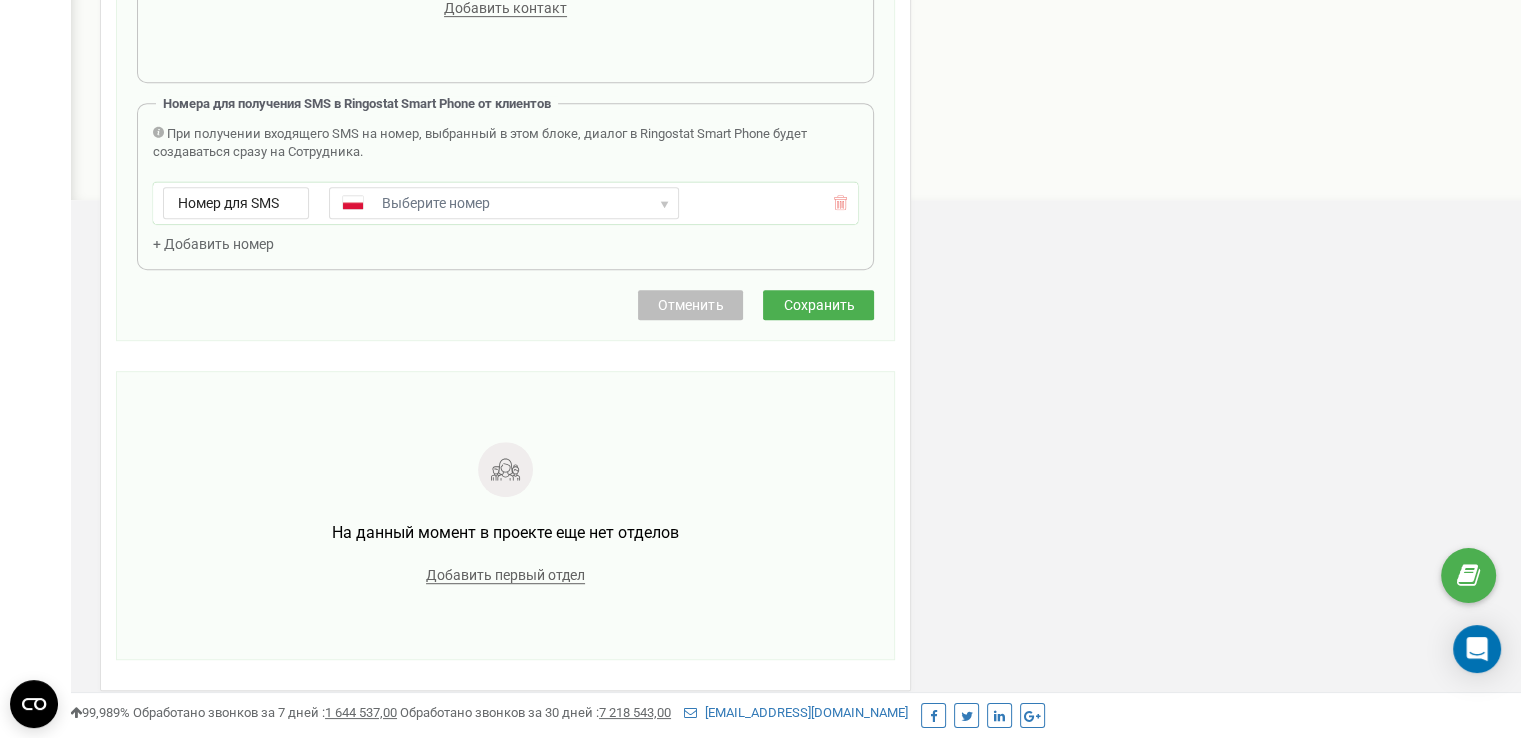 click on "United States + 1 United Kingdom + 44 Afghanistan (‫افغانستان‬‎) + 93 Albania (Shqipëri) + 355 Algeria (‫الجزائر‬‎) + 213 American Samoa + 1684 Andorra + 376 Angola + 244 Anguilla + 1264 Antigua and Barbuda + 1268 Argentina + 54 Armenia (Հայաստան) + 374 Aruba + 297 Australia + 61 Austria (Österreich) + 43 Azerbaijan (Azərbaycan) + 994 Bahamas + 1242 Bahrain (‫البحرين‬‎) + 973 Bangladesh (বাংলাদেশ) + 880 Barbados + 1246 Belarus (Беларусь) + 375 Belgium (België) + 32 Belize + 501 Benin (Bénin) + 229 Bermuda + 1441 Bhutan (འབྲུག) + 975 Bolivia + 591 Bosnia and Herzegovina (Босна и Херцеговина) + 387 Botswana + 267 Brazil (Brasil) + 55 British Indian Ocean Territory + 246 British Virgin Islands + 1284 Brunei + 673 Bulgaria (България) + 359 Burkina Faso + 226 Burundi (Uburundi) + 257 Cambodia (កម្ពុជា) + 855 Cameroon (Cameroun) + 237 Canada + 1 Cape Verde (Kabu Verdi) + 238 + 599 + 1345" at bounding box center (504, 203) 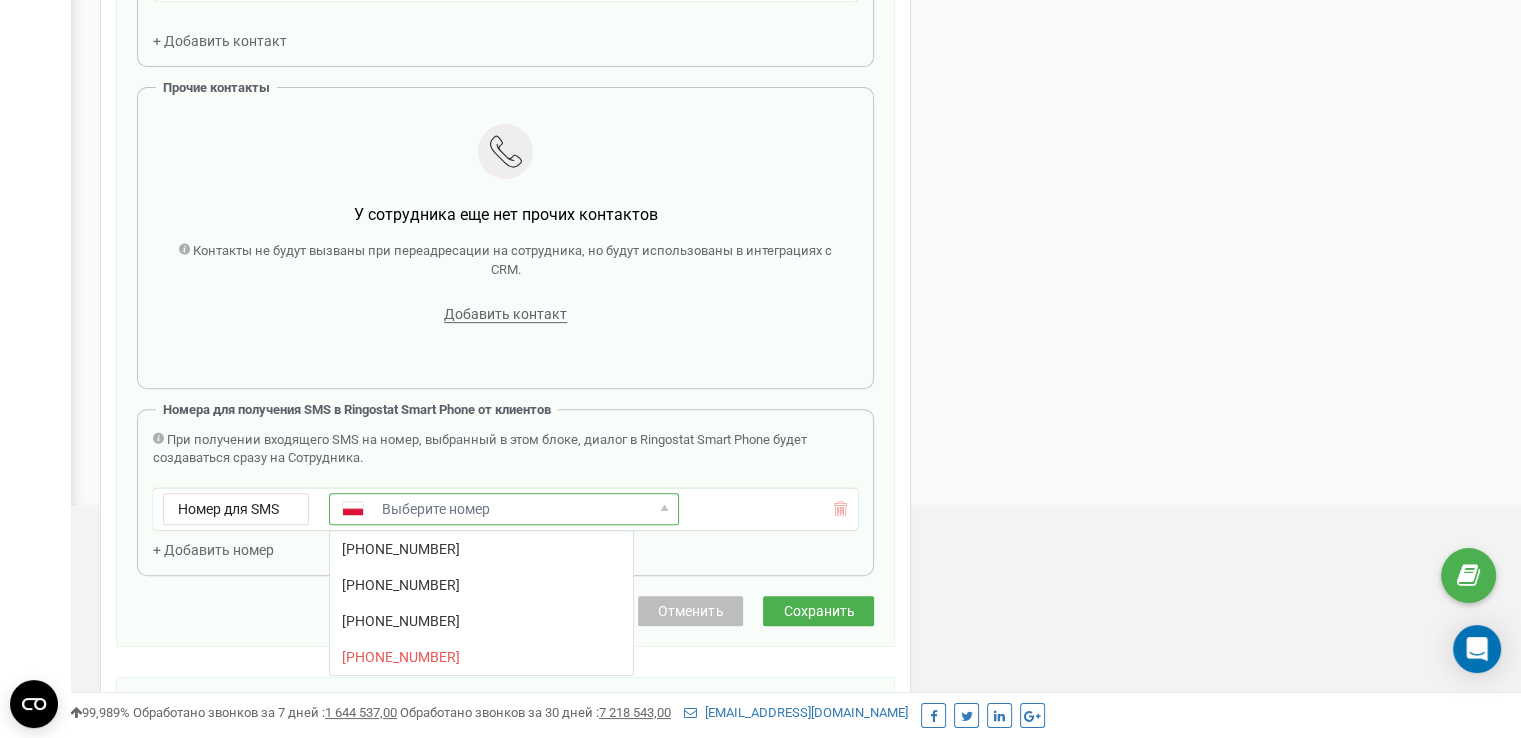 scroll, scrollTop: 700, scrollLeft: 0, axis: vertical 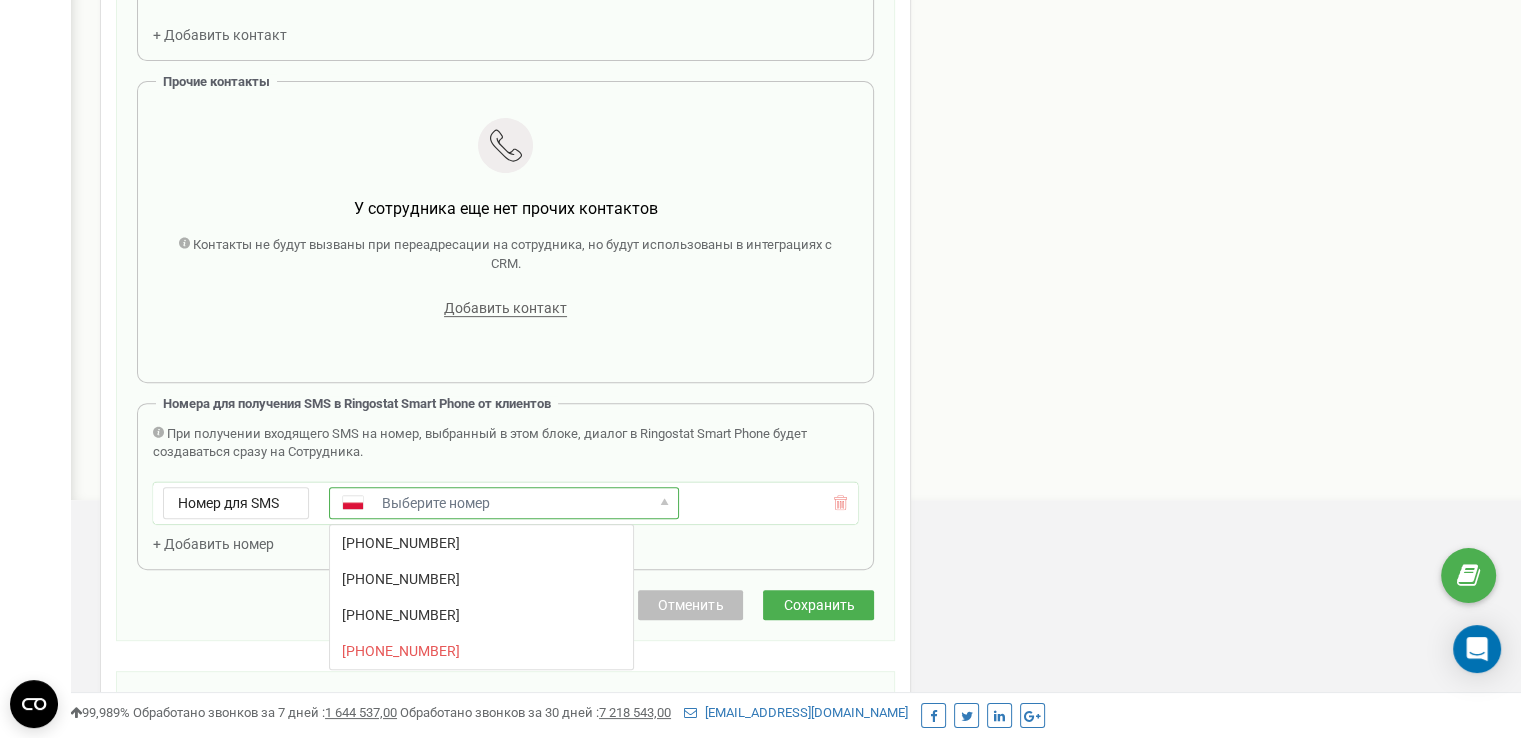 click on "United States + 1 United Kingdom + 44 Afghanistan (‫افغانستان‬‎) + 93 Albania (Shqipëri) + 355 Algeria (‫الجزائر‬‎) + 213 American Samoa + 1684 Andorra + 376 Angola + 244 Anguilla + 1264 Antigua and Barbuda + 1268 Argentina + 54 Armenia (Հայաստան) + 374 Aruba + 297 Australia + 61 Austria (Österreich) + 43 Azerbaijan (Azərbaycan) + 994 Bahamas + 1242 Bahrain (‫البحرين‬‎) + 973 Bangladesh (বাংলাদেশ) + 880 Barbados + 1246 Belarus (Беларусь) + 375 Belgium (België) + 32 Belize + 501 Benin (Bénin) + 229 Bermuda + 1441 Bhutan (འབྲུག) + 975 Bolivia + 591 Bosnia and Herzegovina (Босна и Херцеговина) + 387 Botswana + 267 Brazil (Brasil) + 55 British Indian Ocean Territory + 246 British Virgin Islands + 1284 Brunei + 673 Bulgaria (България) + 359 Burkina Faso + 226 Burundi (Uburundi) + 257 Cambodia (កម្ពុជា) + 855 Cameroon (Cameroun) + 237 Canada + 1 Cape Verde (Kabu Verdi) + 238 + 599 + 1345" at bounding box center (504, 503) 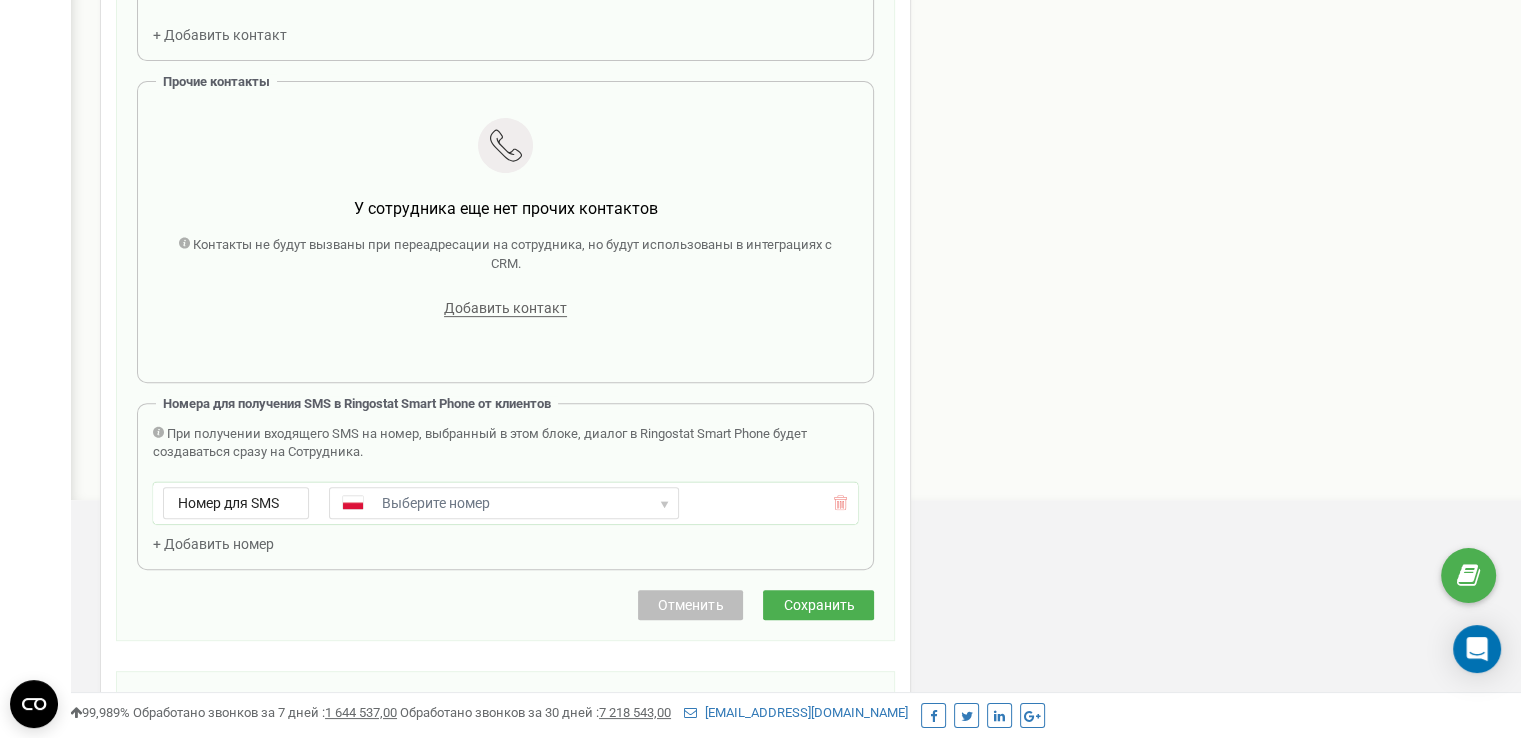 click on "United States + 1 United Kingdom + 44 Afghanistan (‫افغانستان‬‎) + 93 Albania (Shqipëri) + 355 Algeria (‫الجزائر‬‎) + 213 American Samoa + 1684 Andorra + 376 Angola + 244 Anguilla + 1264 Antigua and Barbuda + 1268 Argentina + 54 Armenia (Հայաստան) + 374 Aruba + 297 Australia + 61 Austria (Österreich) + 43 Azerbaijan (Azərbaycan) + 994 Bahamas + 1242 Bahrain (‫البحرين‬‎) + 973 Bangladesh (বাংলাদেশ) + 880 Barbados + 1246 Belarus (Беларусь) + 375 Belgium (België) + 32 Belize + 501 Benin (Bénin) + 229 Bermuda + 1441 Bhutan (འབྲུག) + 975 Bolivia + 591 Bosnia and Herzegovina (Босна и Херцеговина) + 387 Botswana + 267 Brazil (Brasil) + 55 British Indian Ocean Territory + 246 British Virgin Islands + 1284 Brunei + 673 Bulgaria (България) + 359 Burkina Faso + 226 Burundi (Uburundi) + 257 Cambodia (កម្ពុជា) + 855 Cameroon (Cameroun) + 237 Canada + 1 Cape Verde (Kabu Verdi) + 238 + 599 + 1345" at bounding box center [504, 503] 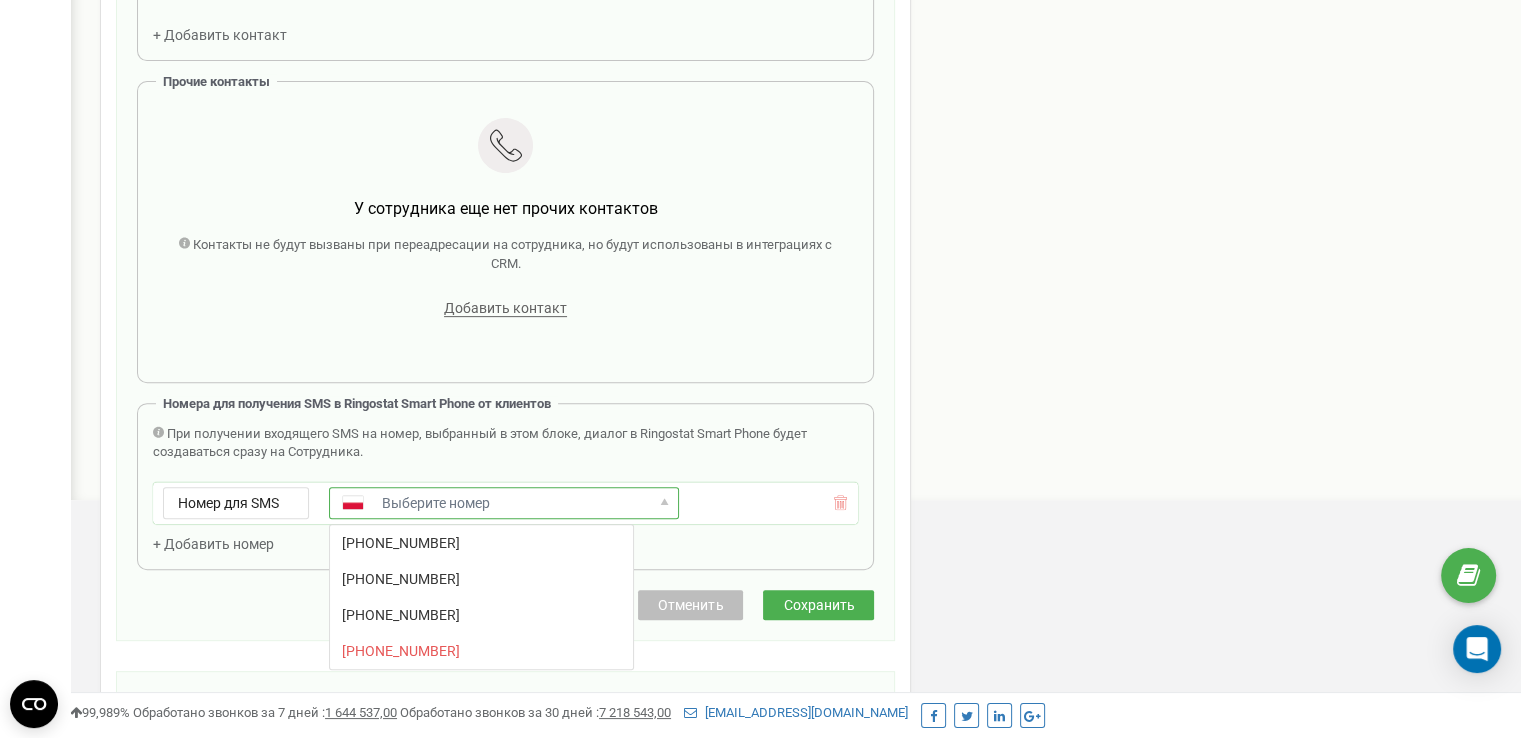 click on "United States + 1 United Kingdom + 44 Afghanistan (‫افغانستان‬‎) + 93 Albania (Shqipëri) + 355 Algeria (‫الجزائر‬‎) + 213 American Samoa + 1684 Andorra + 376 Angola + 244 Anguilla + 1264 Antigua and Barbuda + 1268 Argentina + 54 Armenia (Հայաստան) + 374 Aruba + 297 Australia + 61 Austria (Österreich) + 43 Azerbaijan (Azərbaycan) + 994 Bahamas + 1242 Bahrain (‫البحرين‬‎) + 973 Bangladesh (বাংলাদেশ) + 880 Barbados + 1246 Belarus (Беларусь) + 375 Belgium (België) + 32 Belize + 501 Benin (Bénin) + 229 Bermuda + 1441 Bhutan (འབྲུག) + 975 Bolivia + 591 Bosnia and Herzegovina (Босна и Херцеговина) + 387 Botswana + 267 Brazil (Brasil) + 55 British Indian Ocean Territory + 246 British Virgin Islands + 1284 Brunei + 673 Bulgaria (България) + 359 Burkina Faso + 226 Burundi (Uburundi) + 257 Cambodia (កម្ពុជា) + 855 Cameroon (Cameroun) + 237 Canada + 1 Cape Verde (Kabu Verdi) + 238 + 599 + 1345" at bounding box center (504, 503) 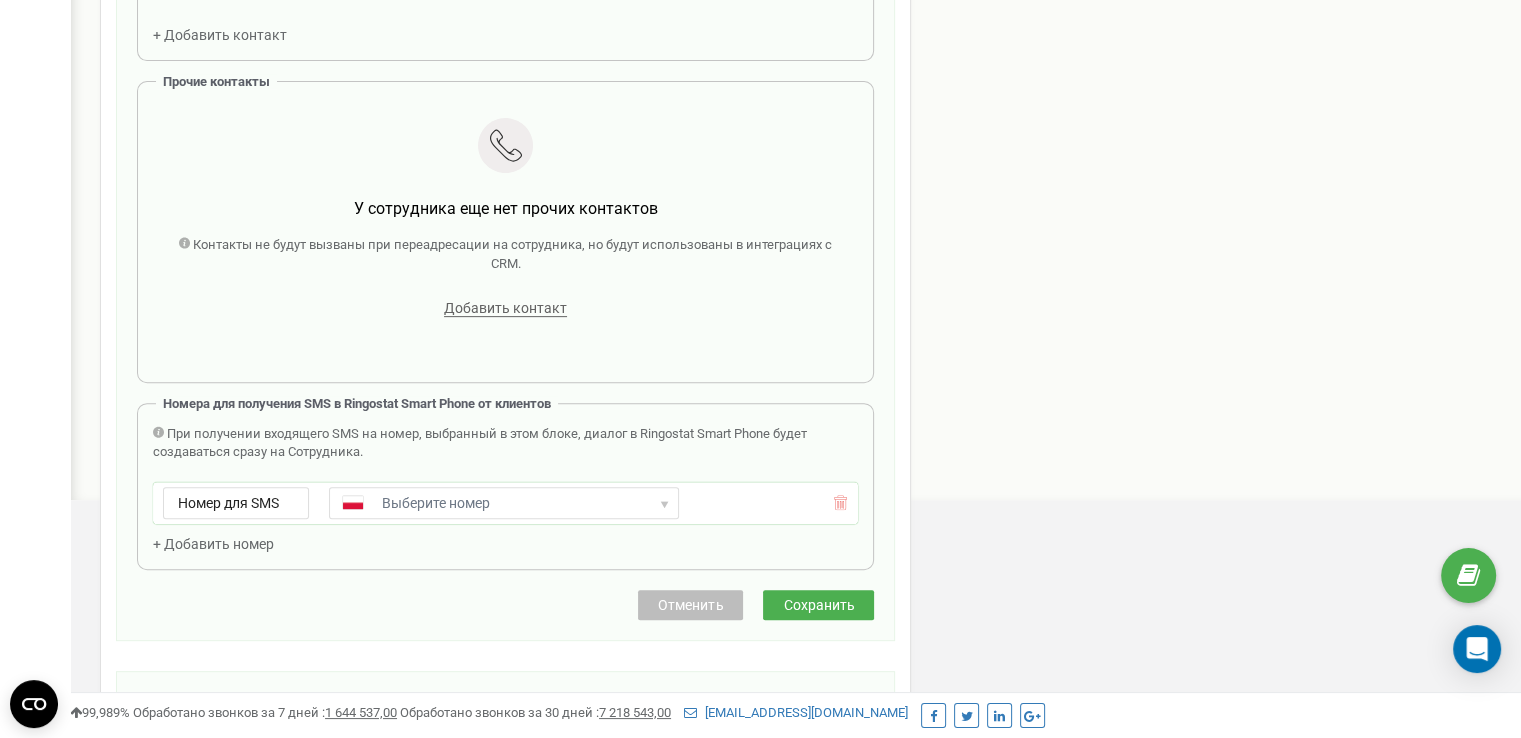 click on "United States + 1 United Kingdom + 44 Afghanistan (‫افغانستان‬‎) + 93 Albania (Shqipëri) + 355 Algeria (‫الجزائر‬‎) + 213 American Samoa + 1684 Andorra + 376 Angola + 244 Anguilla + 1264 Antigua and Barbuda + 1268 Argentina + 54 Armenia (Հայաստան) + 374 Aruba + 297 Australia + 61 Austria (Österreich) + 43 Azerbaijan (Azərbaycan) + 994 Bahamas + 1242 Bahrain (‫البحرين‬‎) + 973 Bangladesh (বাংলাদেশ) + 880 Barbados + 1246 Belarus (Беларусь) + 375 Belgium (België) + 32 Belize + 501 Benin (Bénin) + 229 Bermuda + 1441 Bhutan (འབྲུག) + 975 Bolivia + 591 Bosnia and Herzegovina (Босна и Херцеговина) + 387 Botswana + 267 Brazil (Brasil) + 55 British Indian Ocean Territory + 246 British Virgin Islands + 1284 Brunei + 673 Bulgaria (България) + 359 Burkina Faso + 226 Burundi (Uburundi) + 257 Cambodia (កម្ពុជា) + 855 Cameroon (Cameroun) + 237 Canada + 1 Cape Verde (Kabu Verdi) + 238 + 599 + 1345" at bounding box center [504, 503] 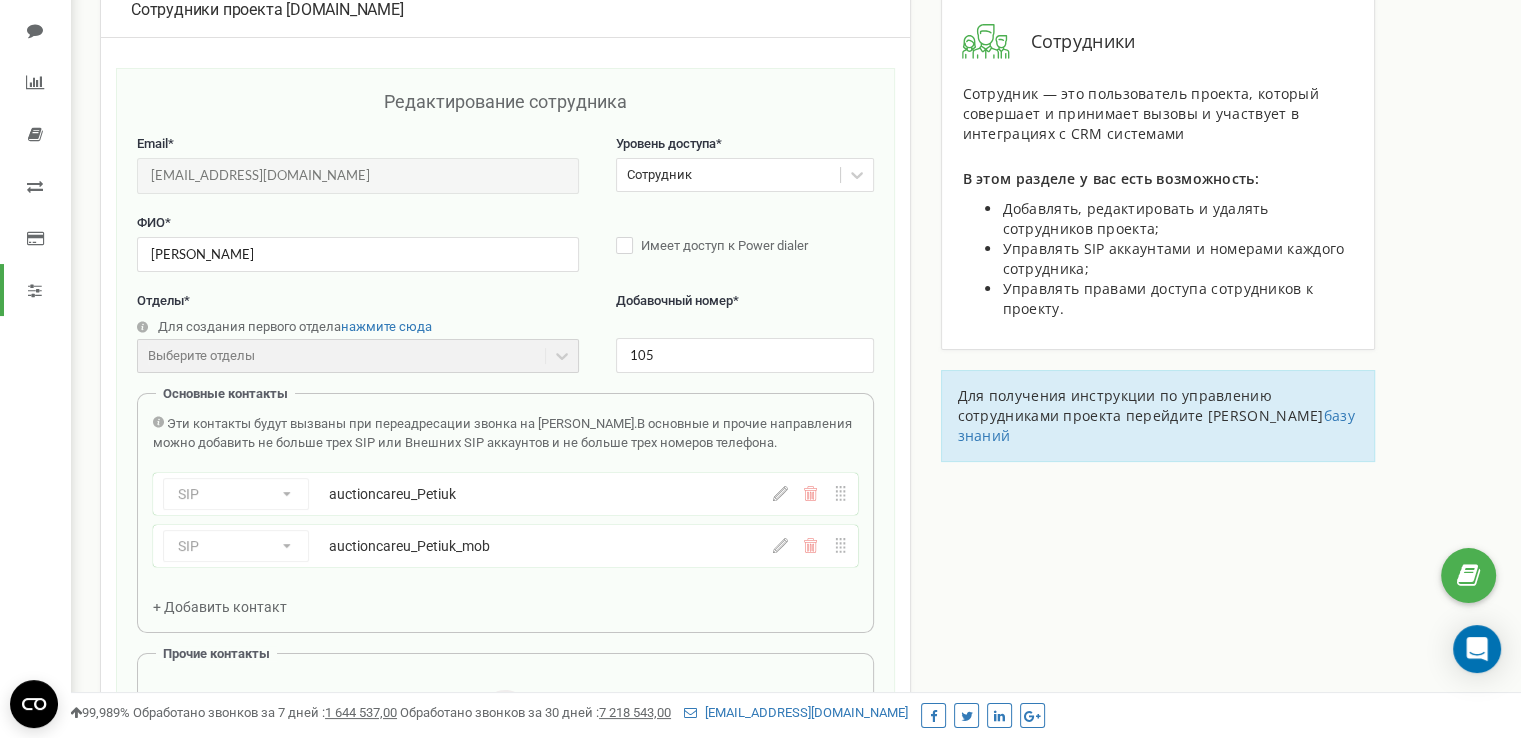 scroll, scrollTop: 100, scrollLeft: 0, axis: vertical 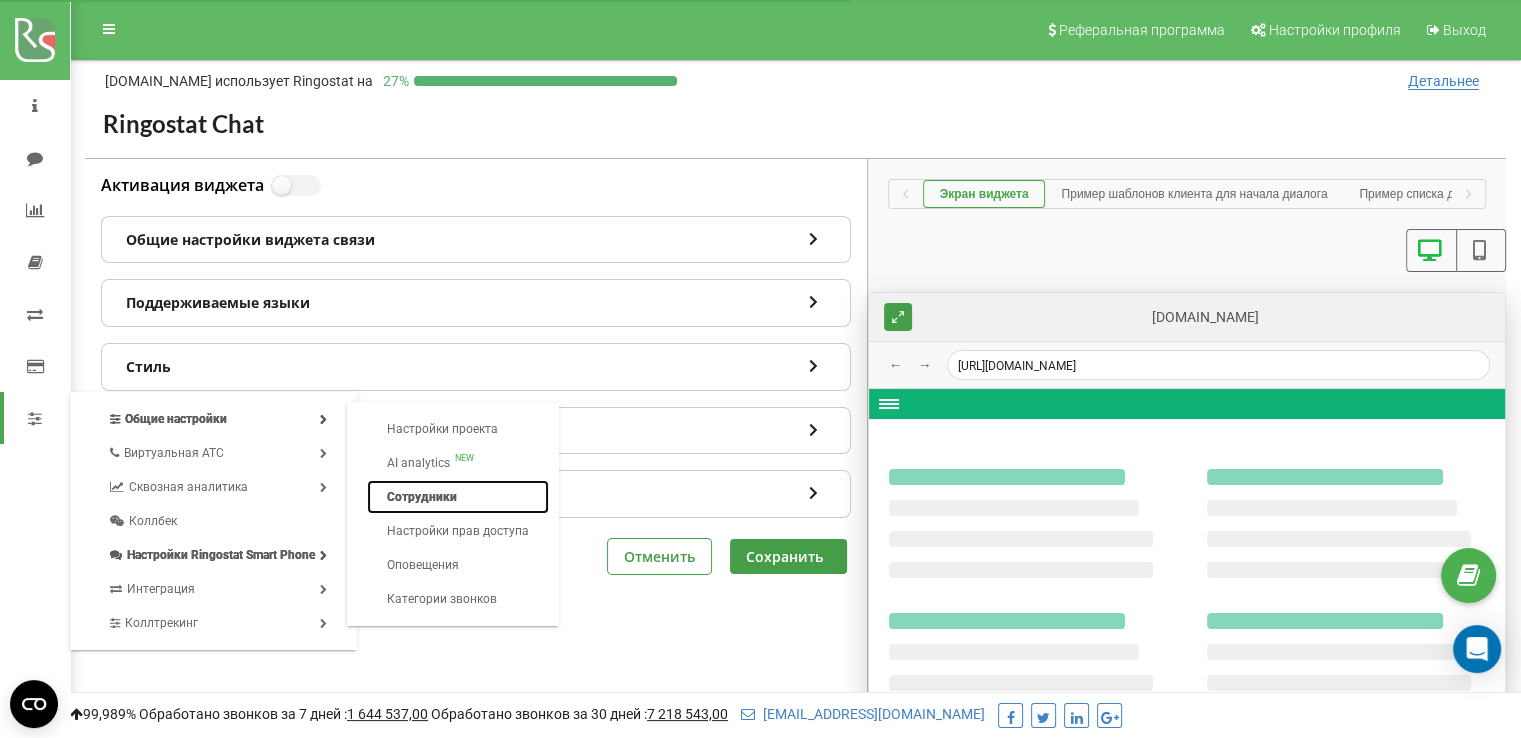 click on "Сотрудники" at bounding box center (458, 497) 